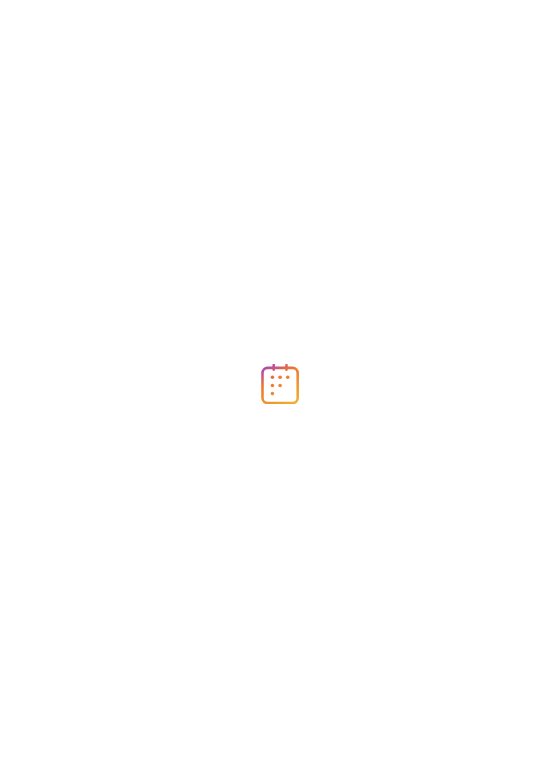 scroll, scrollTop: 0, scrollLeft: 0, axis: both 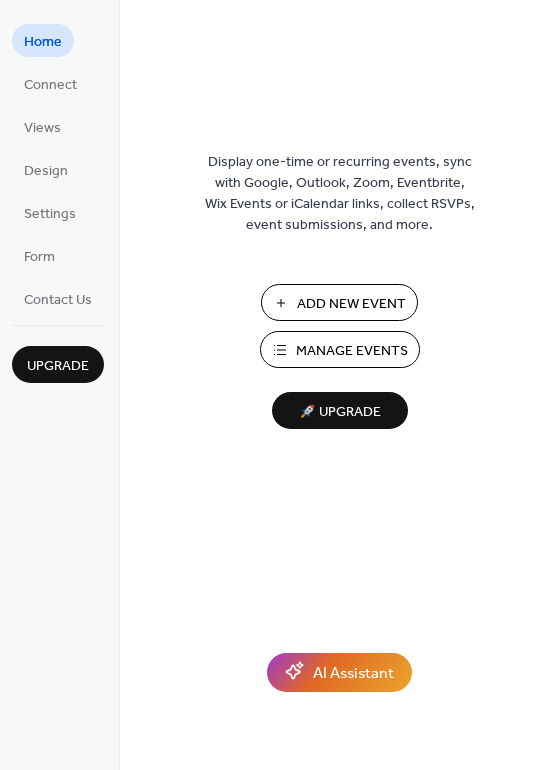 click on "Add New Event" at bounding box center [351, 304] 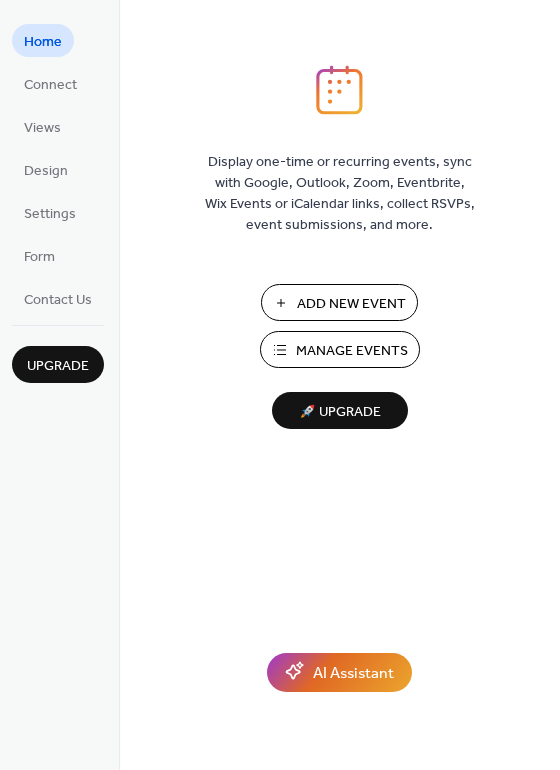 click on "Add New Event" at bounding box center (351, 304) 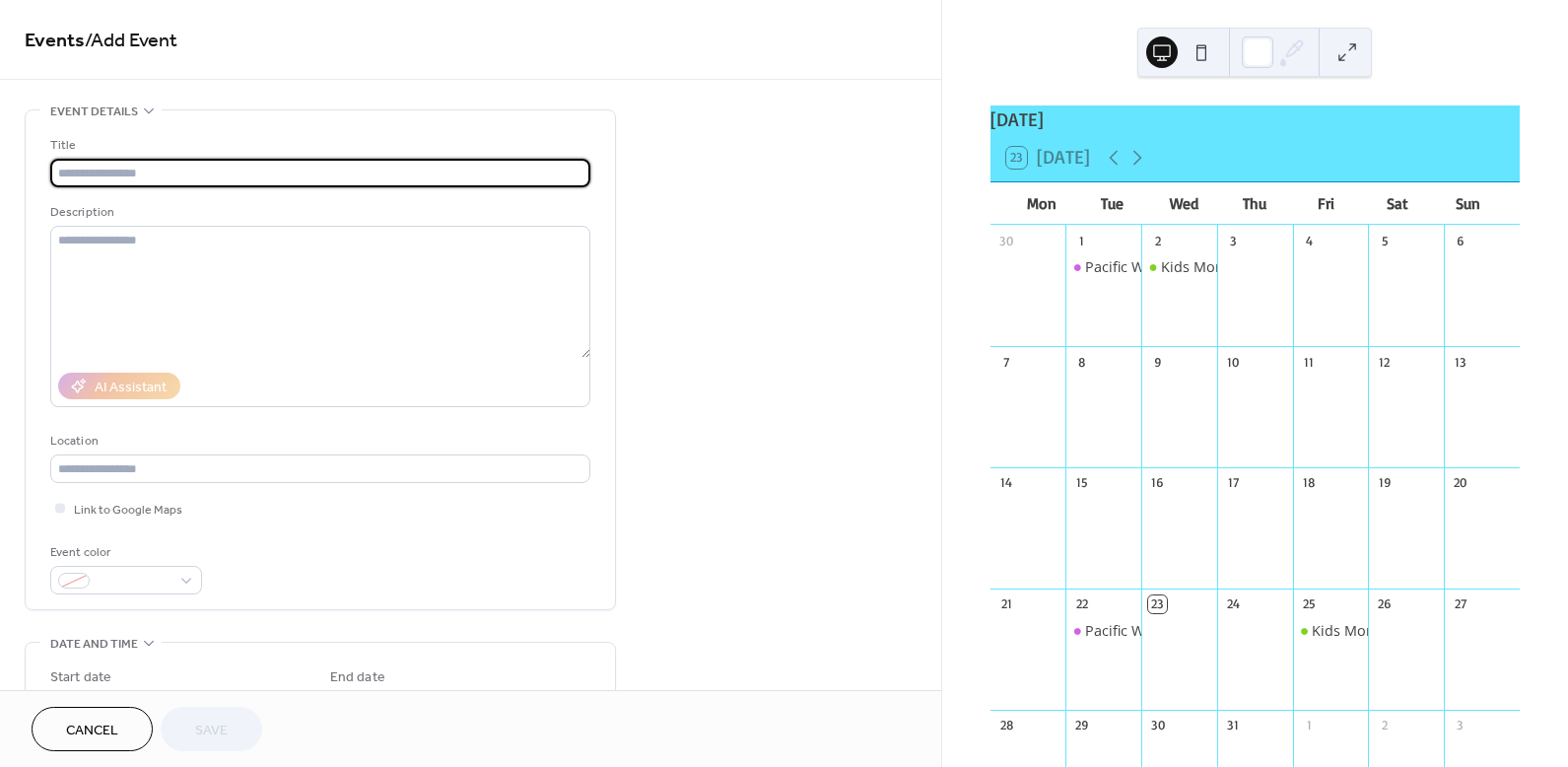 scroll, scrollTop: 0, scrollLeft: 0, axis: both 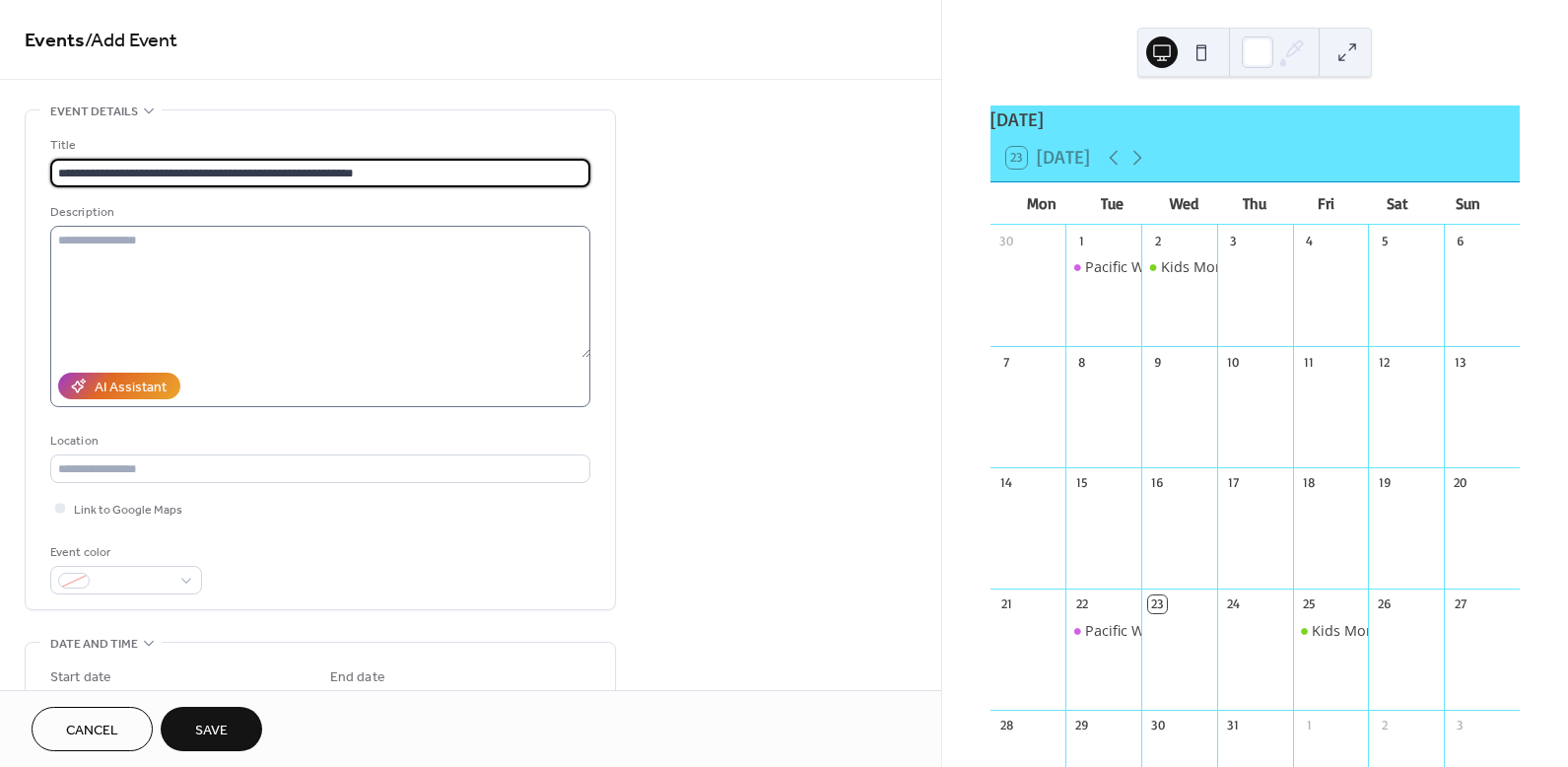 type on "**********" 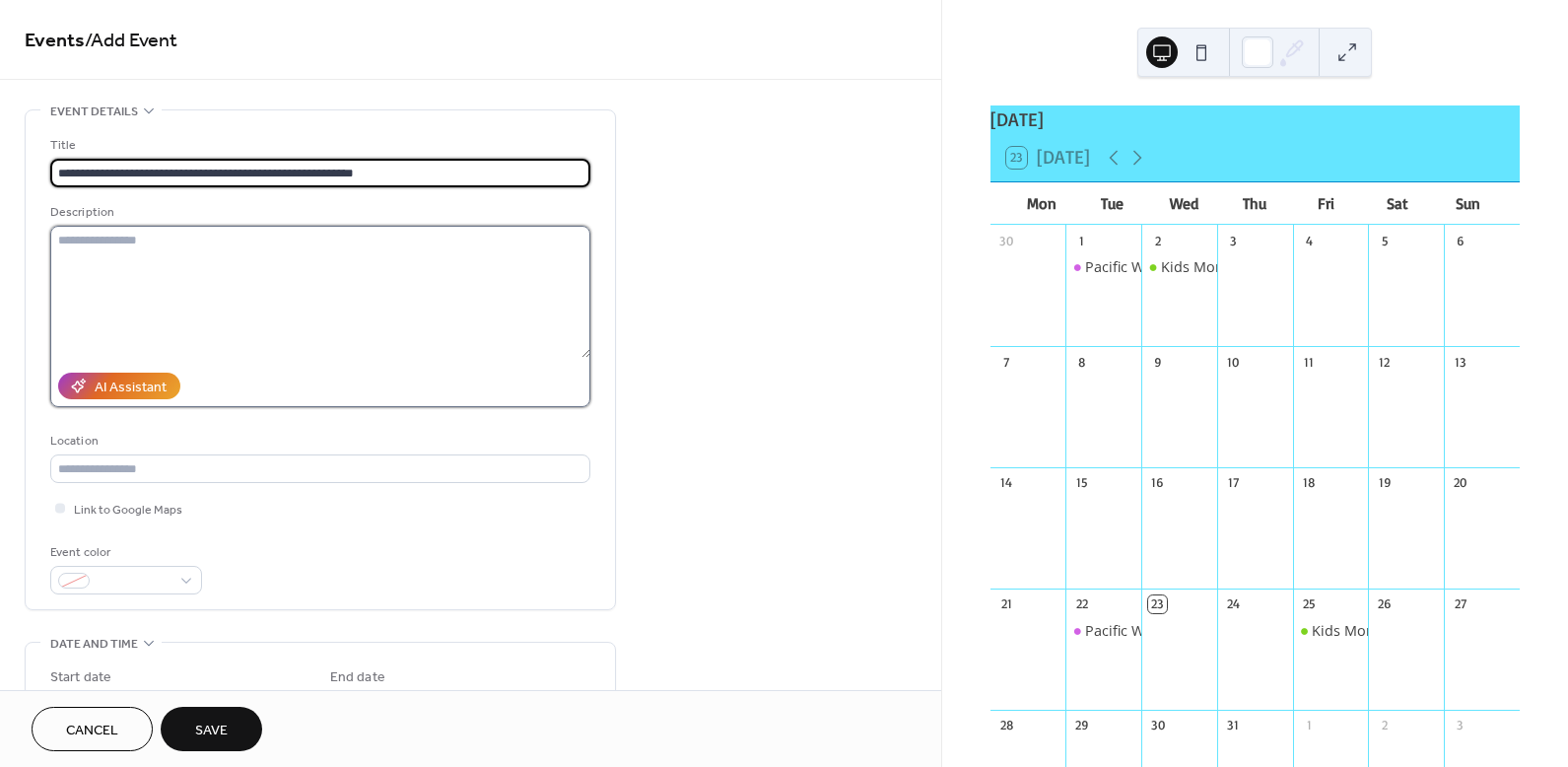 click at bounding box center [320, 292] 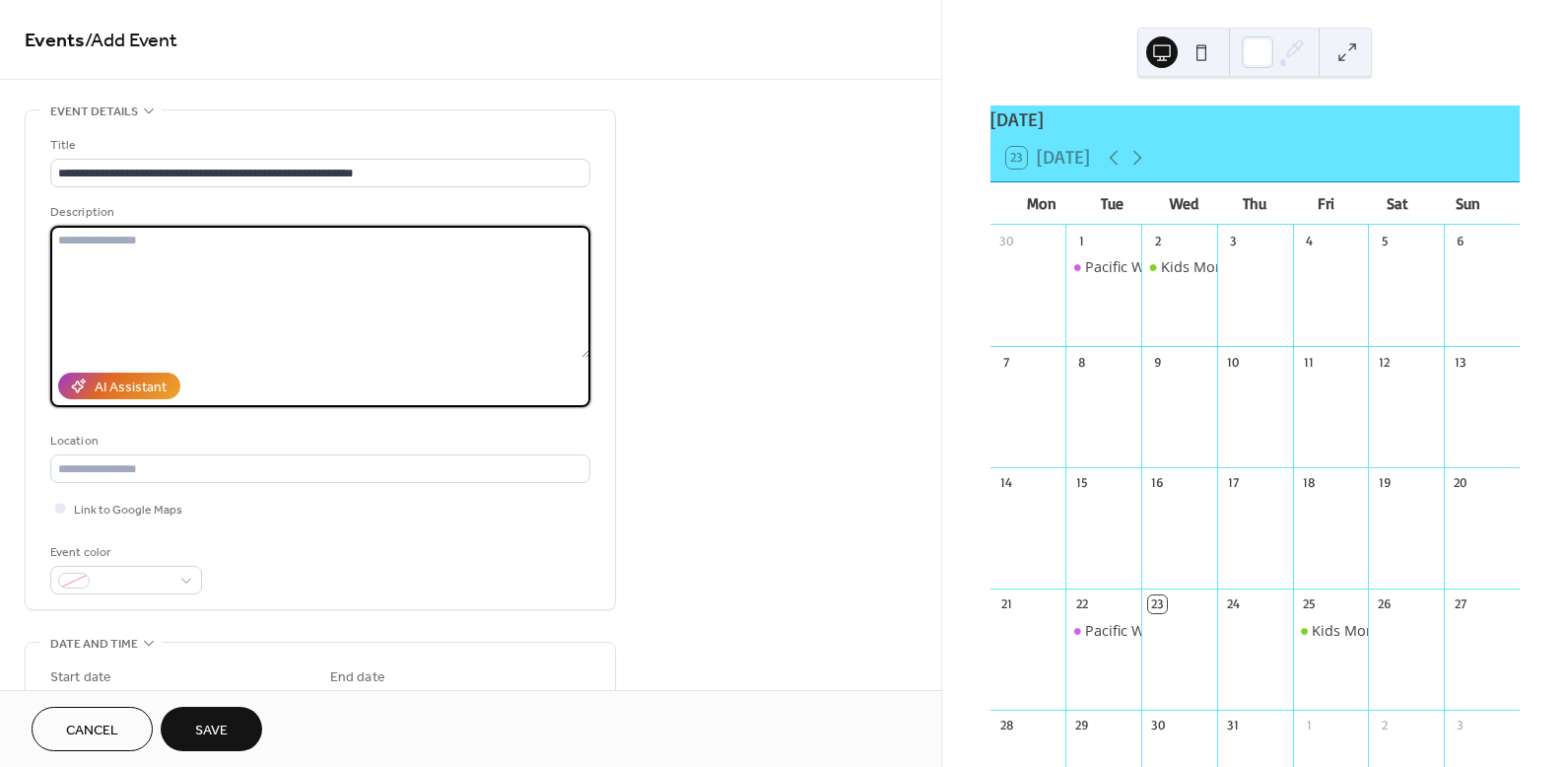 paste on "**********" 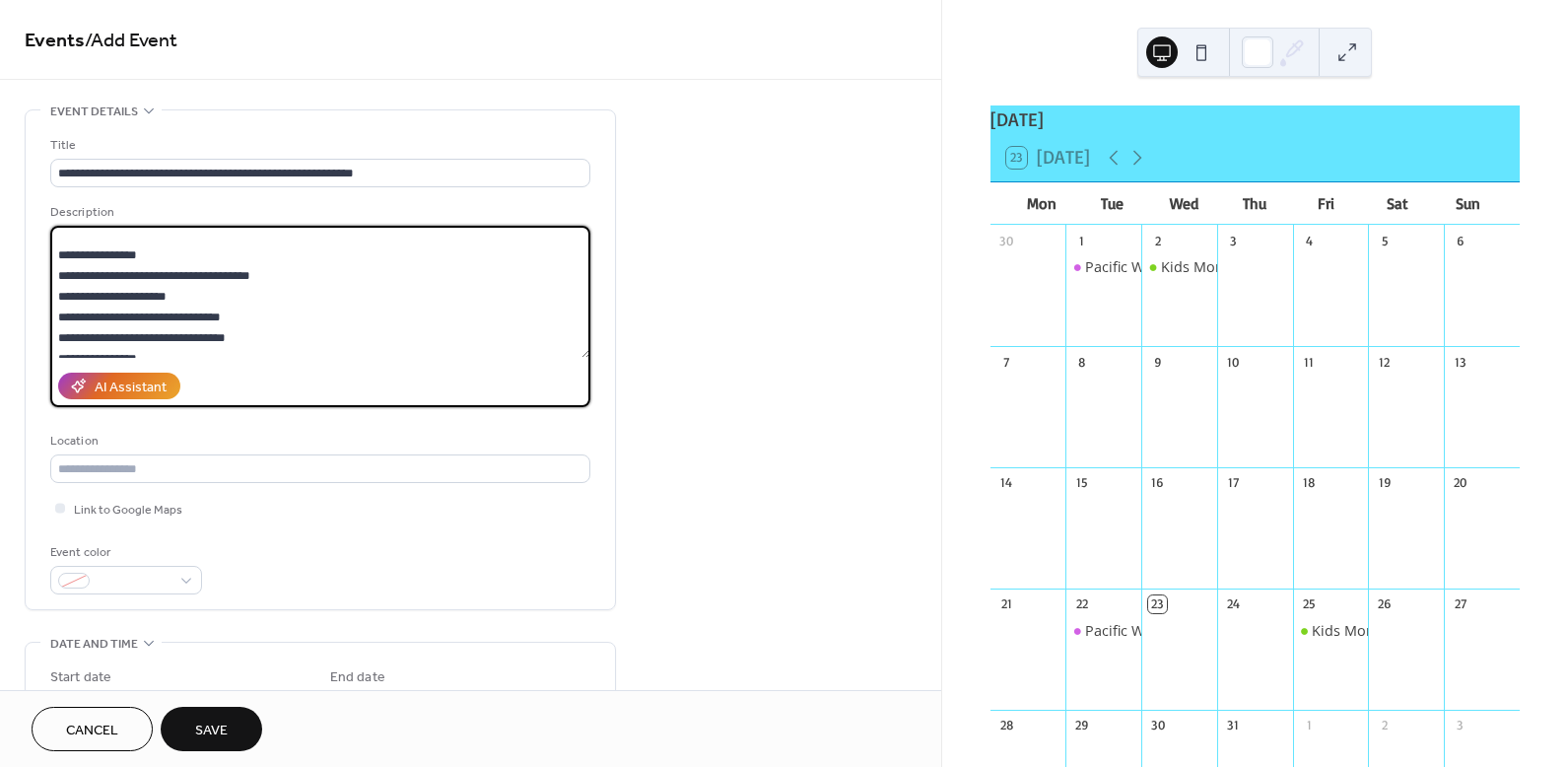 scroll, scrollTop: 0, scrollLeft: 0, axis: both 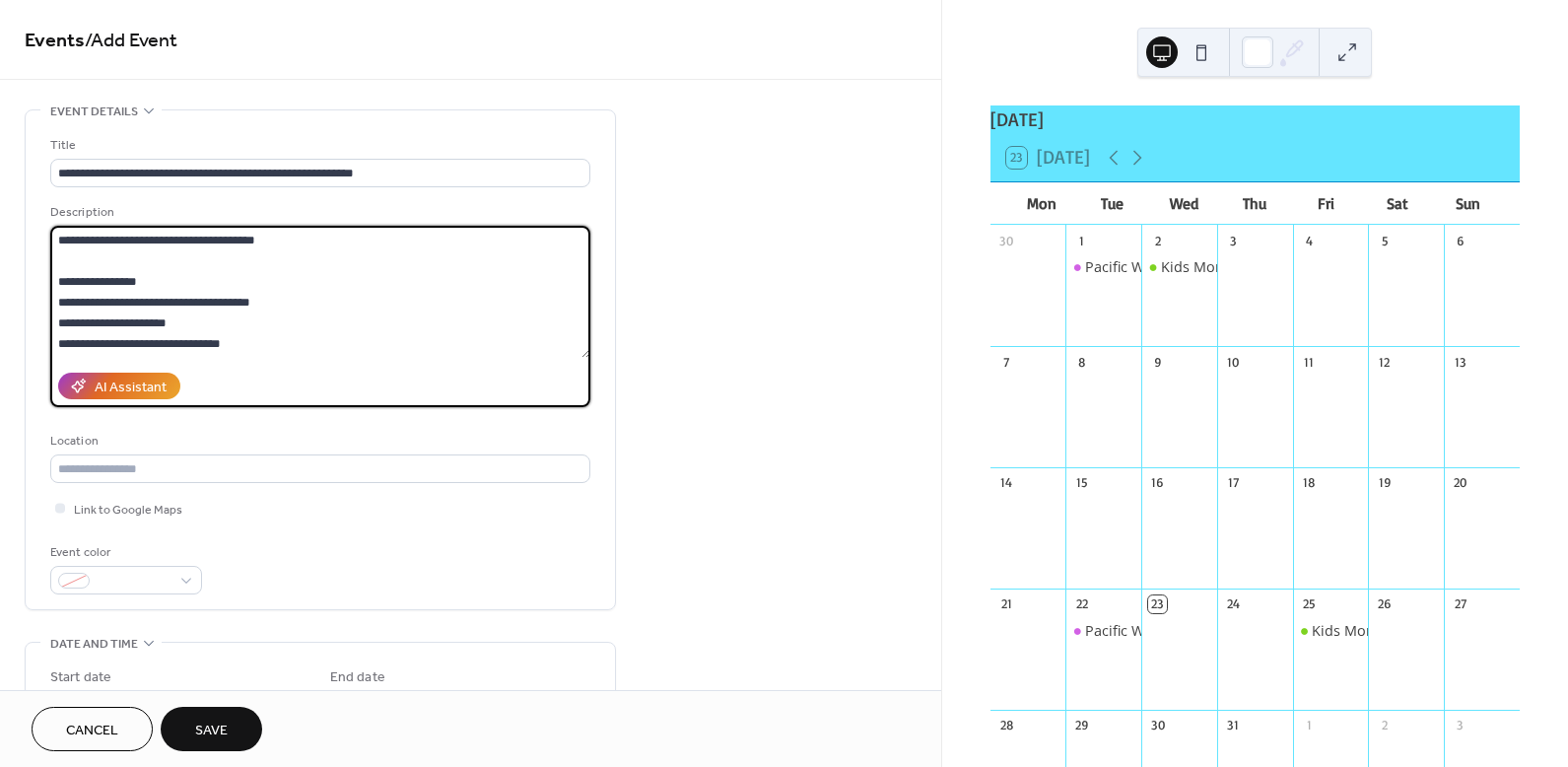 click on "**********" at bounding box center [320, 292] 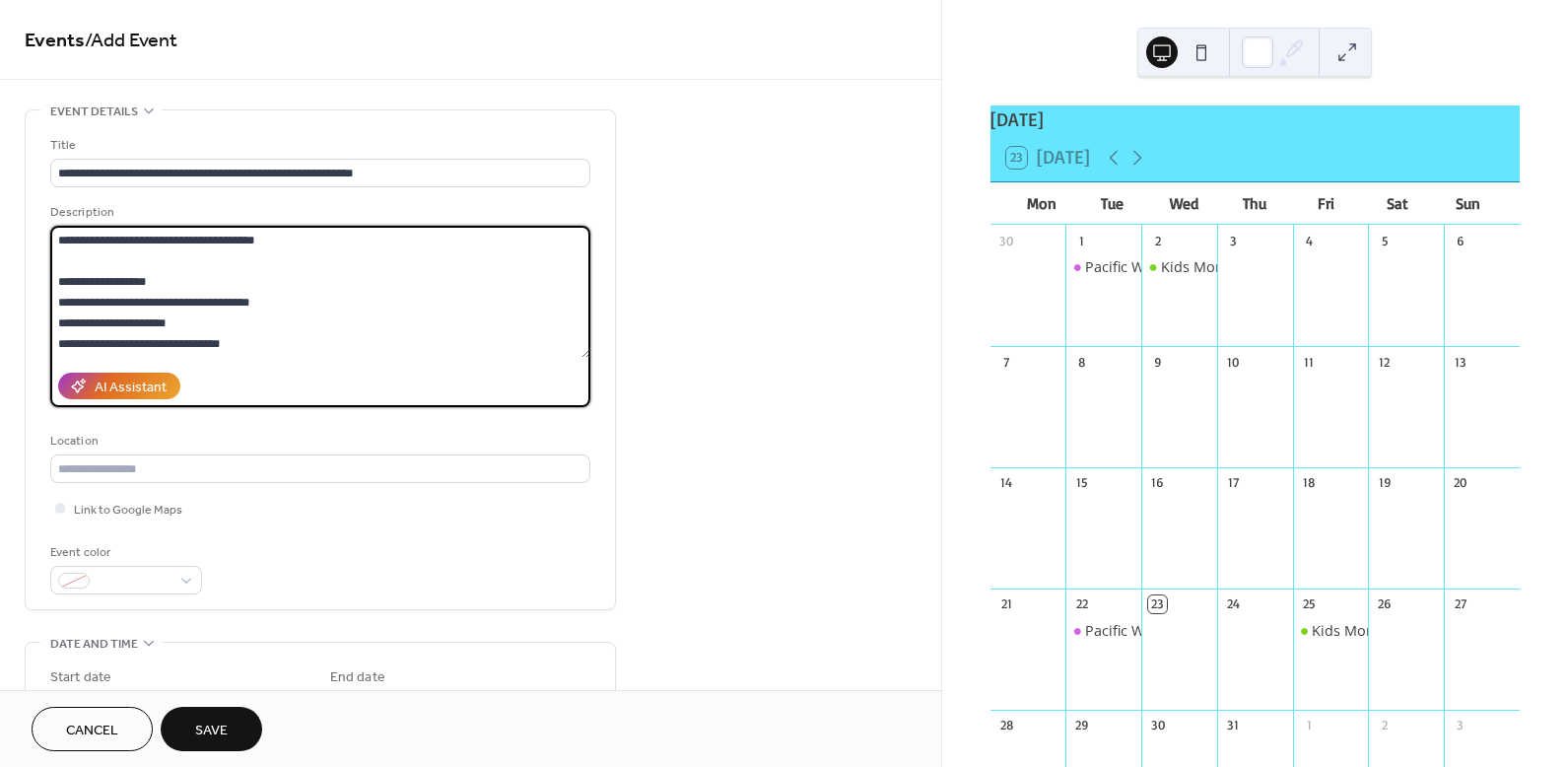click on "**********" at bounding box center [320, 292] 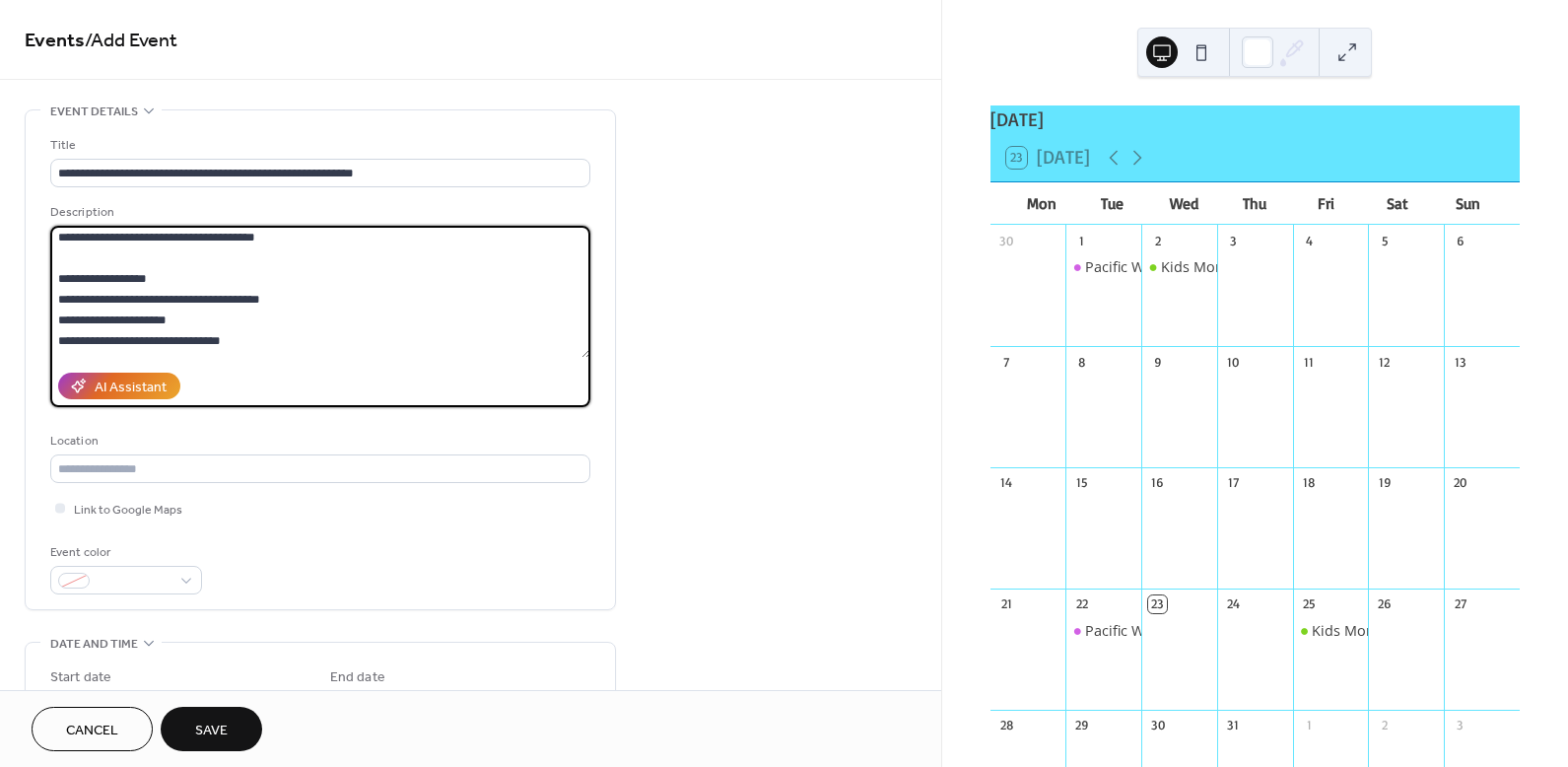 scroll, scrollTop: 4, scrollLeft: 0, axis: vertical 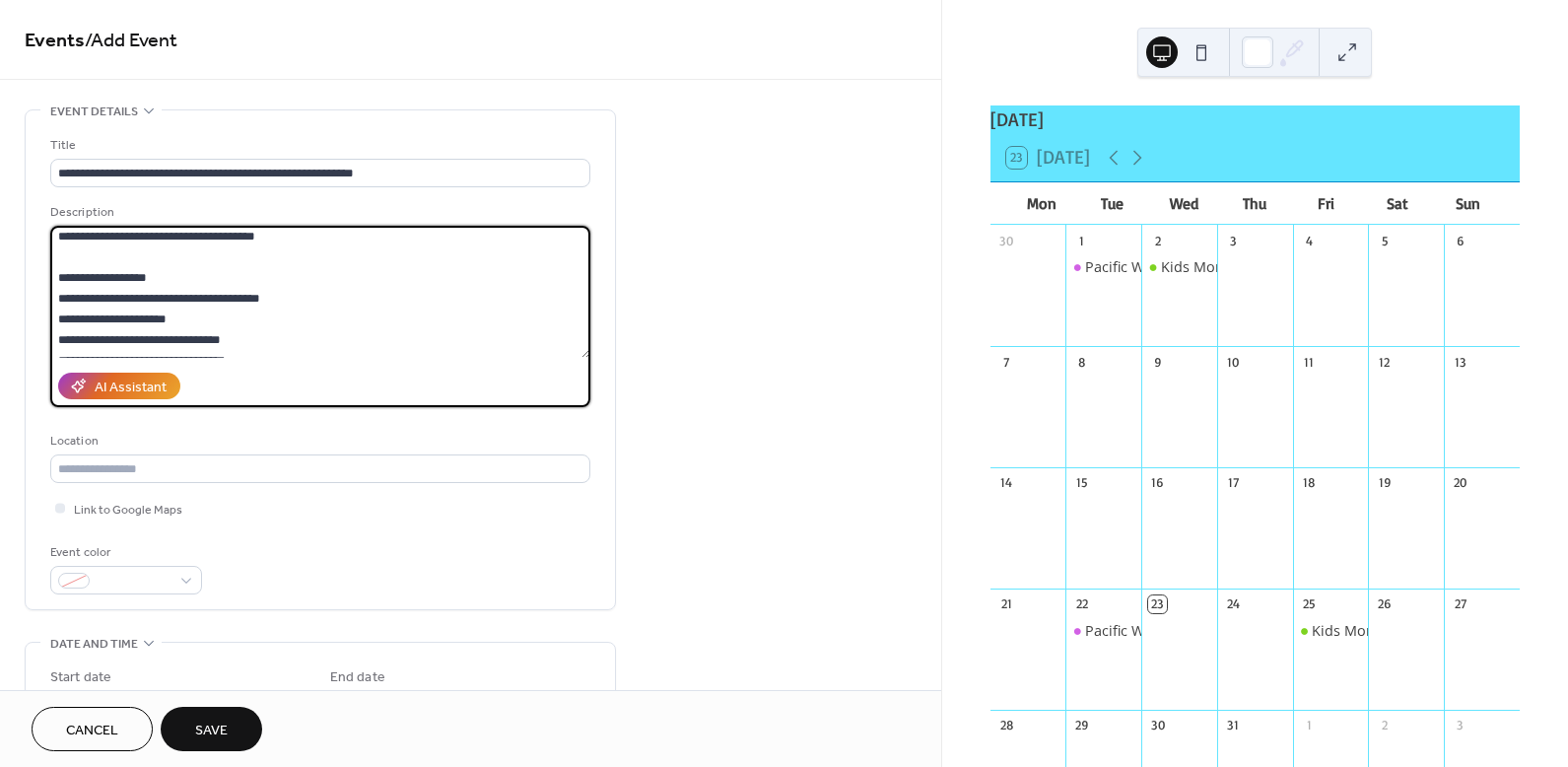 click on "**********" at bounding box center [320, 292] 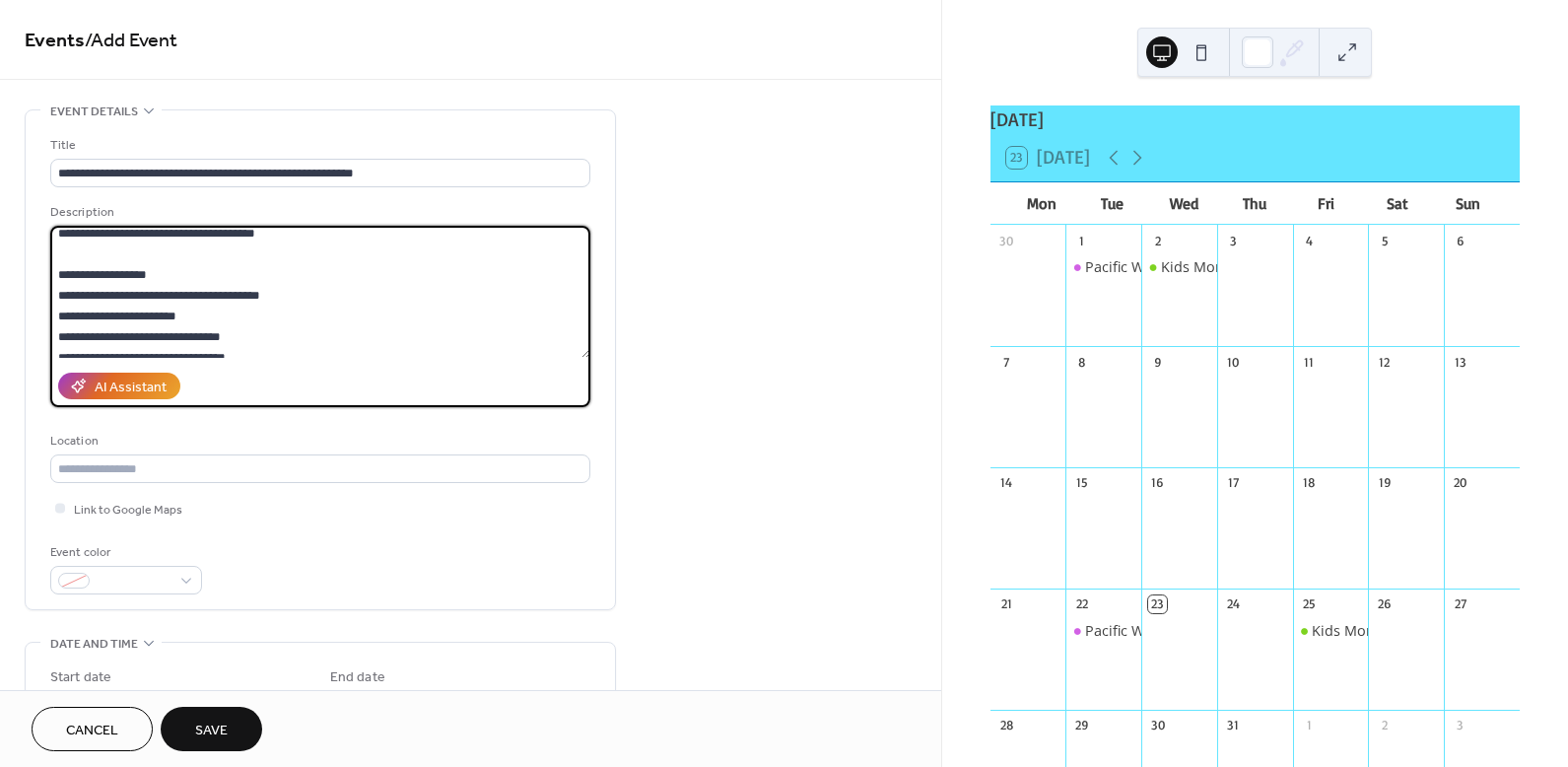 scroll, scrollTop: 8, scrollLeft: 0, axis: vertical 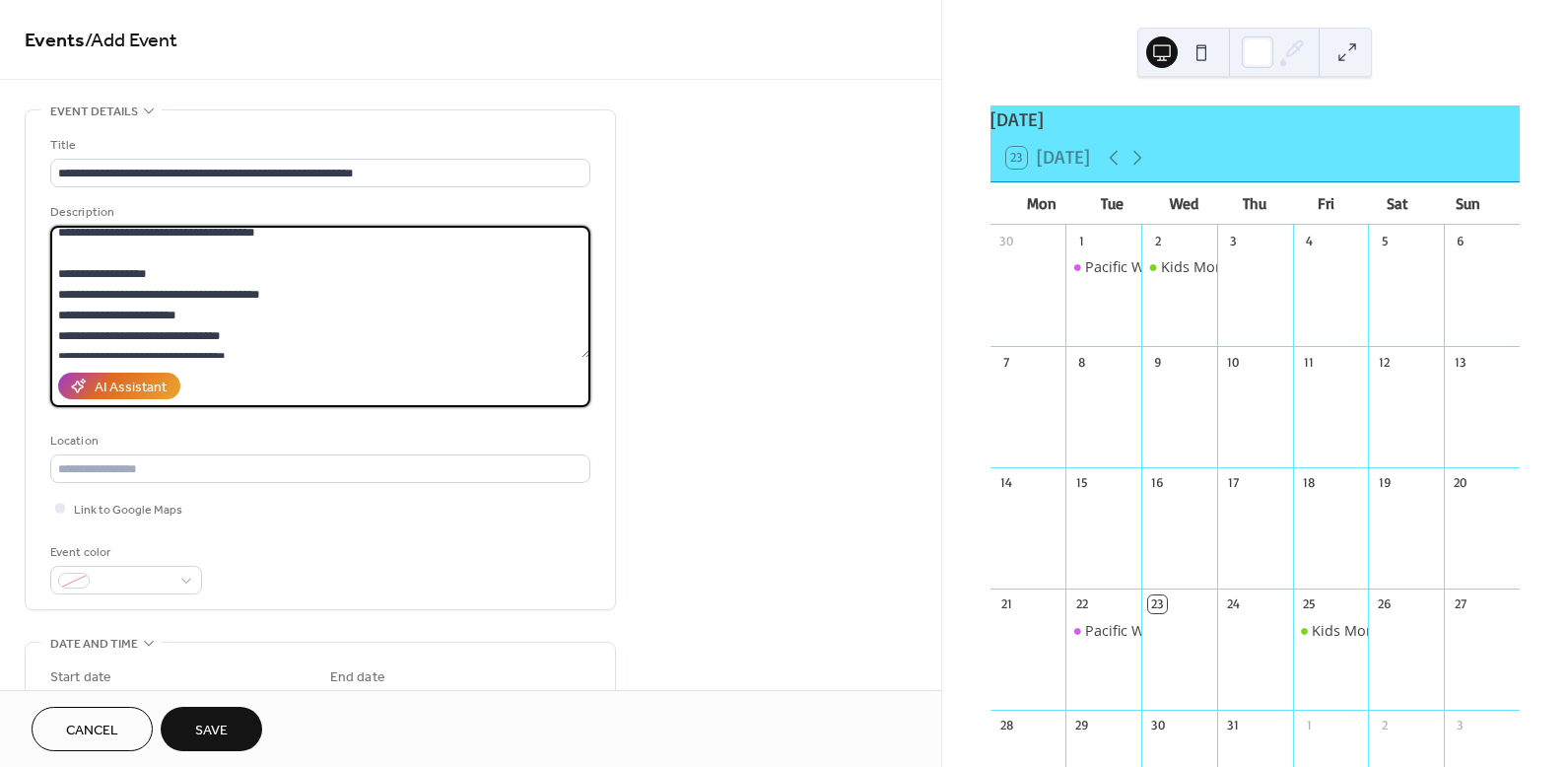 click on "**********" at bounding box center [320, 292] 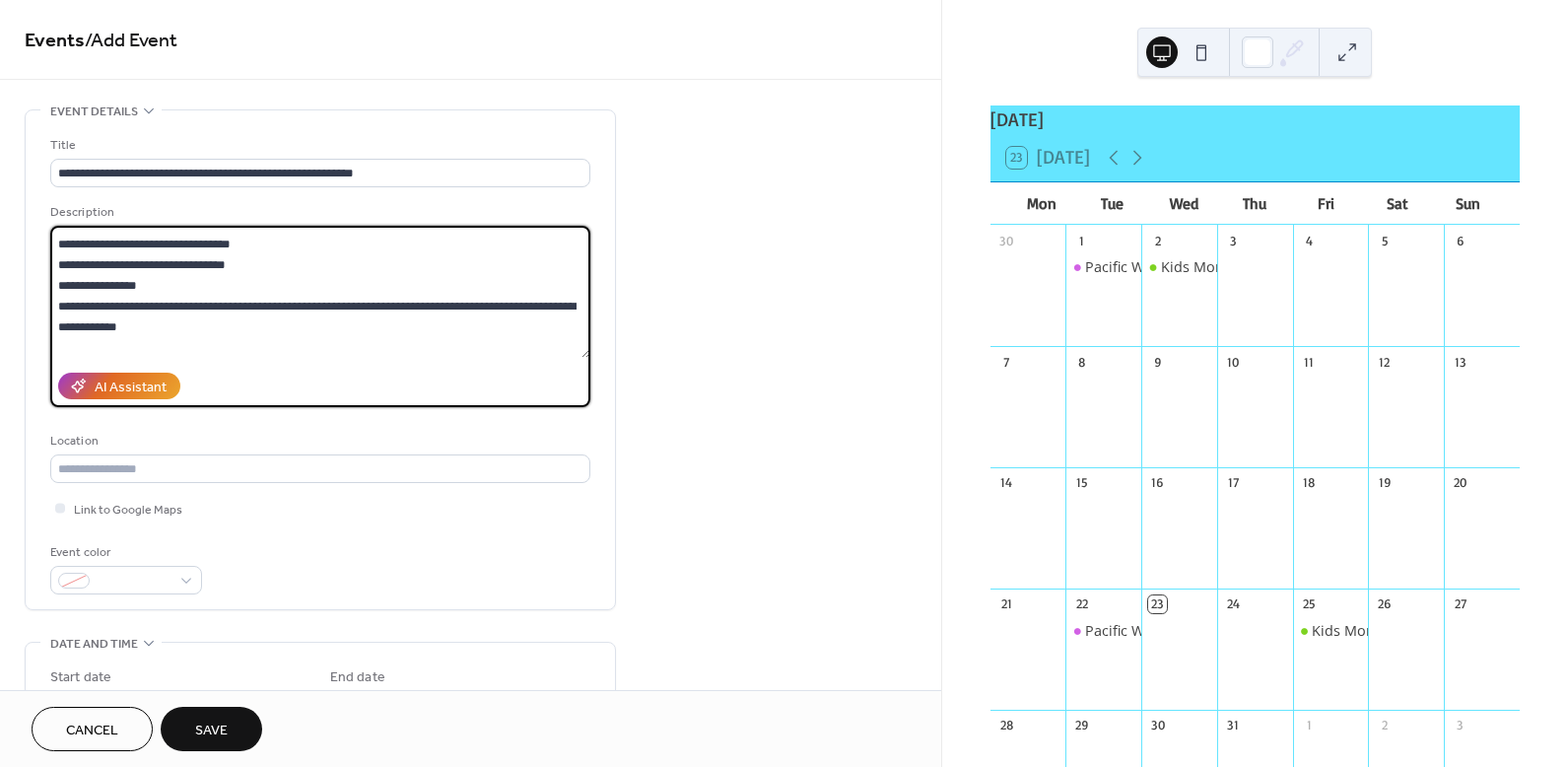 scroll, scrollTop: 98, scrollLeft: 0, axis: vertical 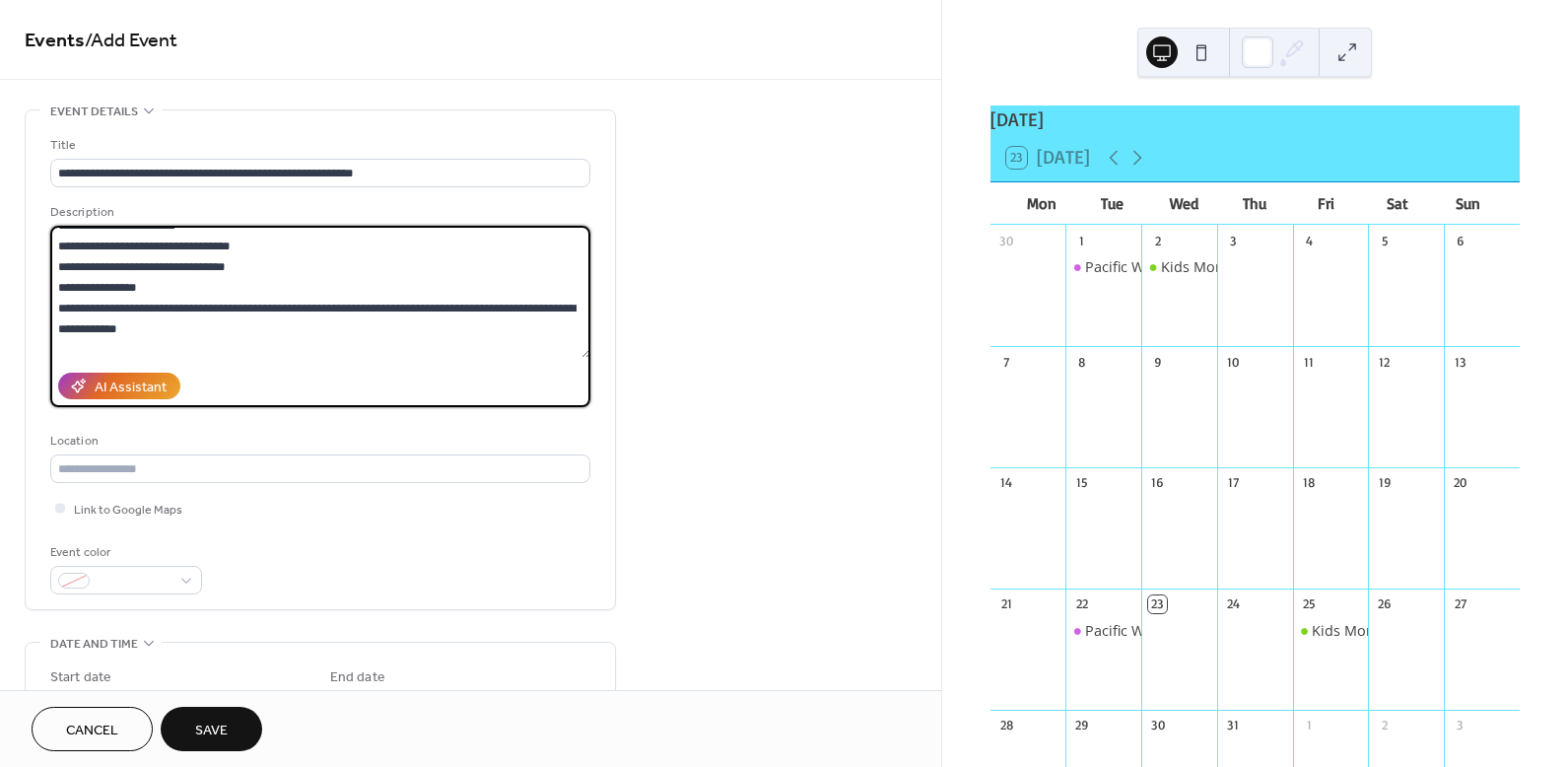 click on "**********" at bounding box center (320, 292) 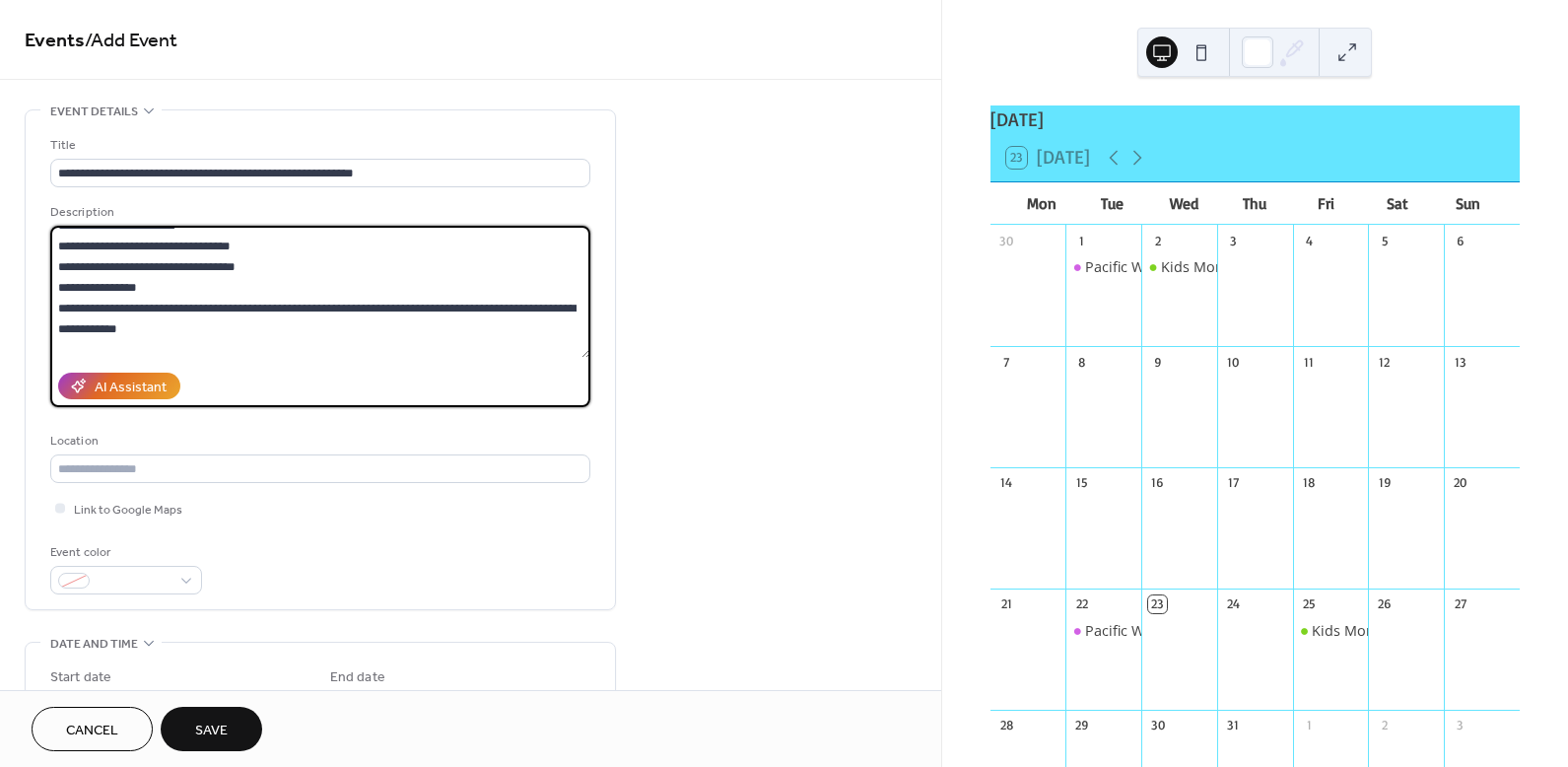 click on "**********" at bounding box center (320, 292) 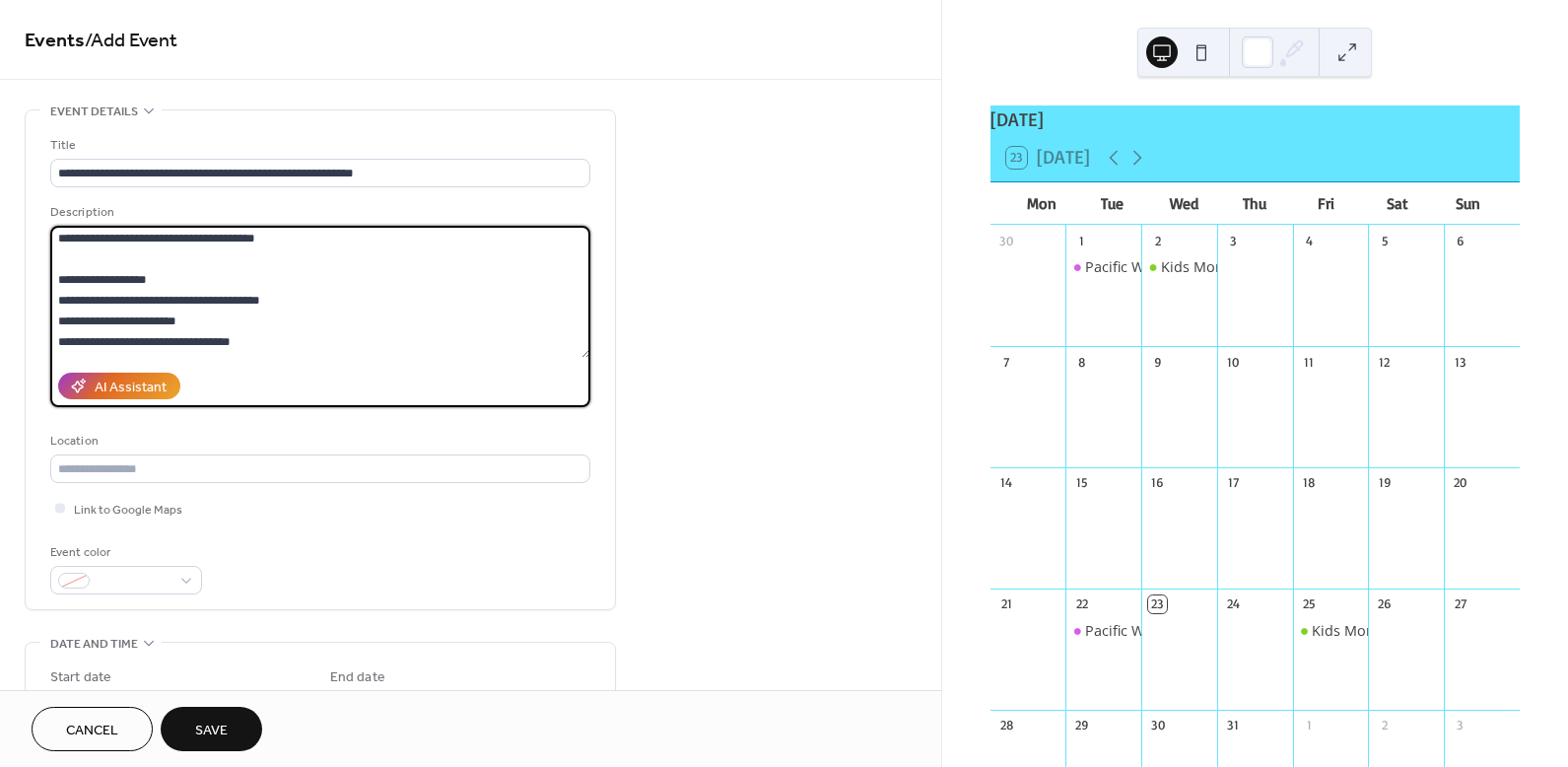 scroll, scrollTop: 0, scrollLeft: 0, axis: both 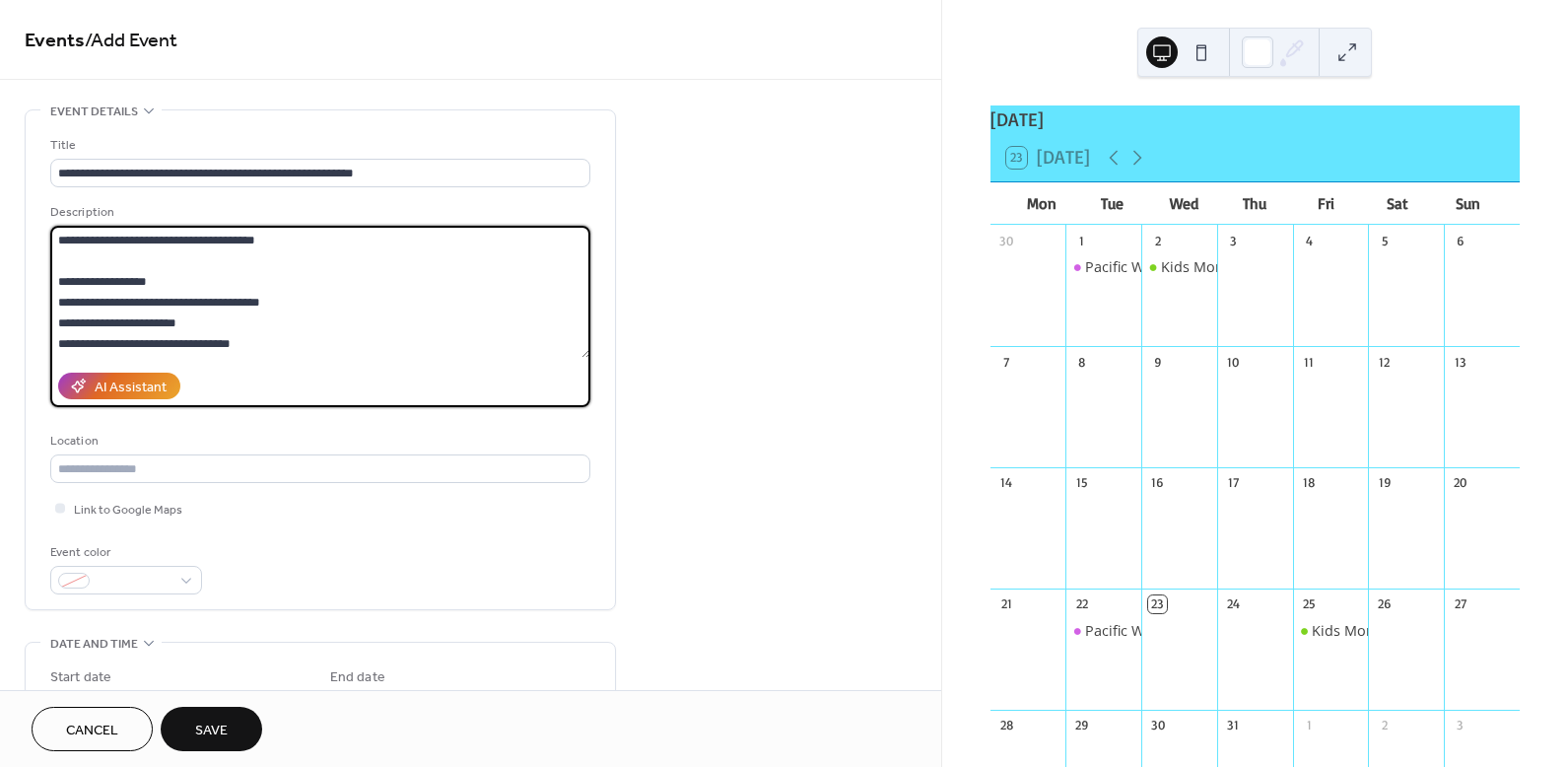 type on "**********" 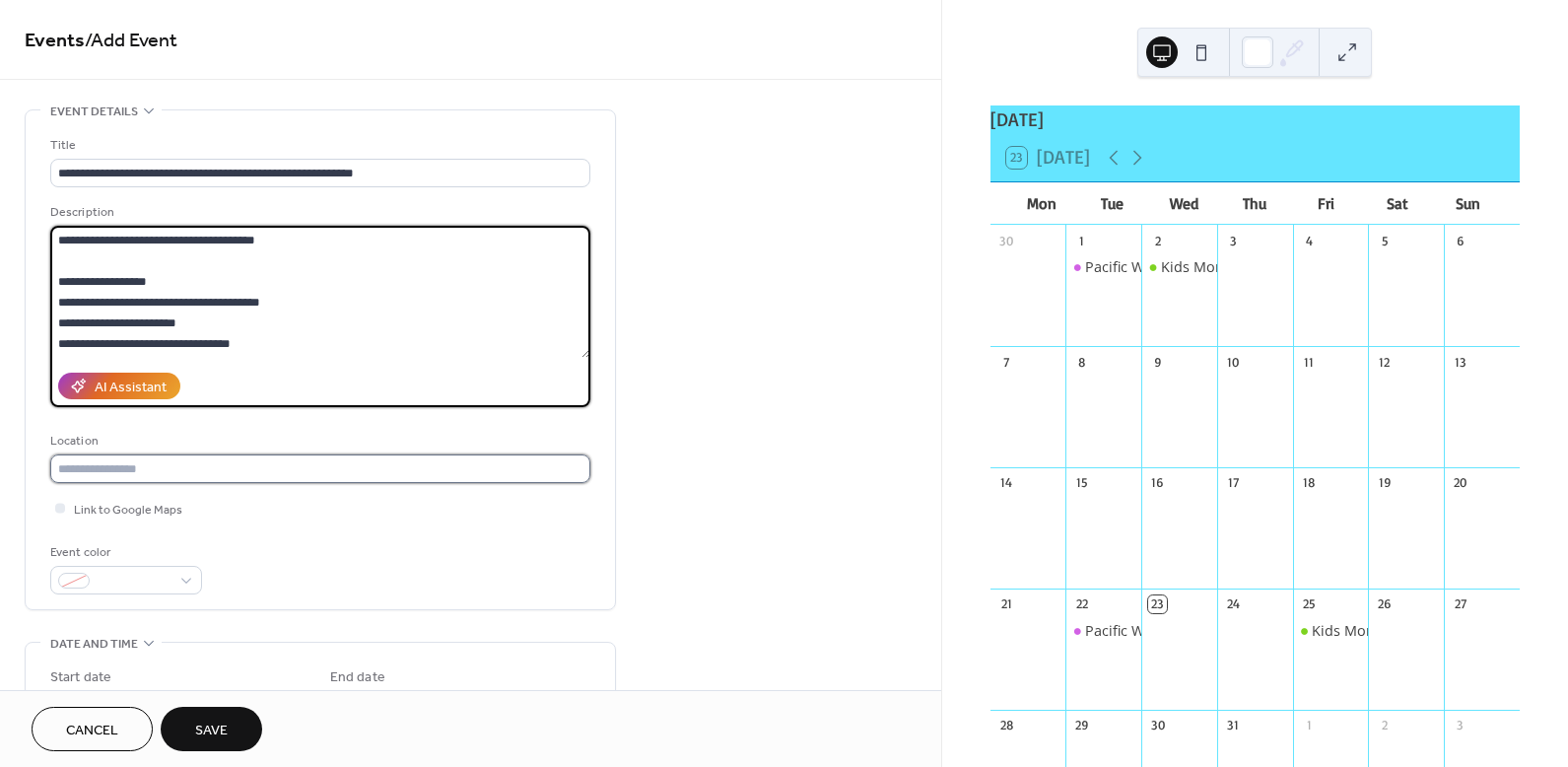click at bounding box center [320, 468] 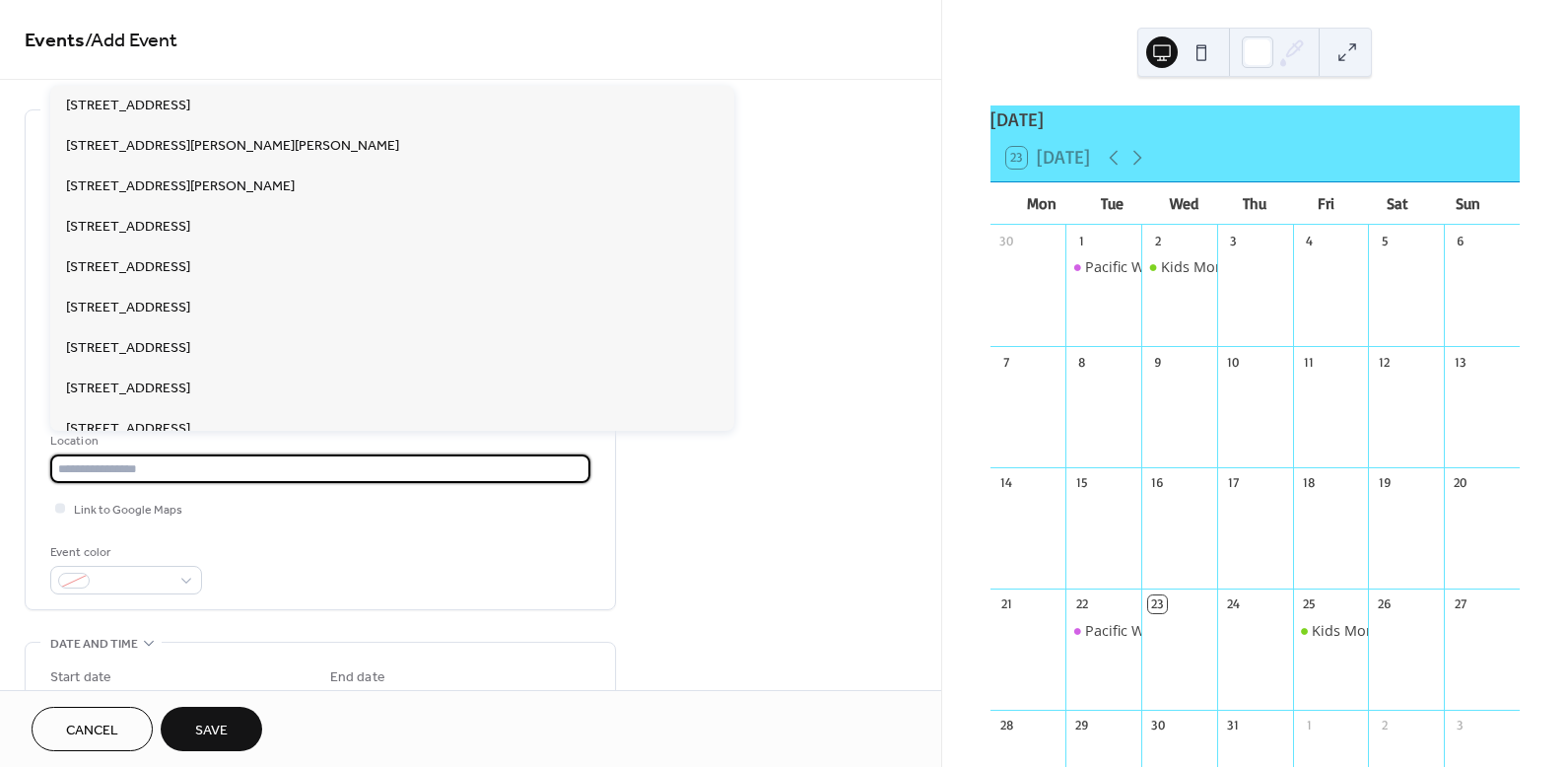 paste on "**********" 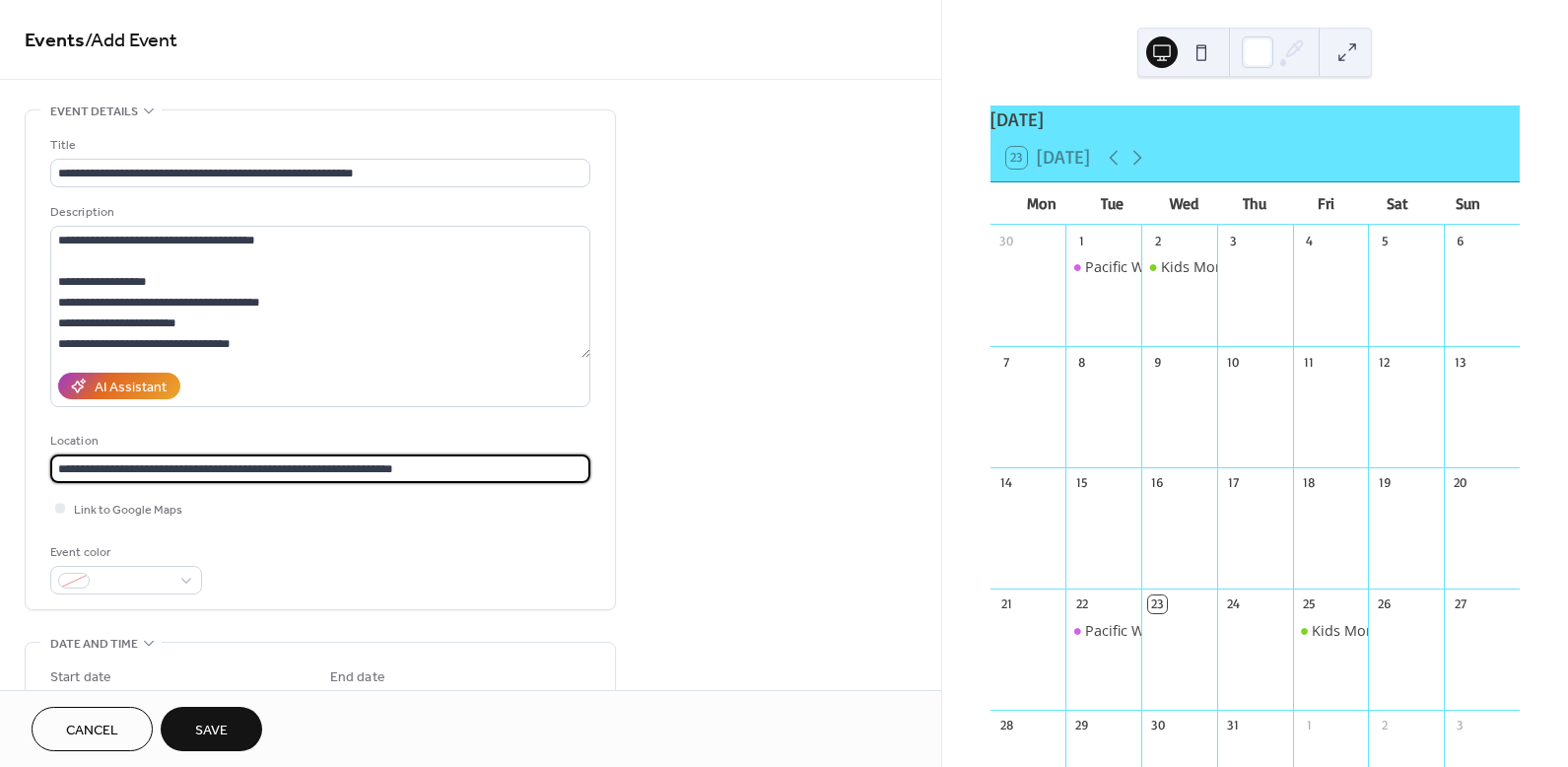 type on "**********" 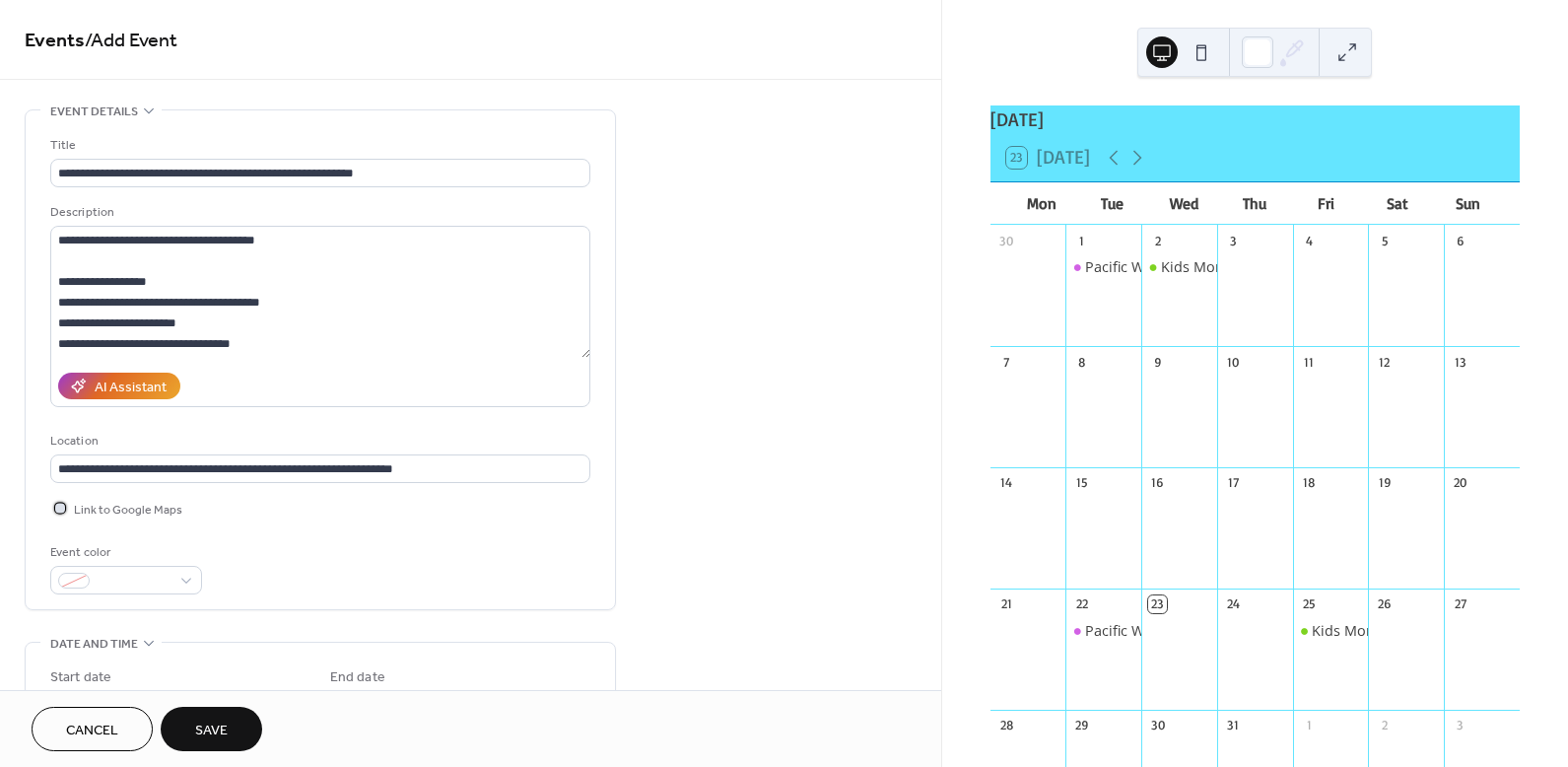 click at bounding box center (60, 508) 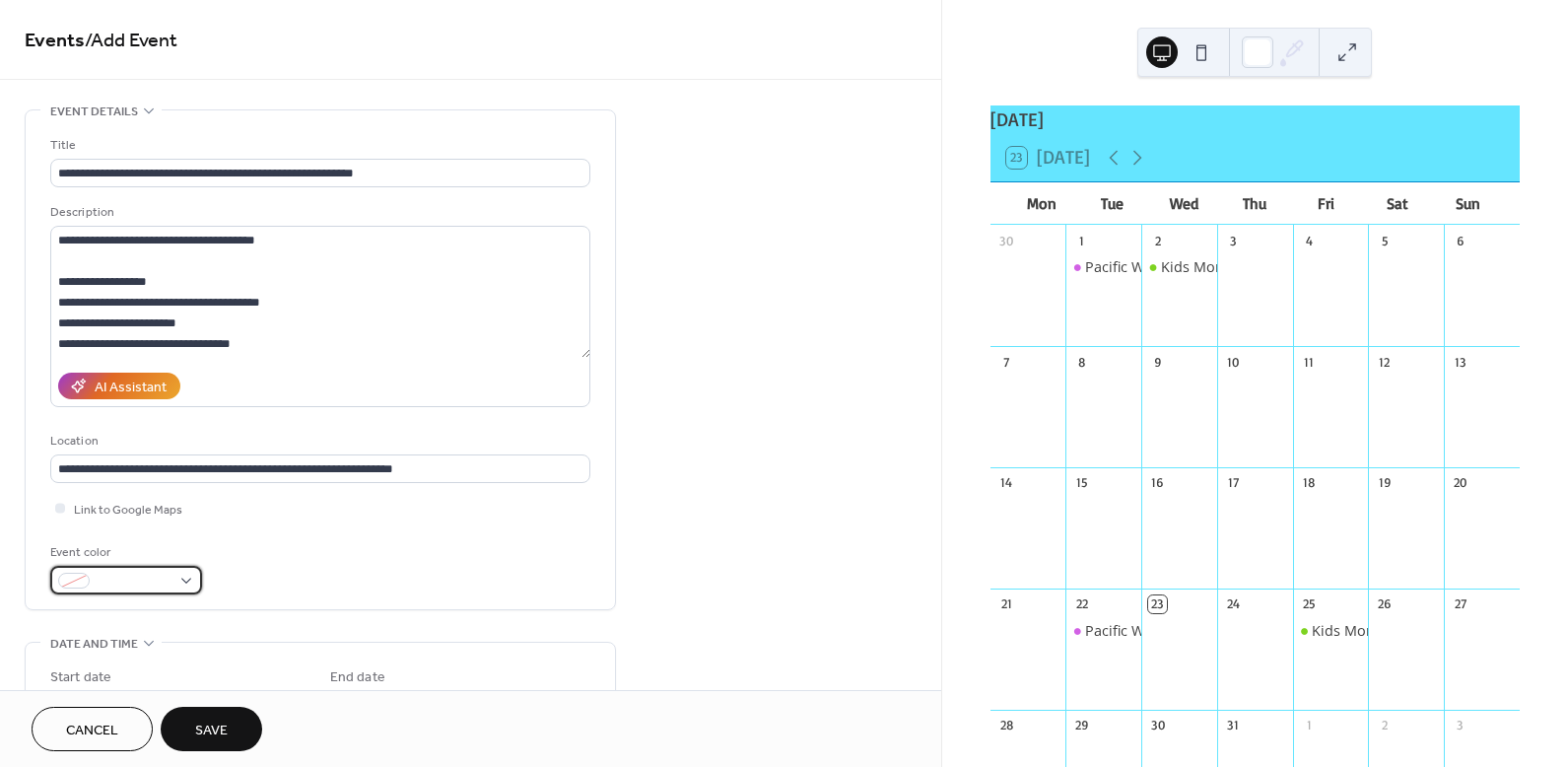 click at bounding box center (126, 580) 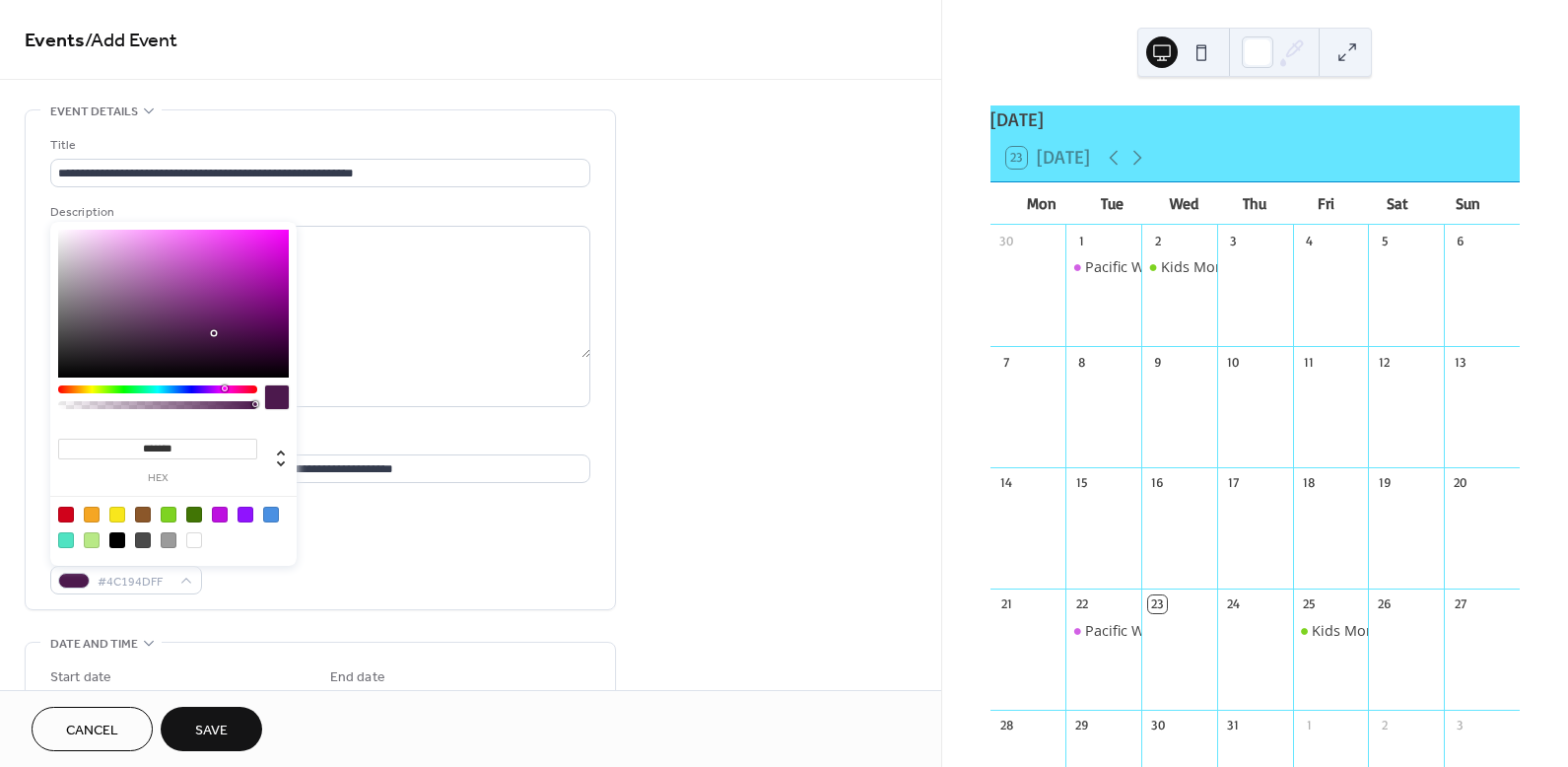 click at bounding box center (158, 389) 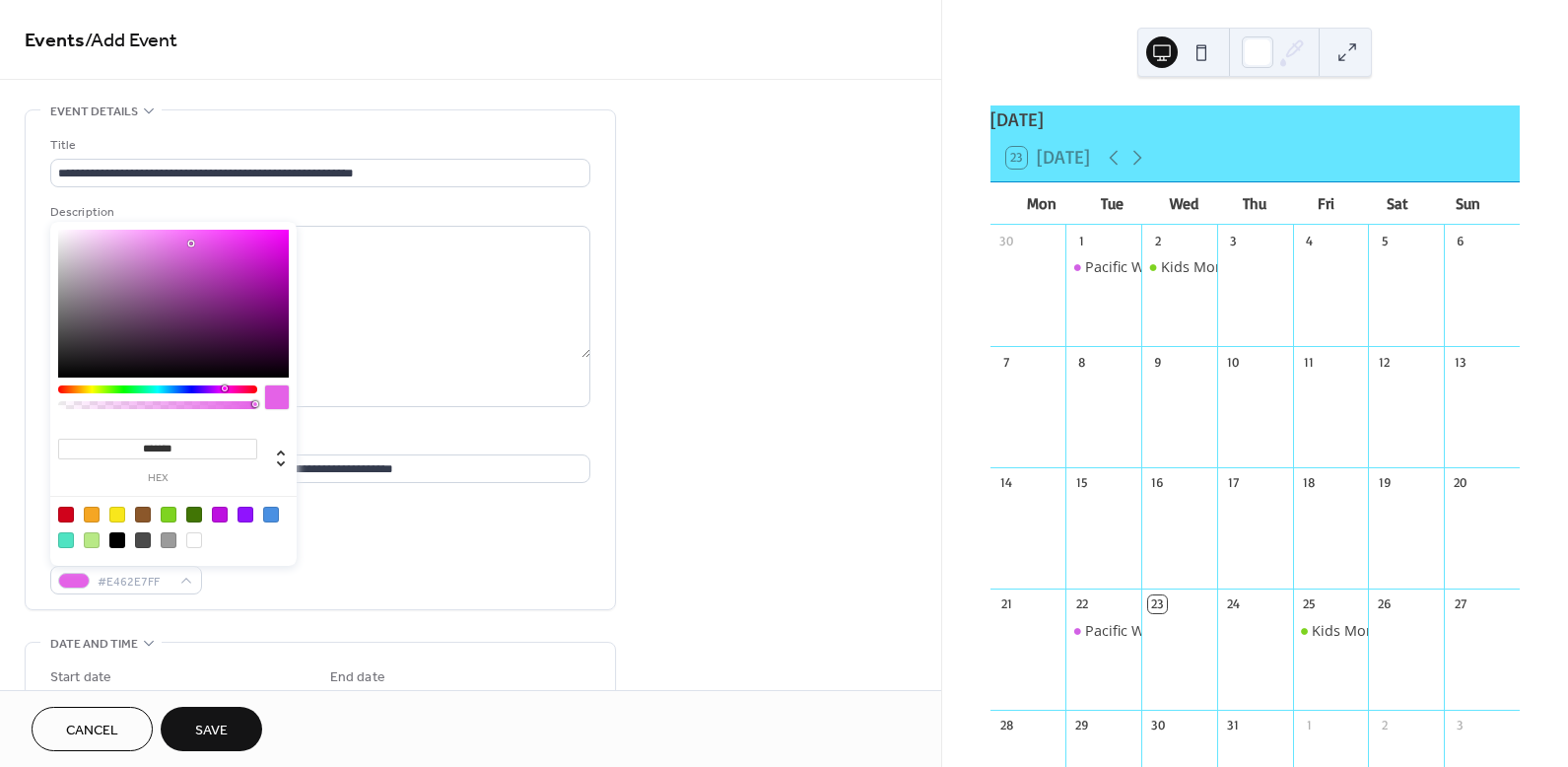 click at bounding box center [173, 304] 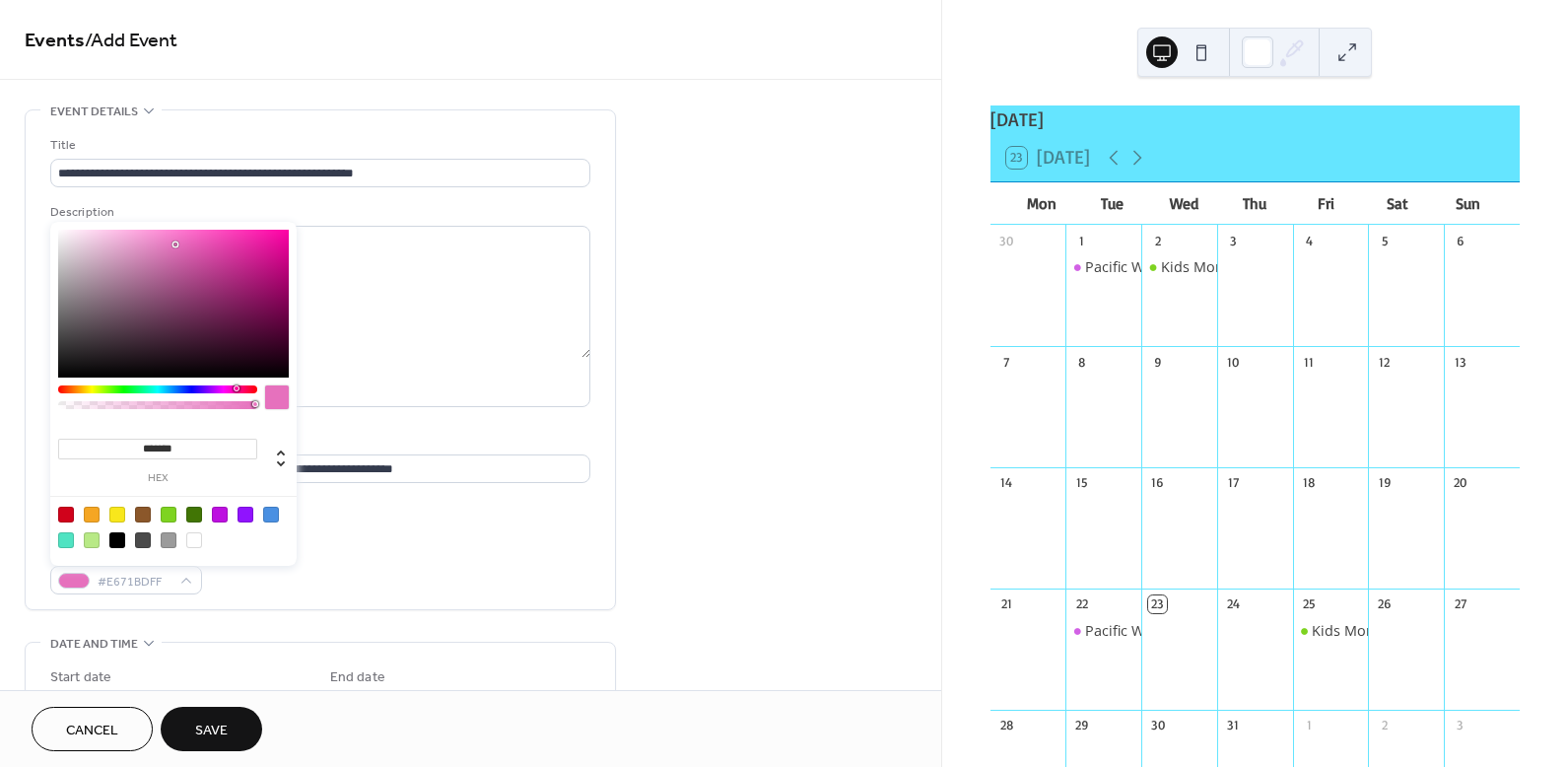 click at bounding box center (158, 389) 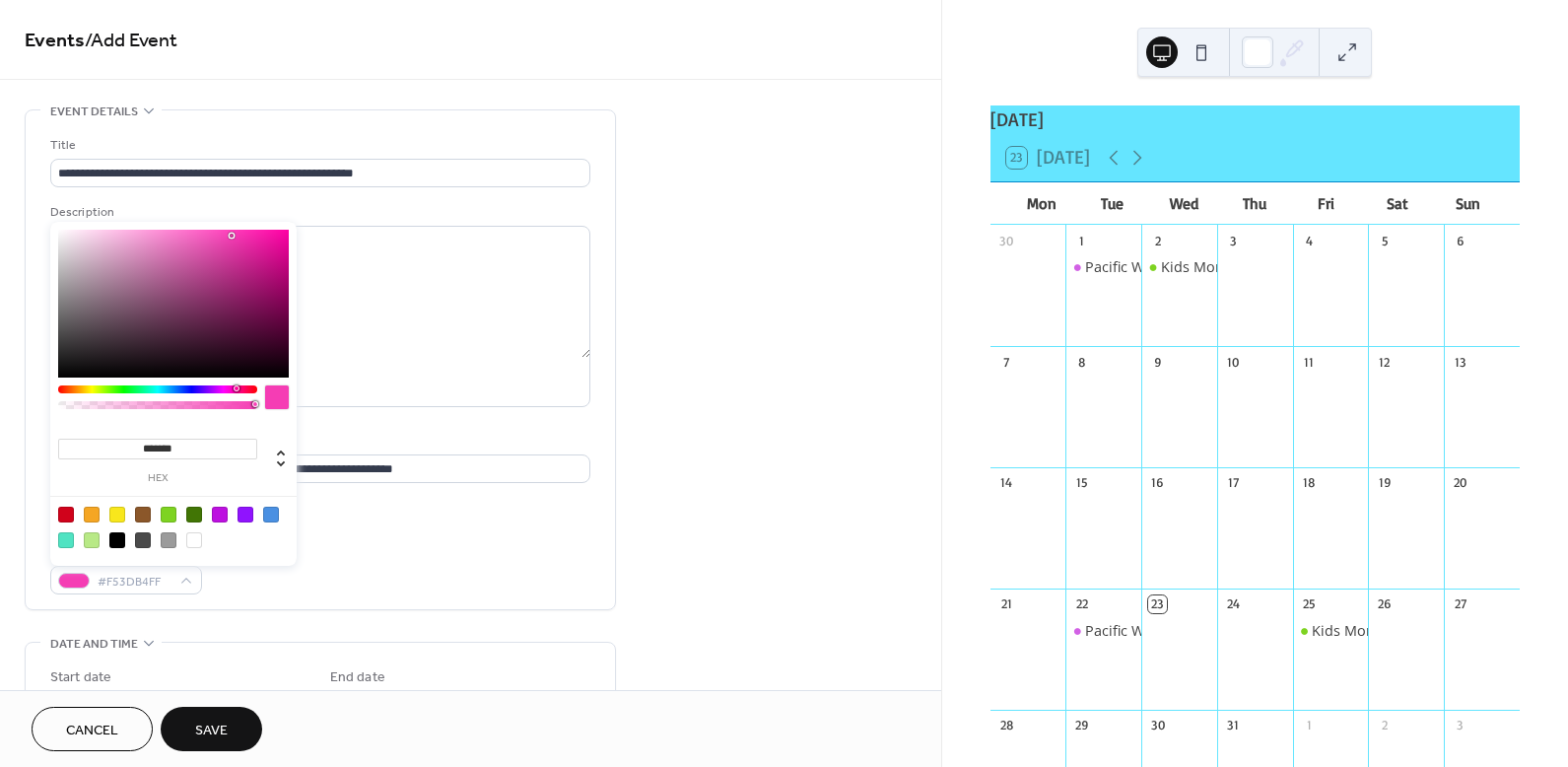 type on "*******" 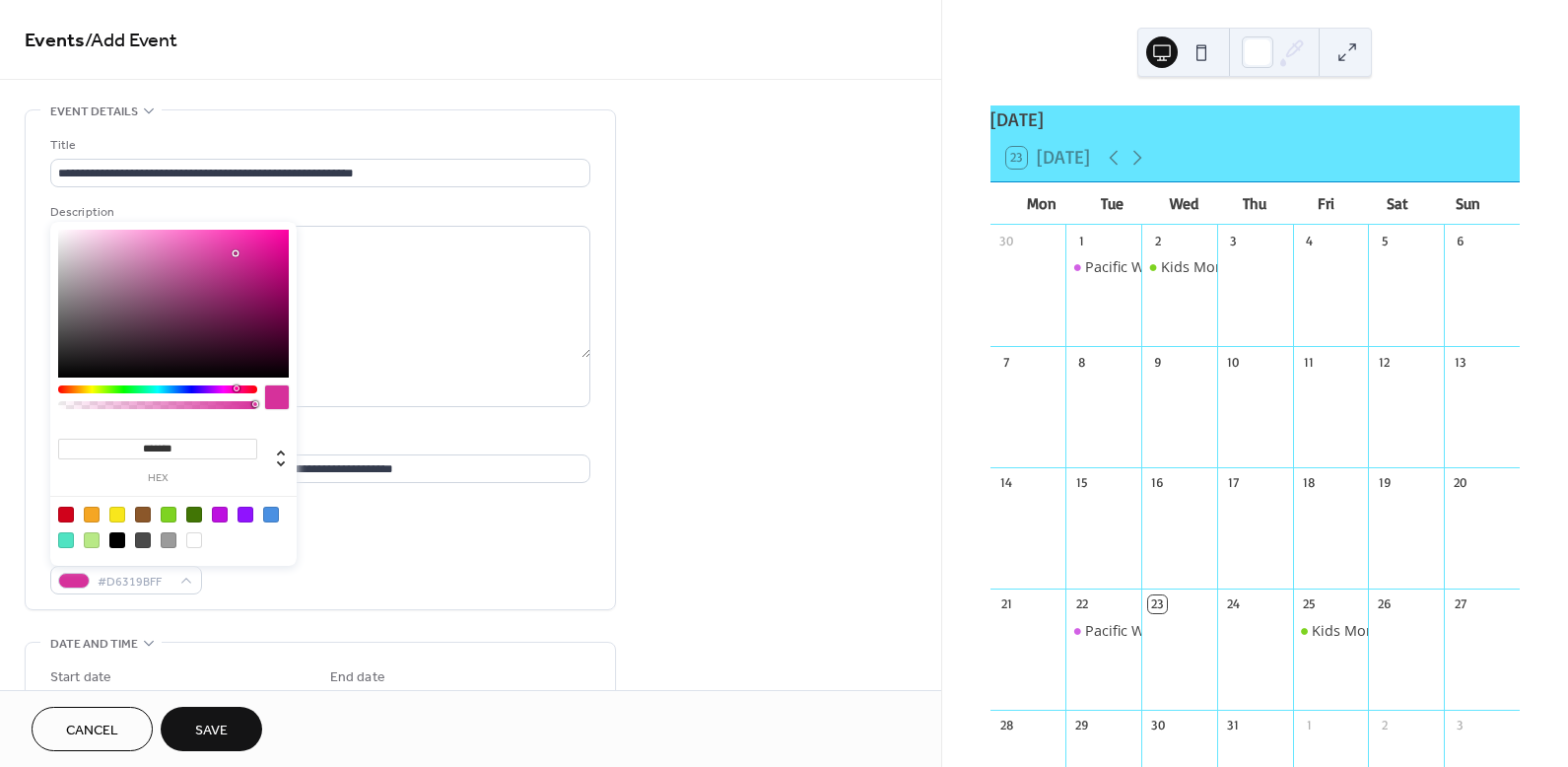 drag, startPoint x: 212, startPoint y: 256, endPoint x: 237, endPoint y: 253, distance: 25.179357 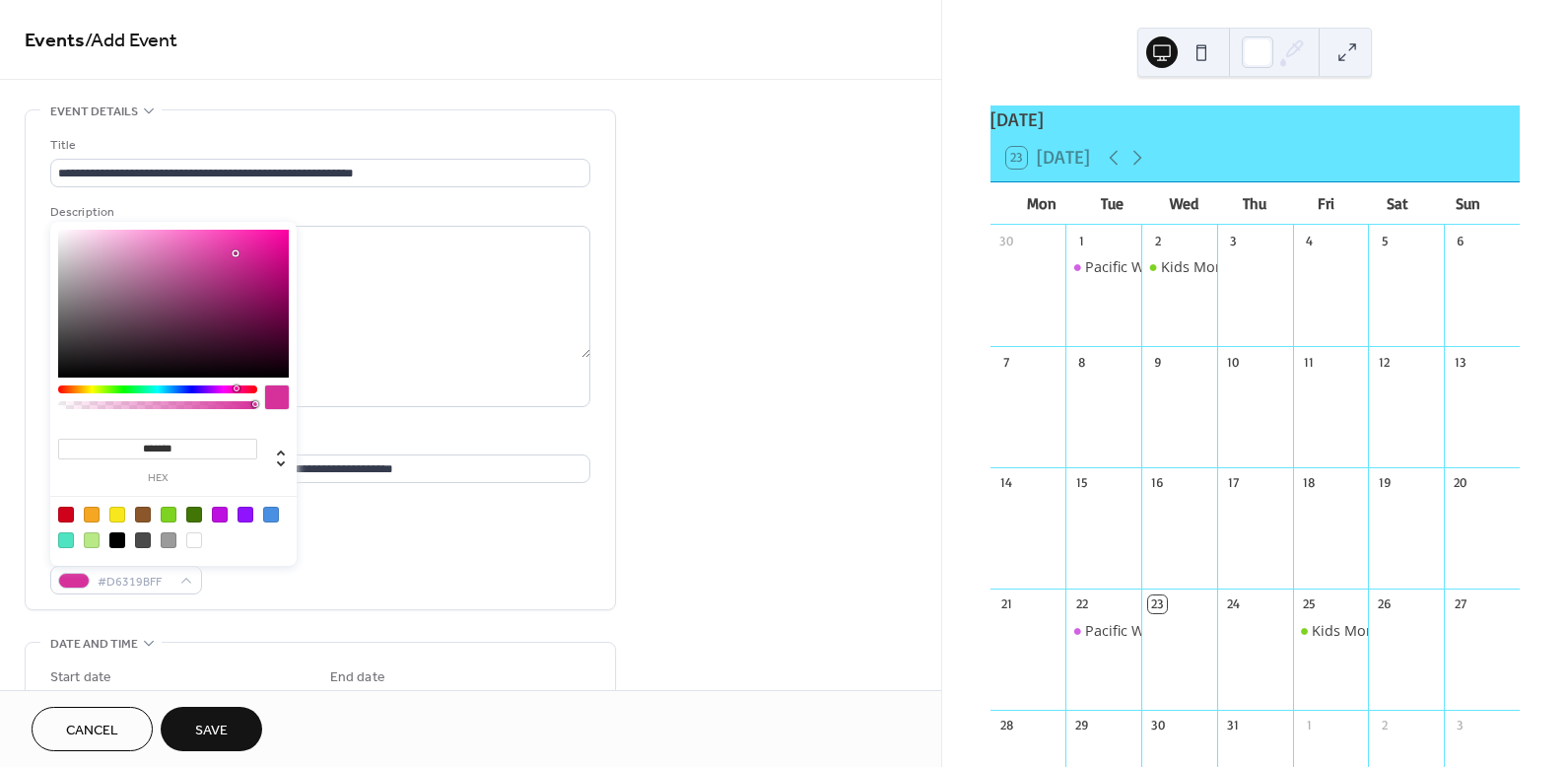 click on "Event color #D6319BFF" at bounding box center (320, 568) 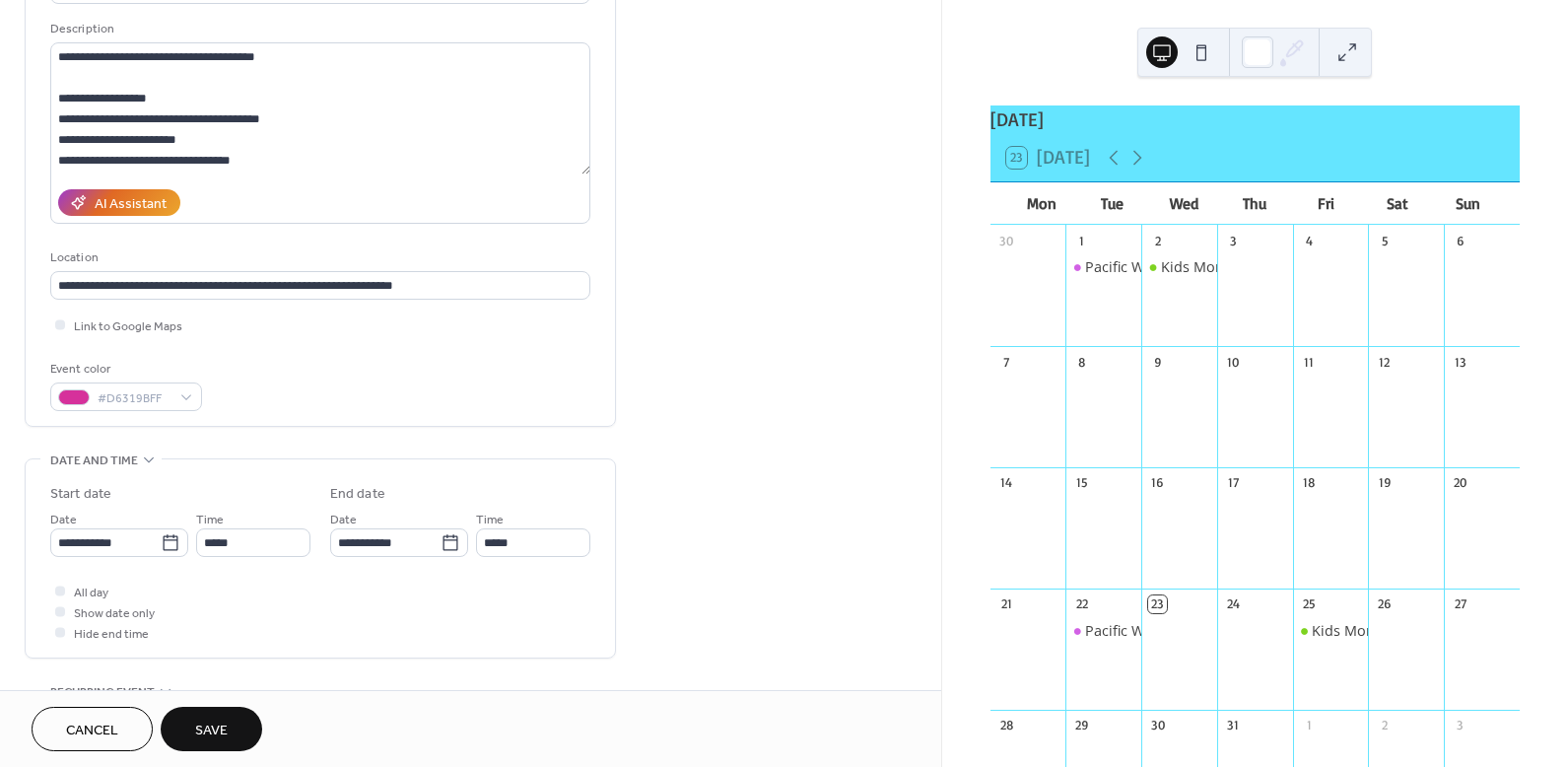 scroll, scrollTop: 318, scrollLeft: 0, axis: vertical 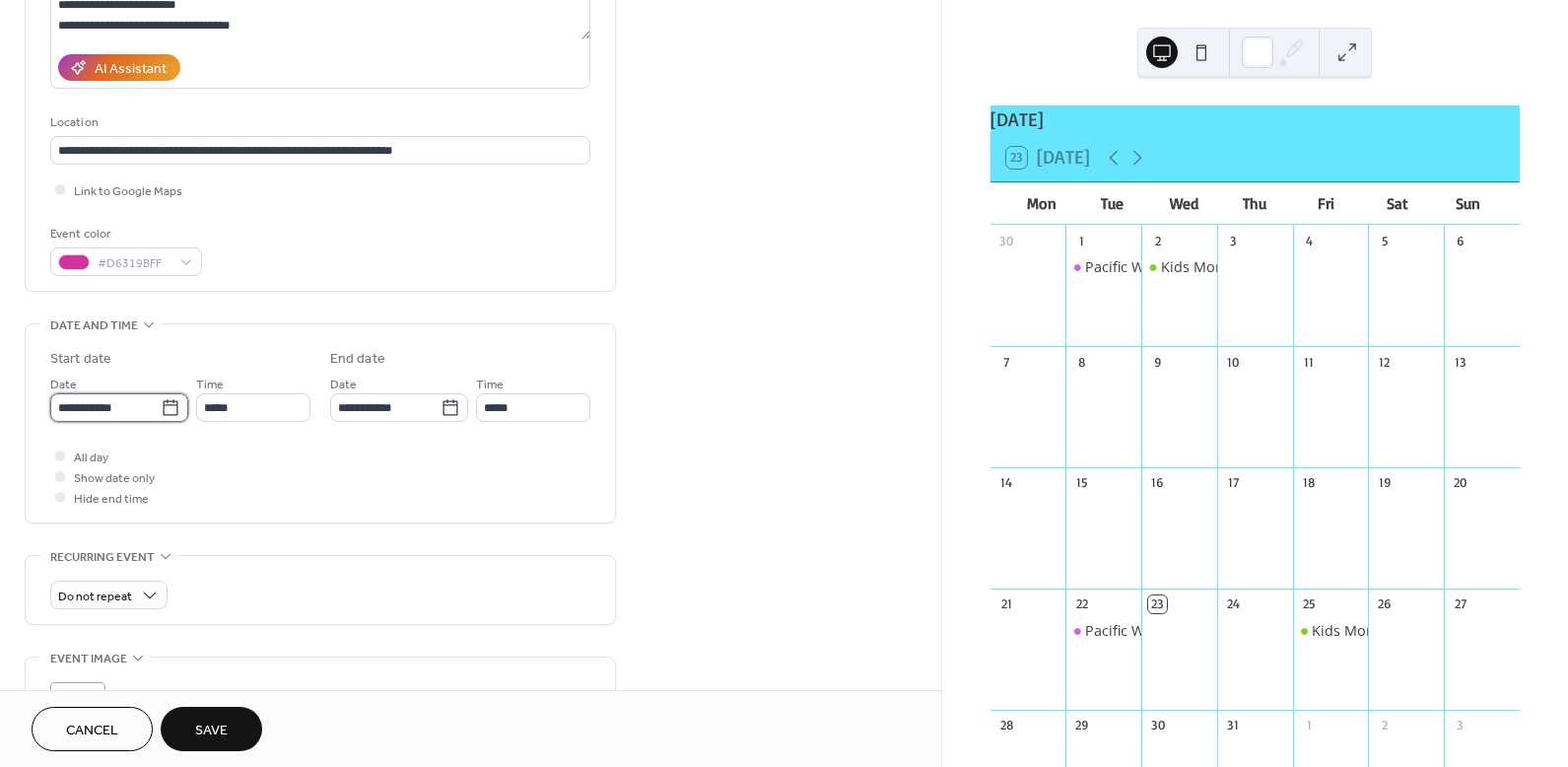 click on "**********" at bounding box center [105, 407] 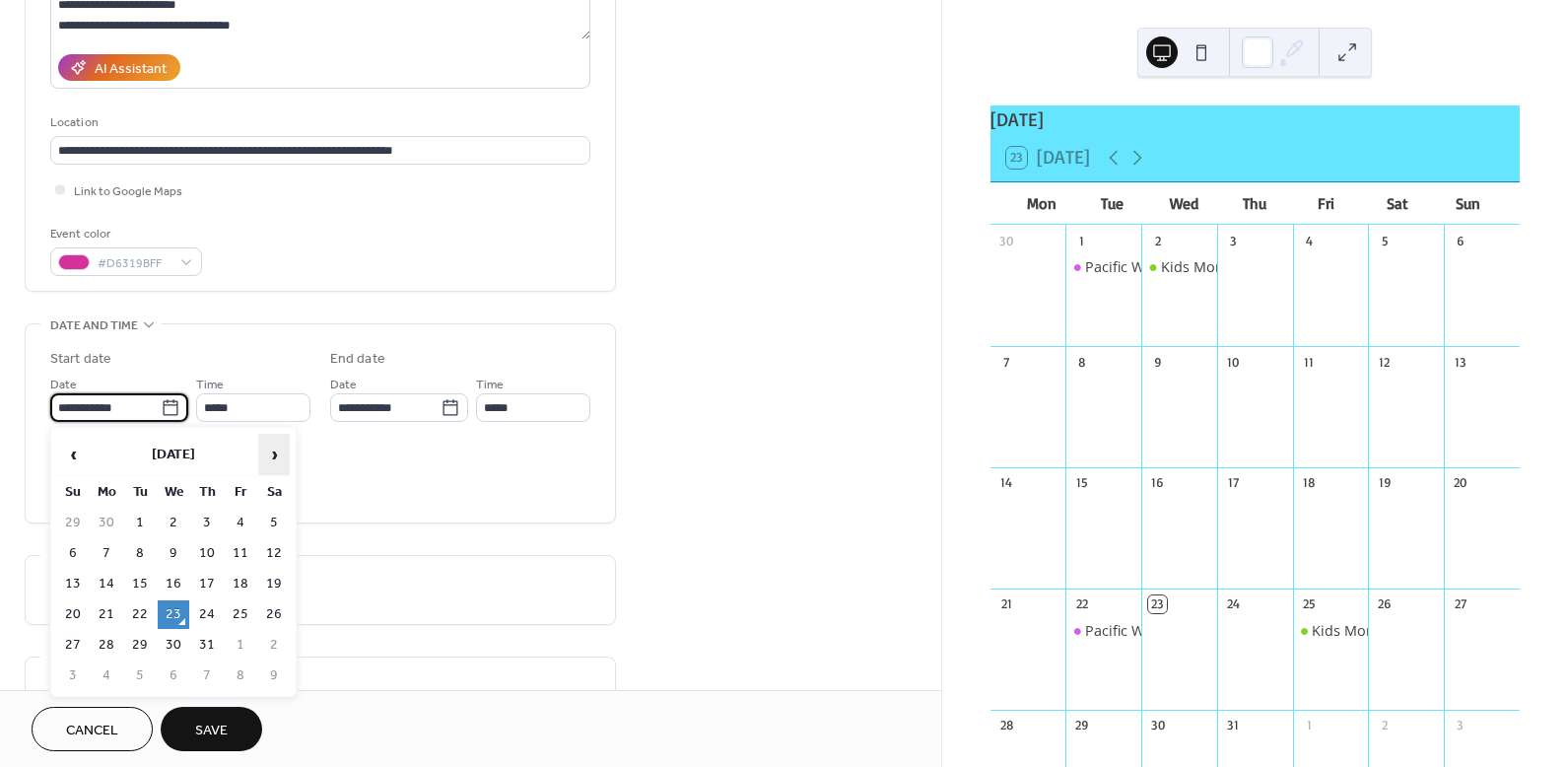 click on "›" at bounding box center [274, 454] 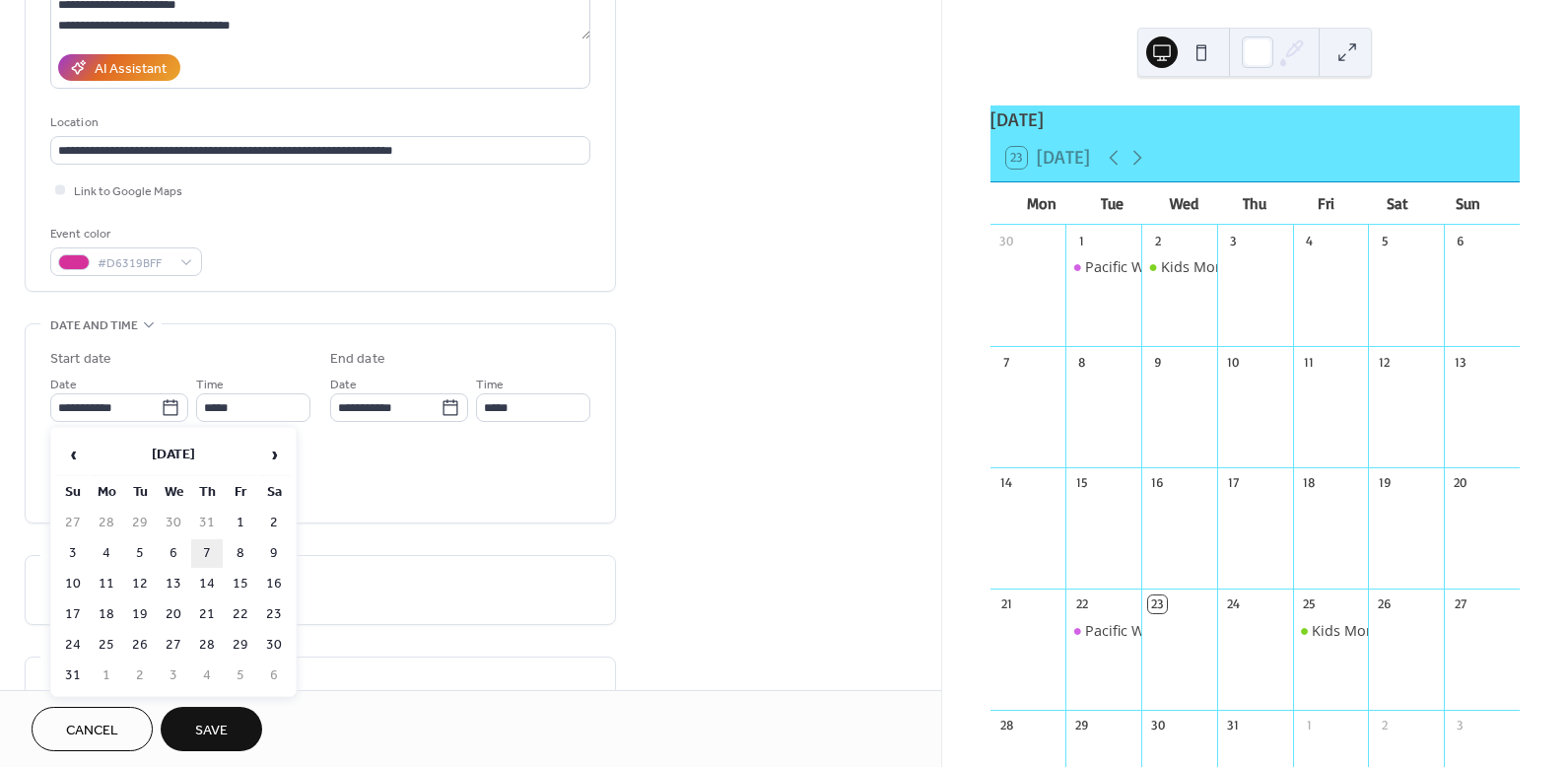click on "7" at bounding box center (207, 553) 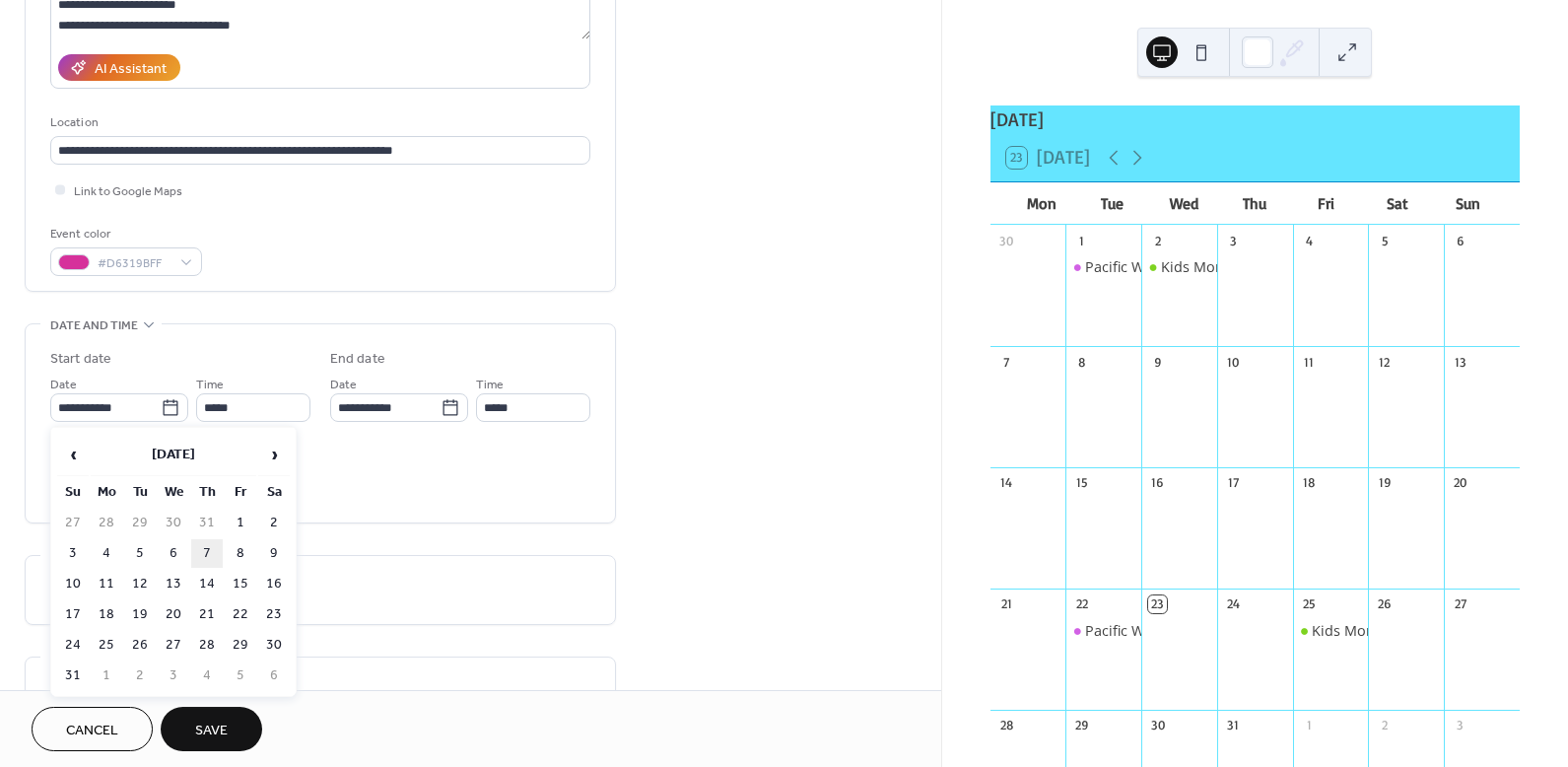 type on "**********" 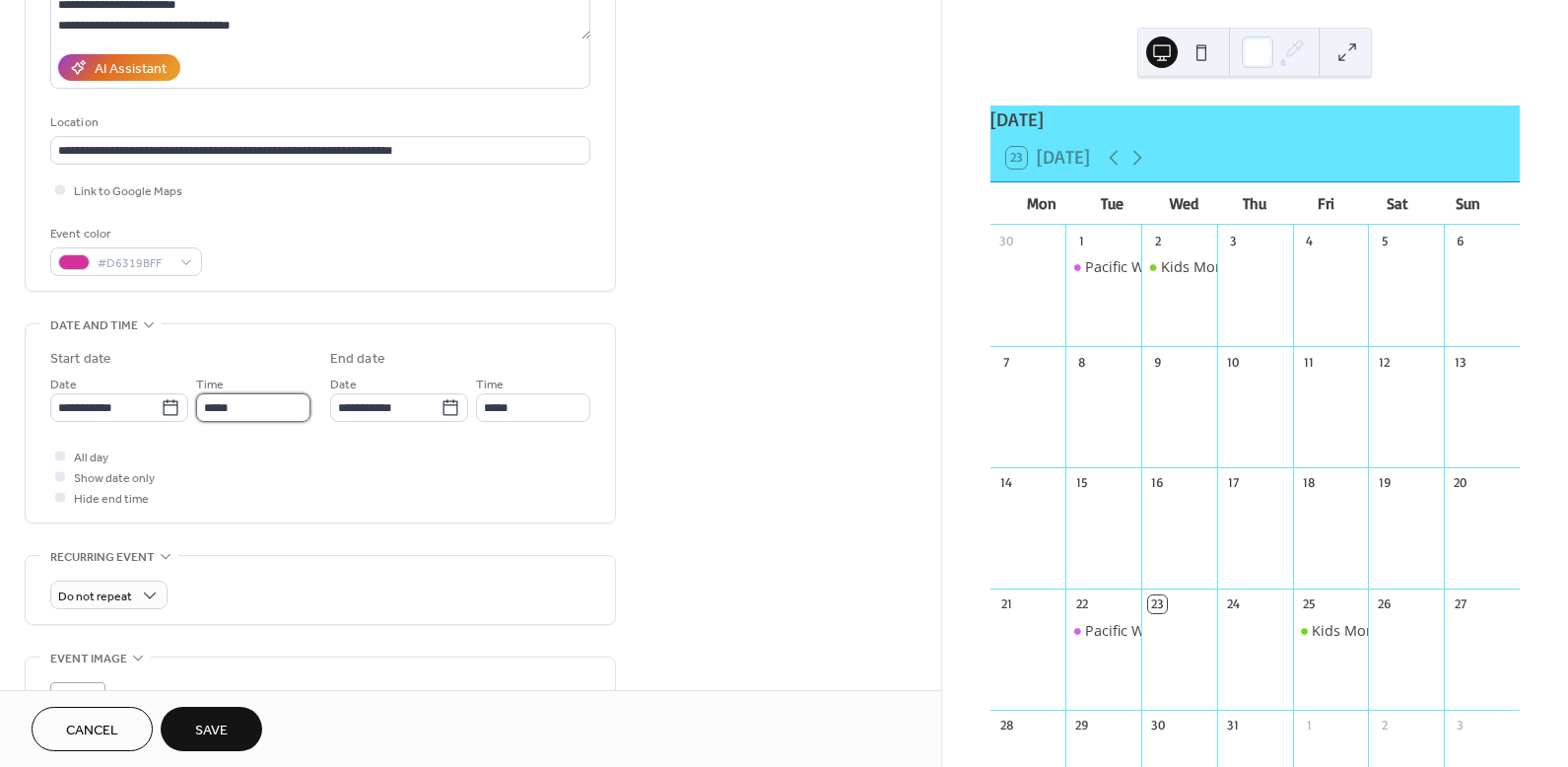 click on "*****" at bounding box center (253, 407) 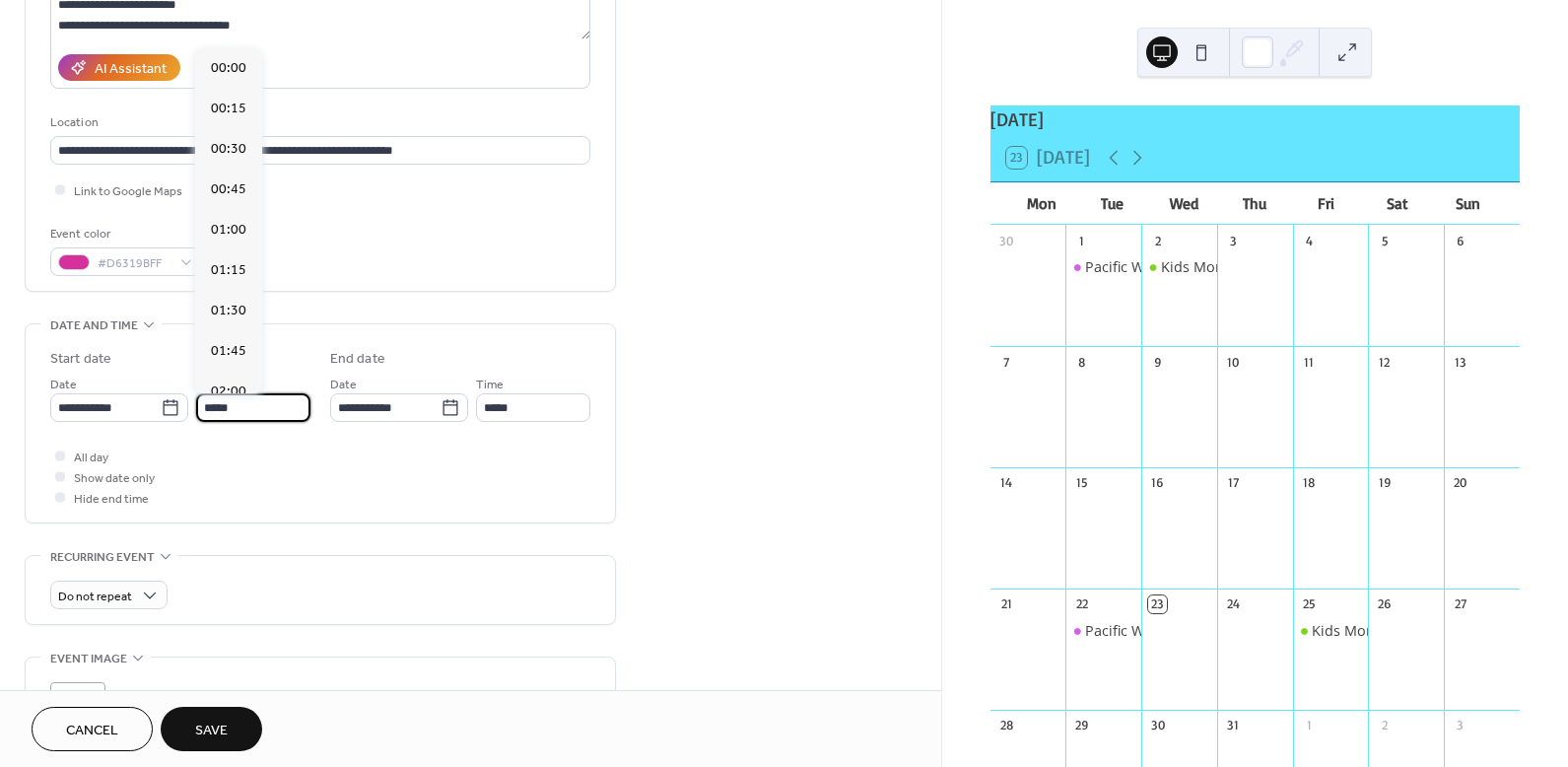 scroll, scrollTop: 1940, scrollLeft: 0, axis: vertical 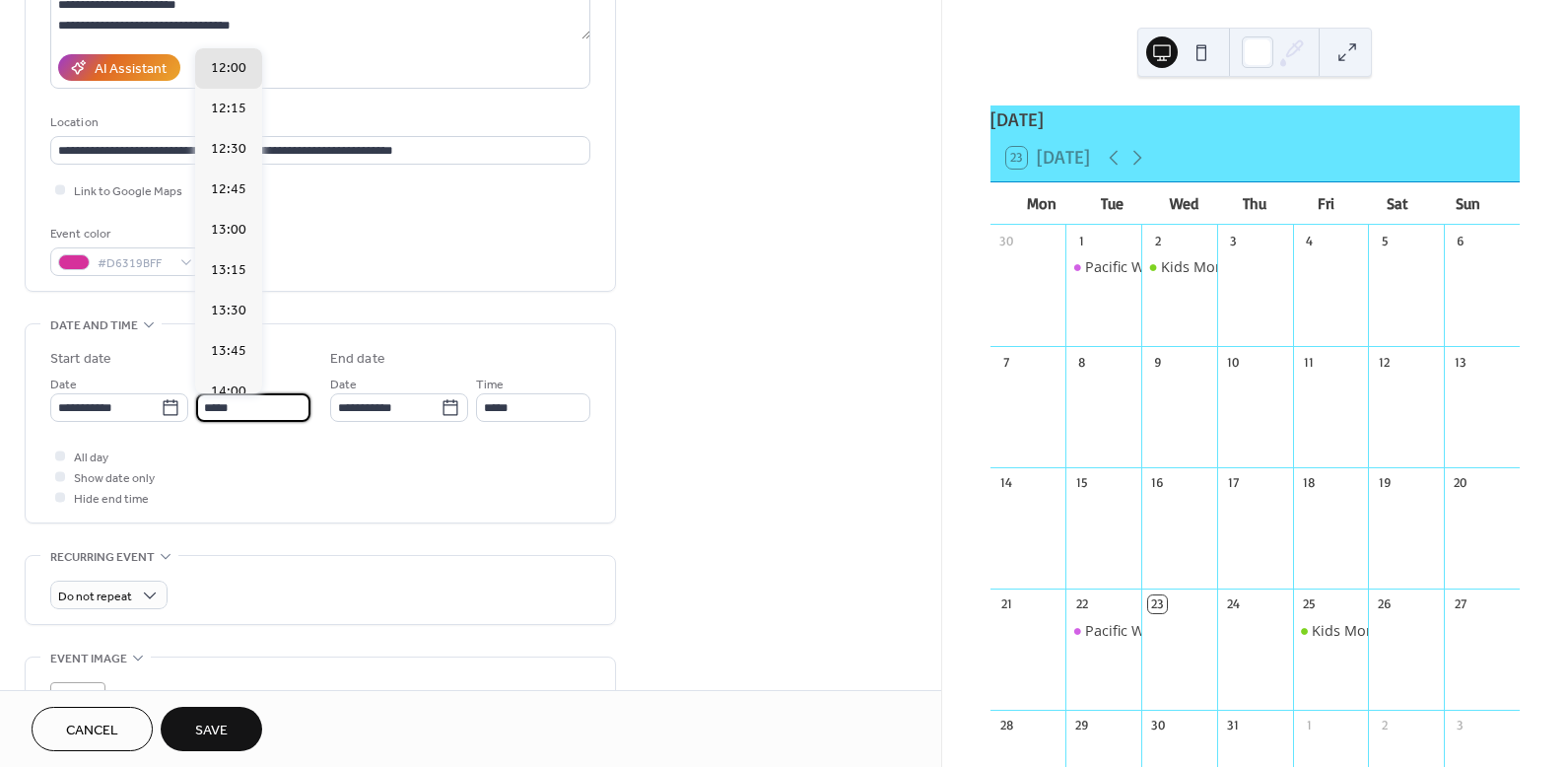click on "*****" at bounding box center (253, 407) 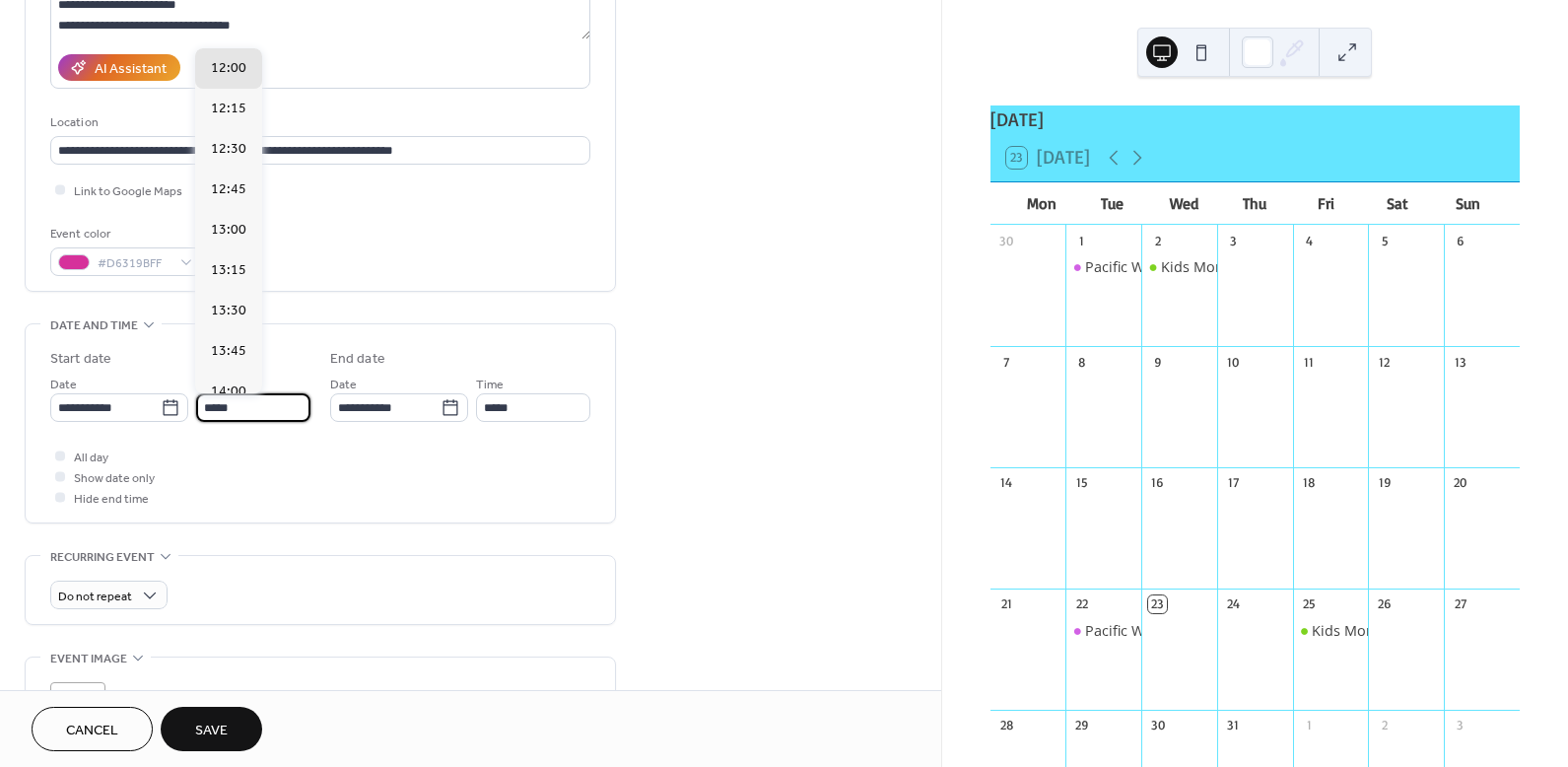 click on "*****" at bounding box center [253, 407] 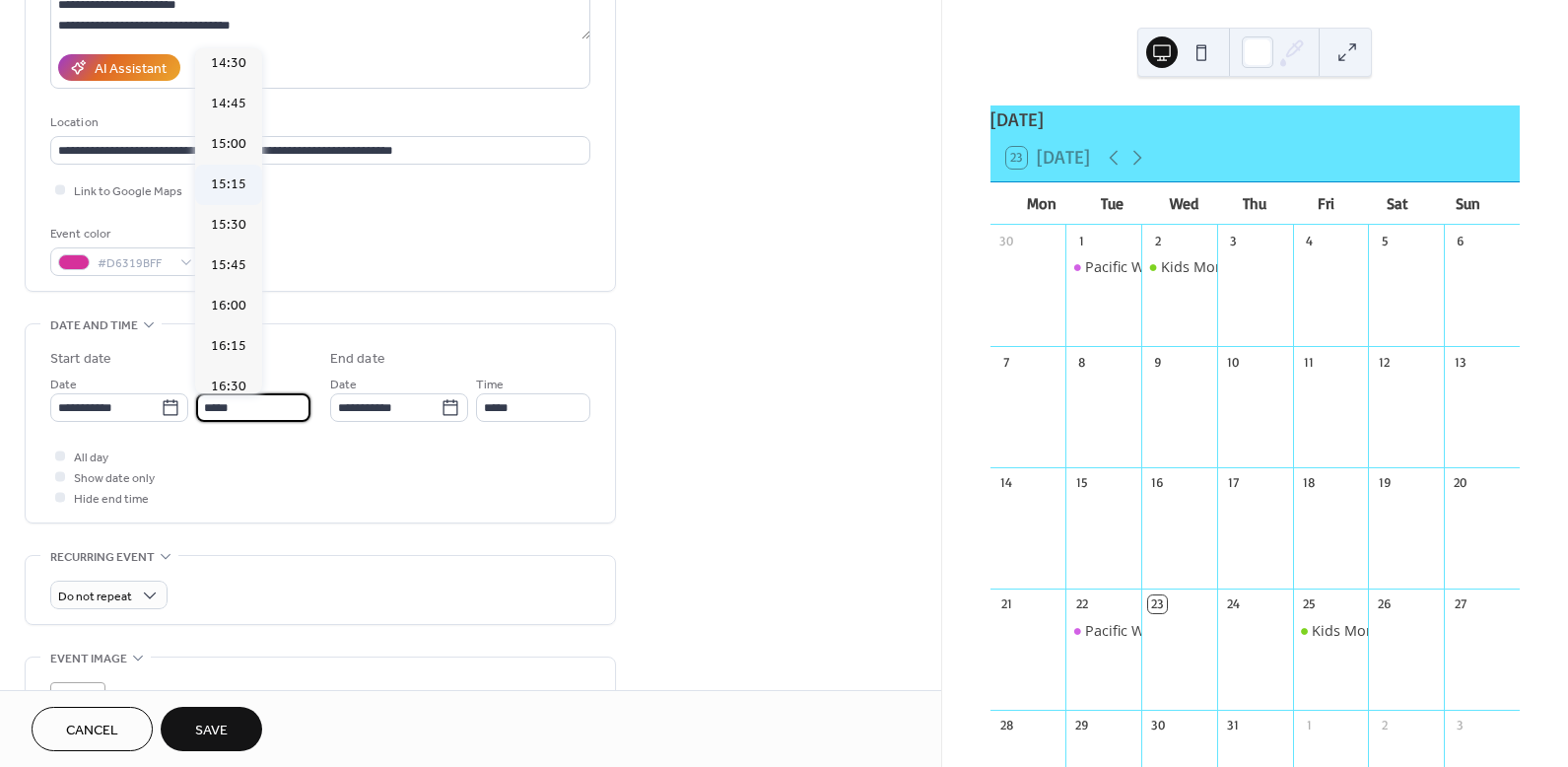 scroll, scrollTop: 2348, scrollLeft: 0, axis: vertical 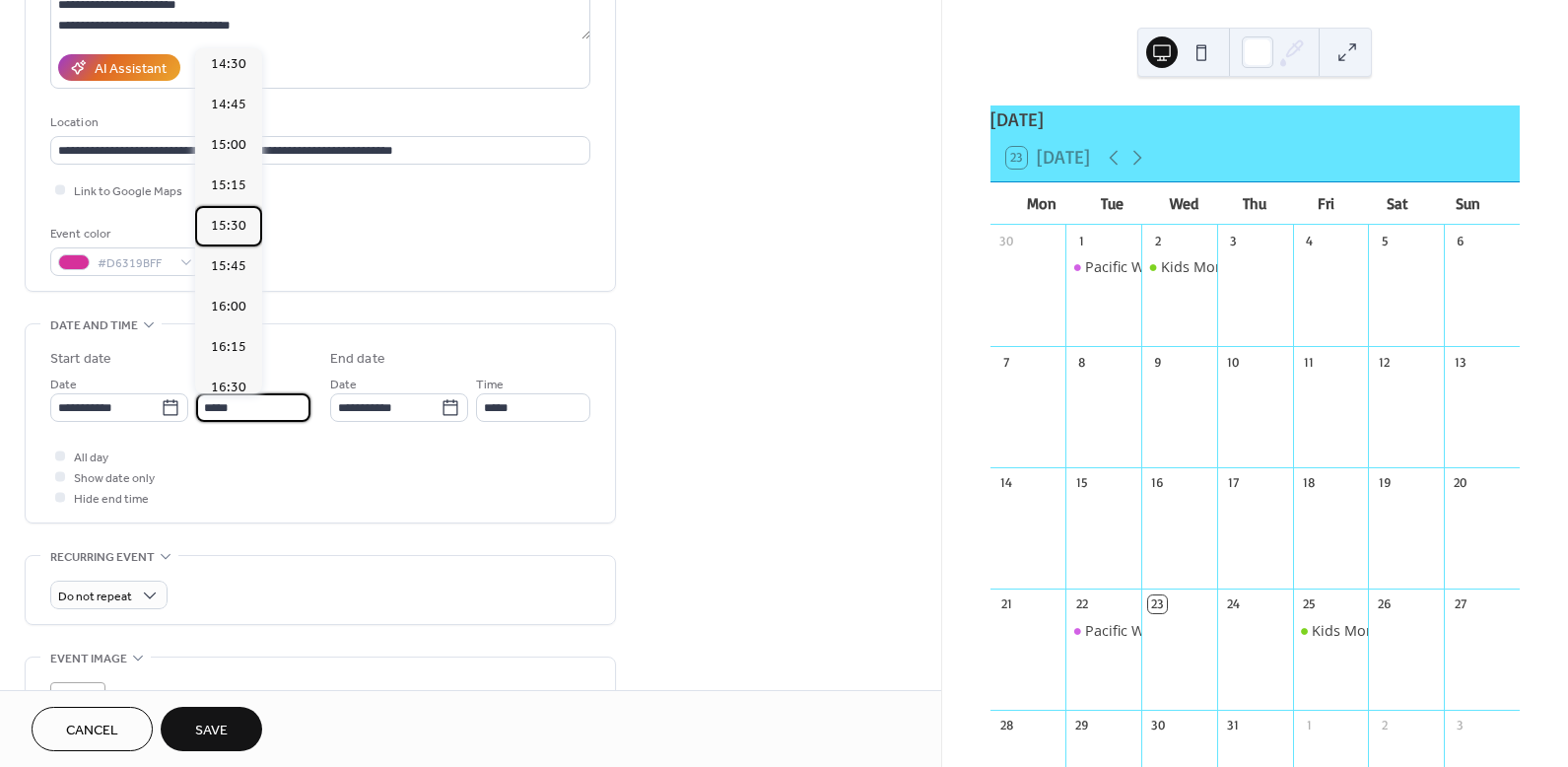 click on "15:30" at bounding box center [229, 226] 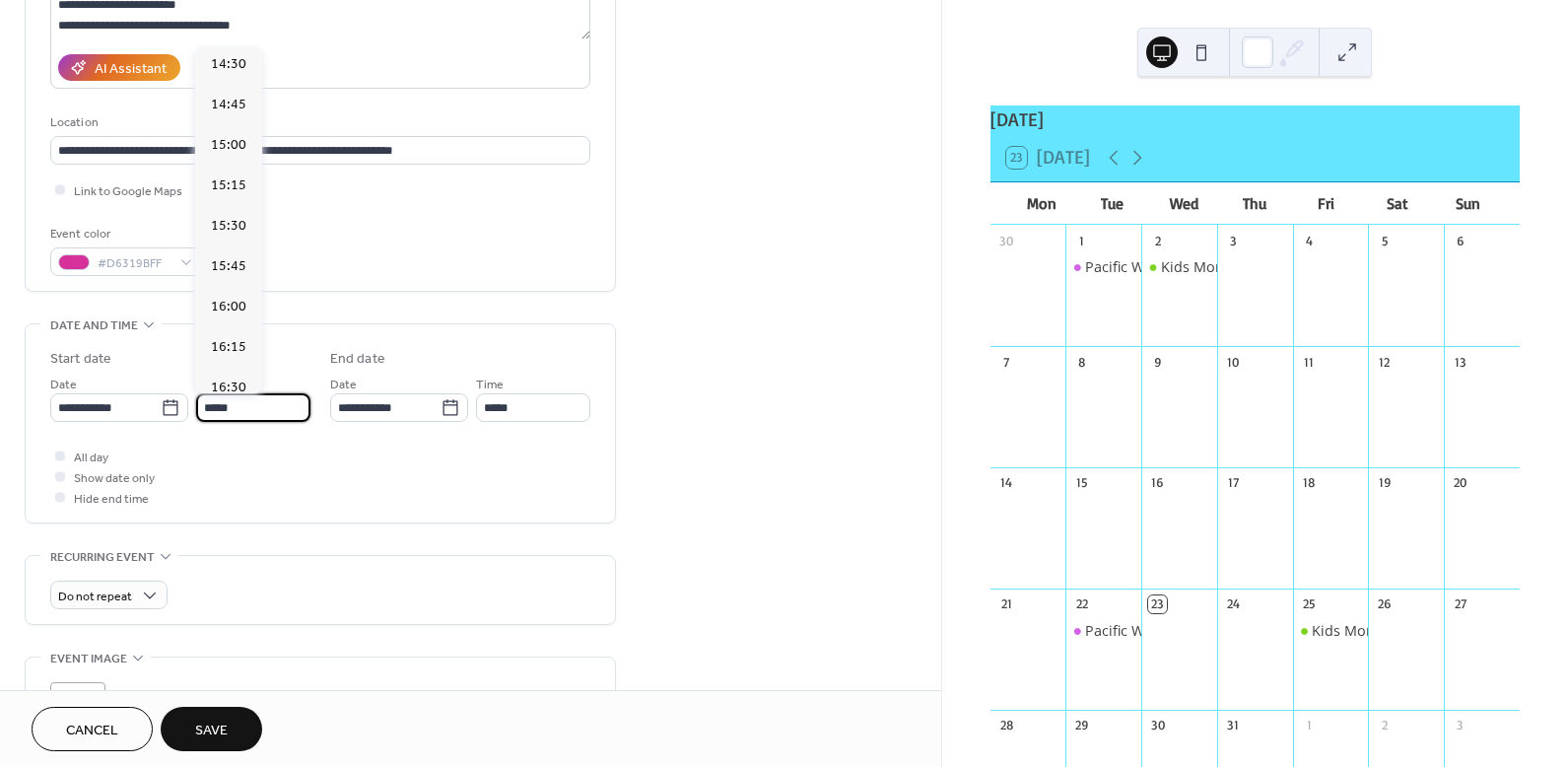 type on "*****" 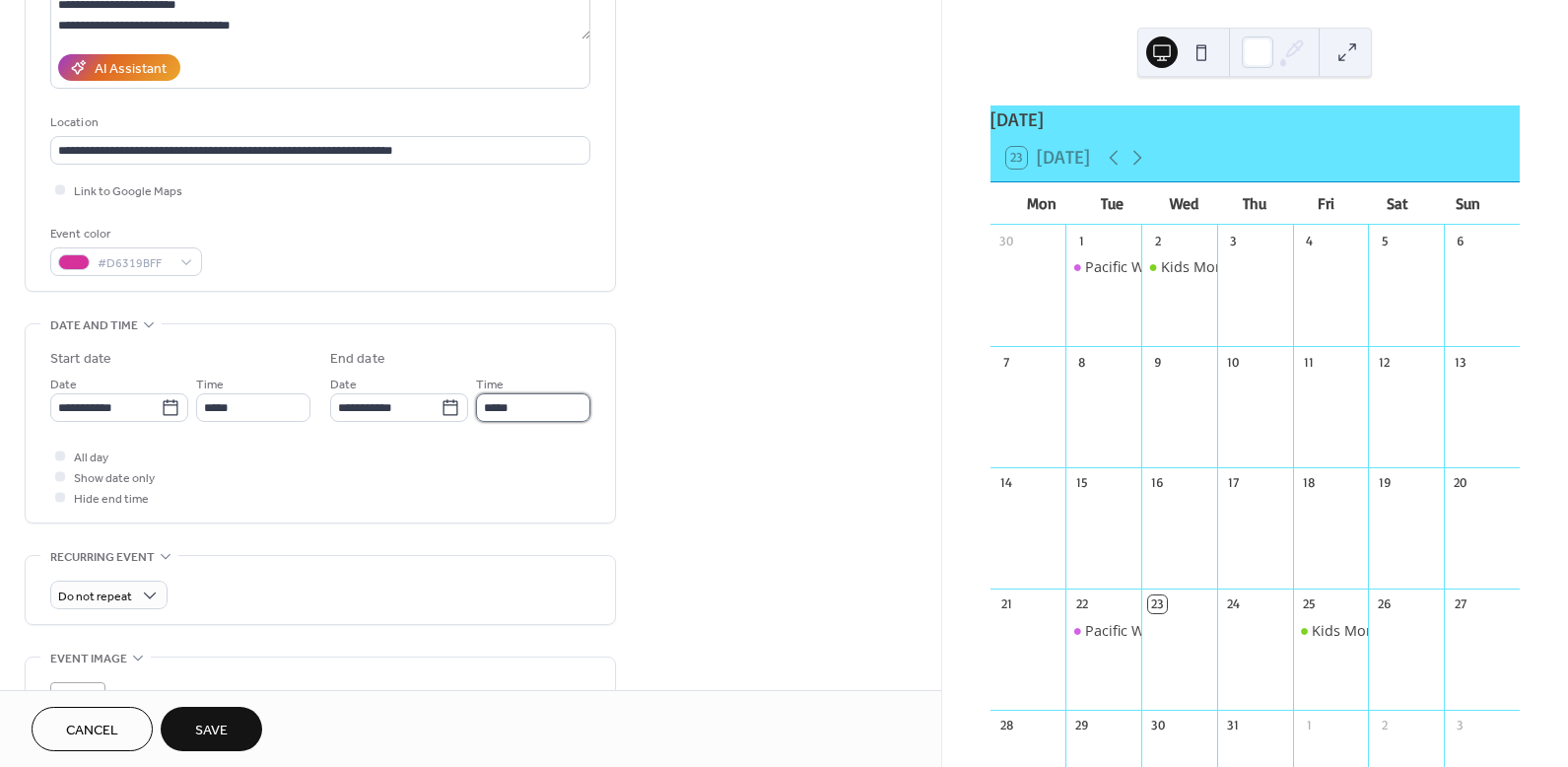 click on "*****" at bounding box center (533, 407) 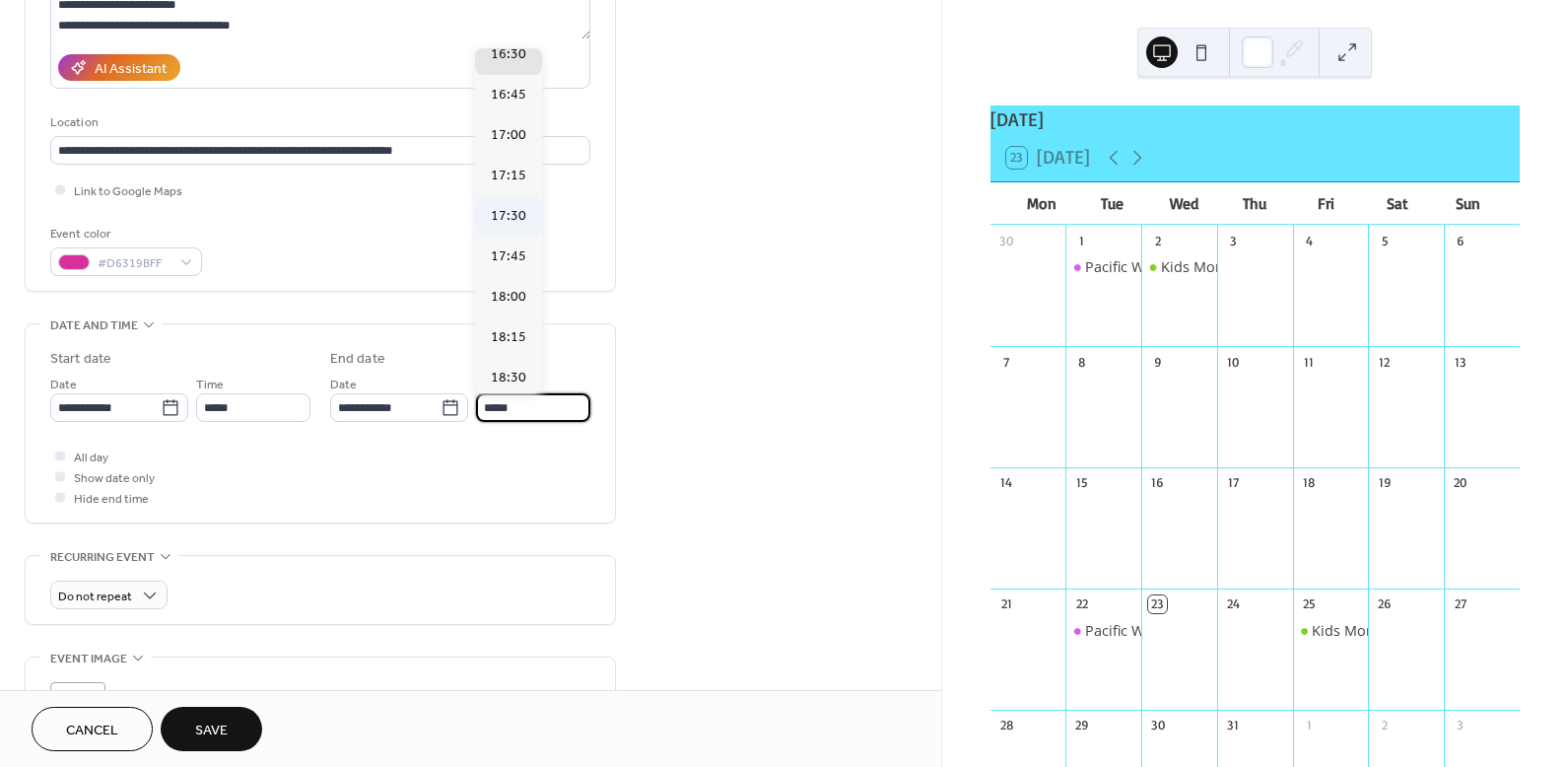 scroll, scrollTop: 136, scrollLeft: 0, axis: vertical 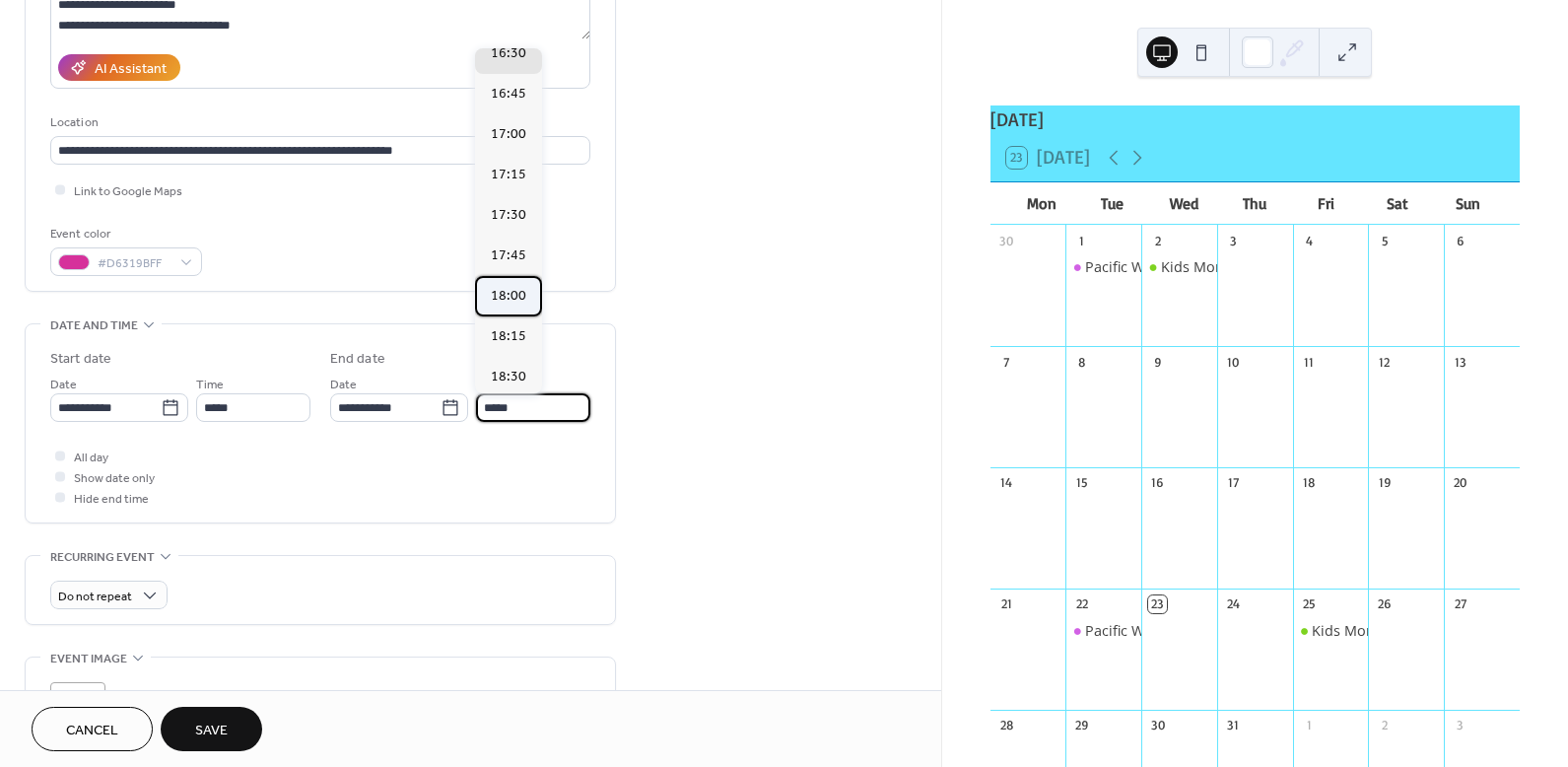 click on "18:00" at bounding box center [509, 296] 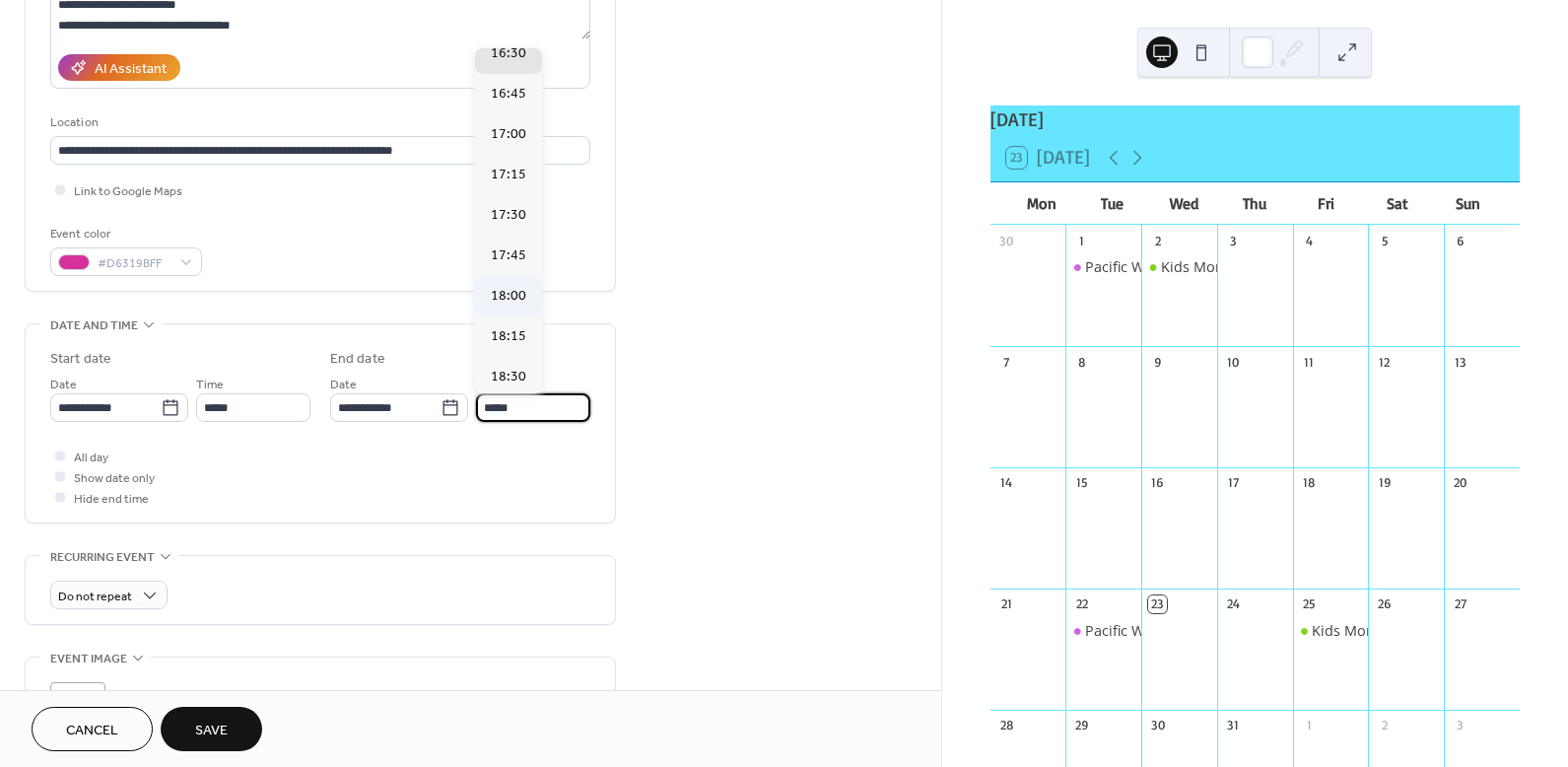 type on "*****" 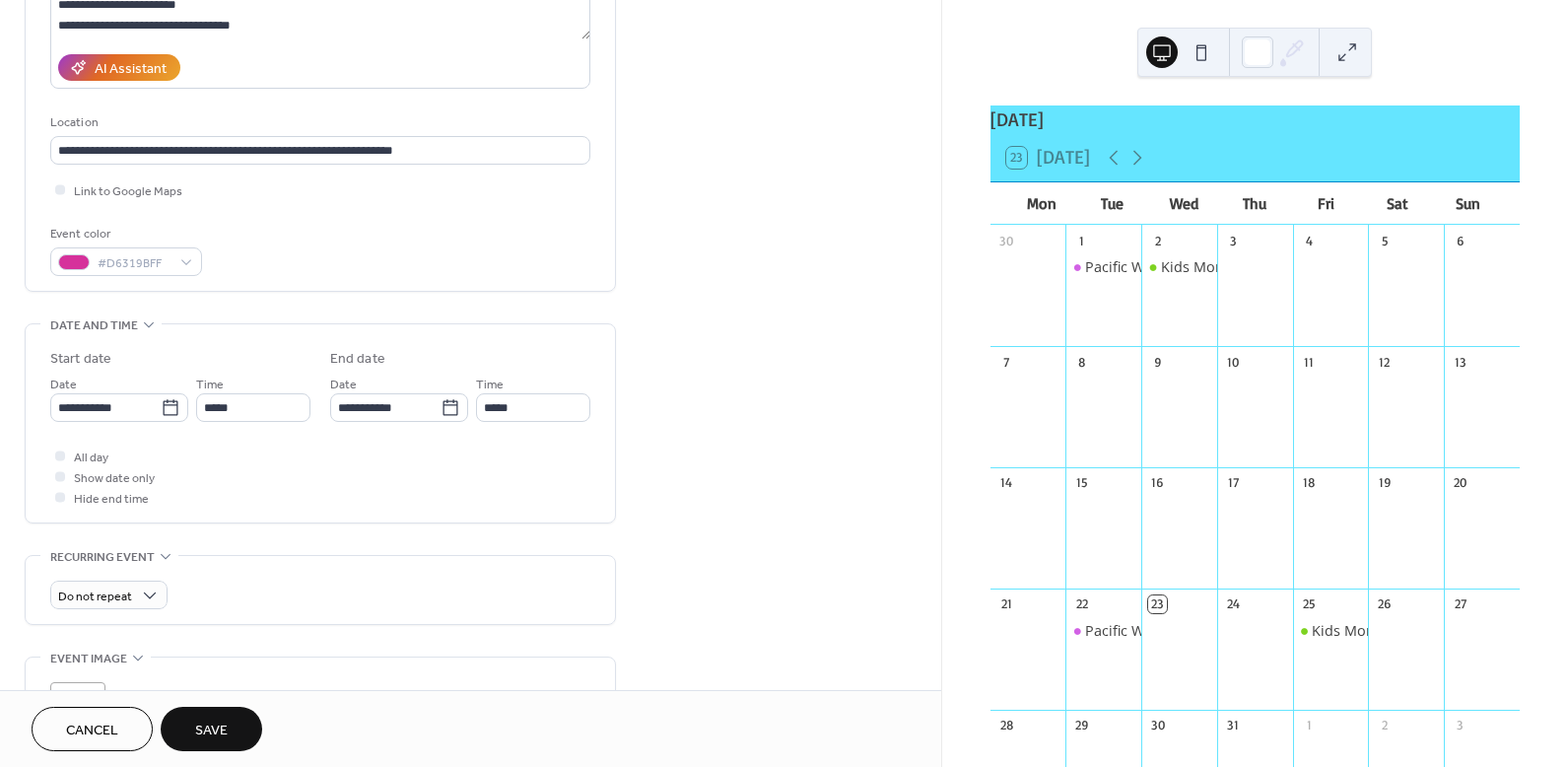 click on "All day Show date only Hide end time" at bounding box center [320, 476] 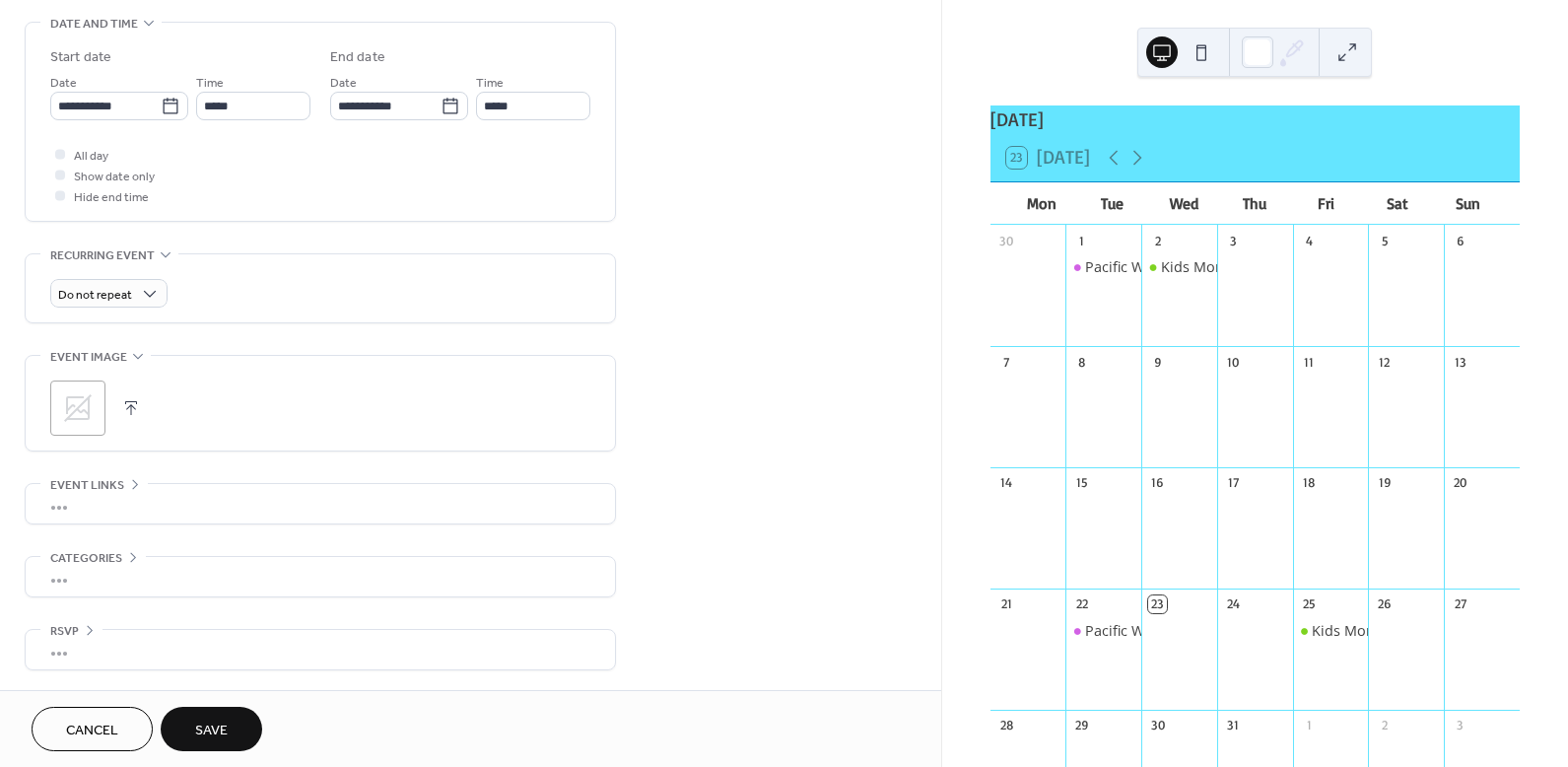 scroll, scrollTop: 616, scrollLeft: 0, axis: vertical 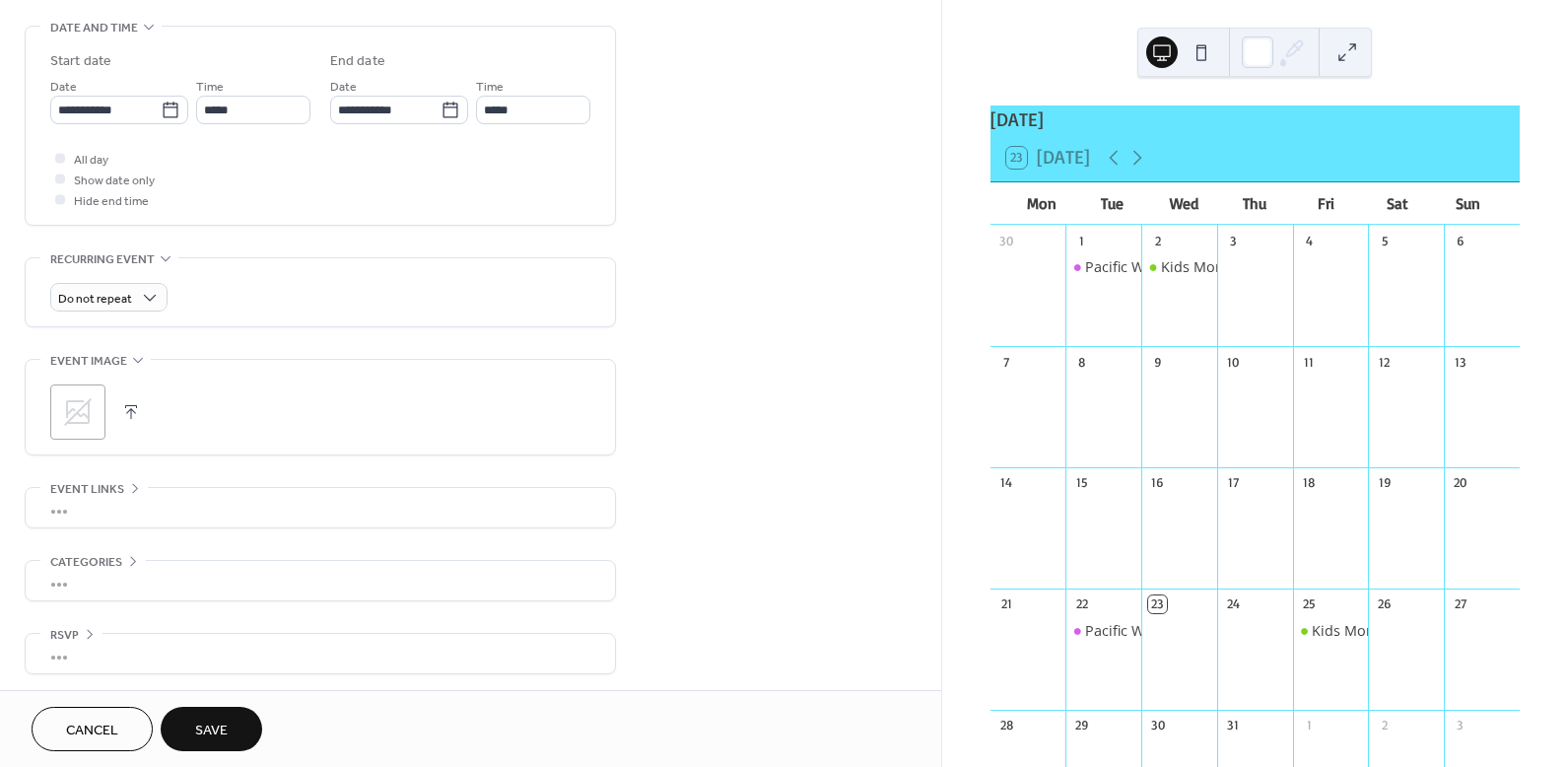 click 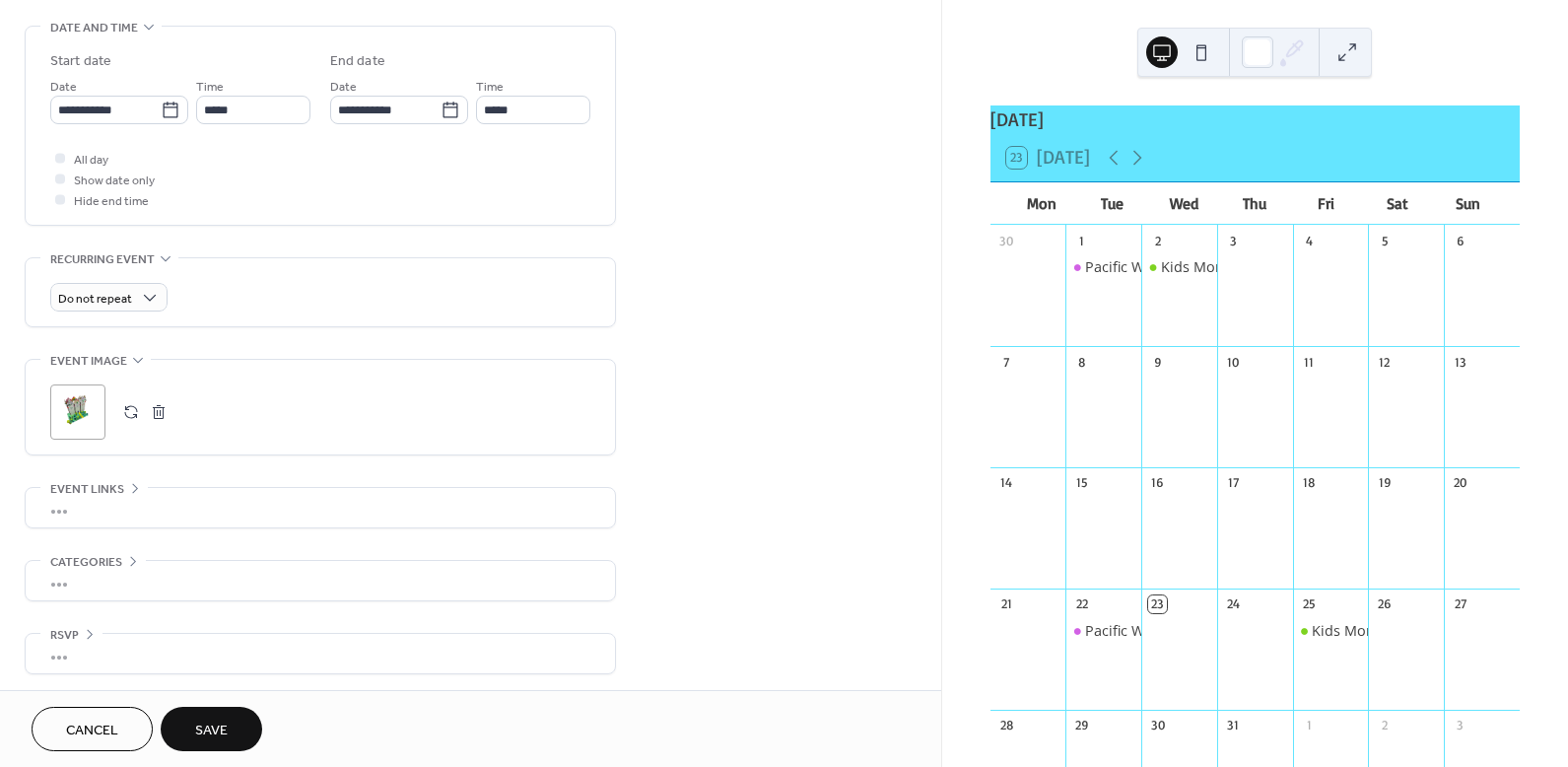 click on "•••" at bounding box center [320, 508] 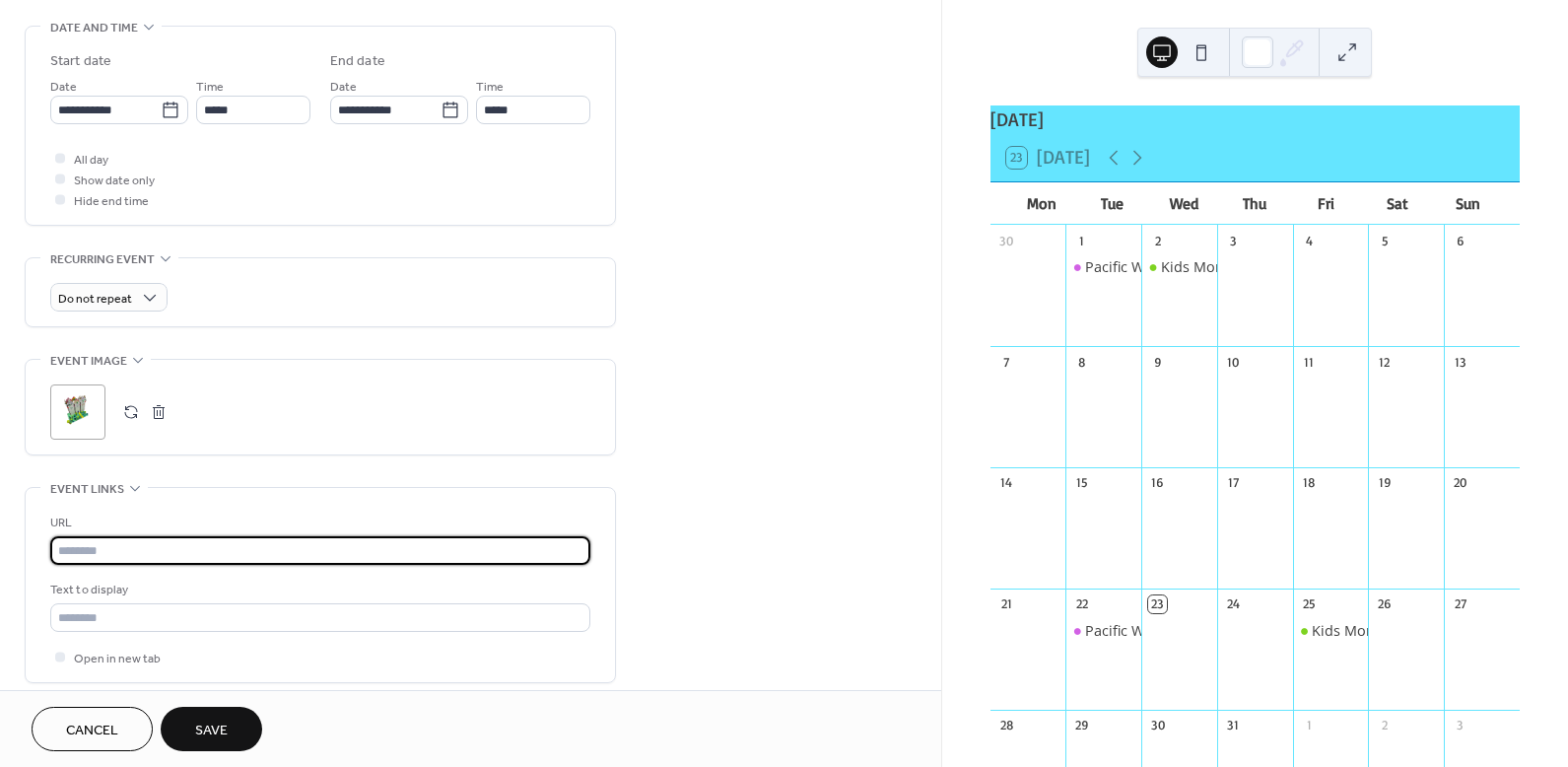 click at bounding box center (320, 550) 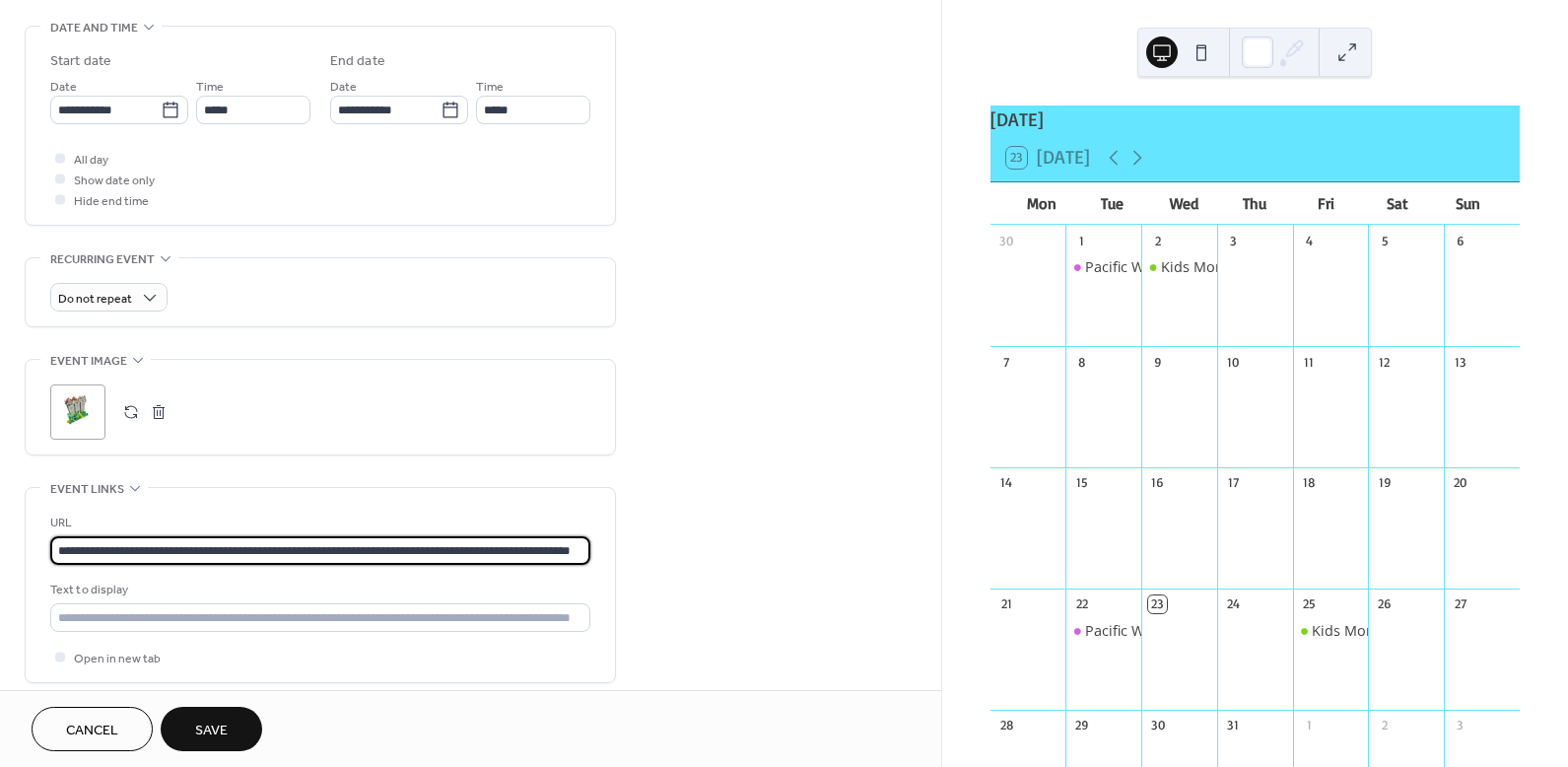 scroll, scrollTop: 0, scrollLeft: 78, axis: horizontal 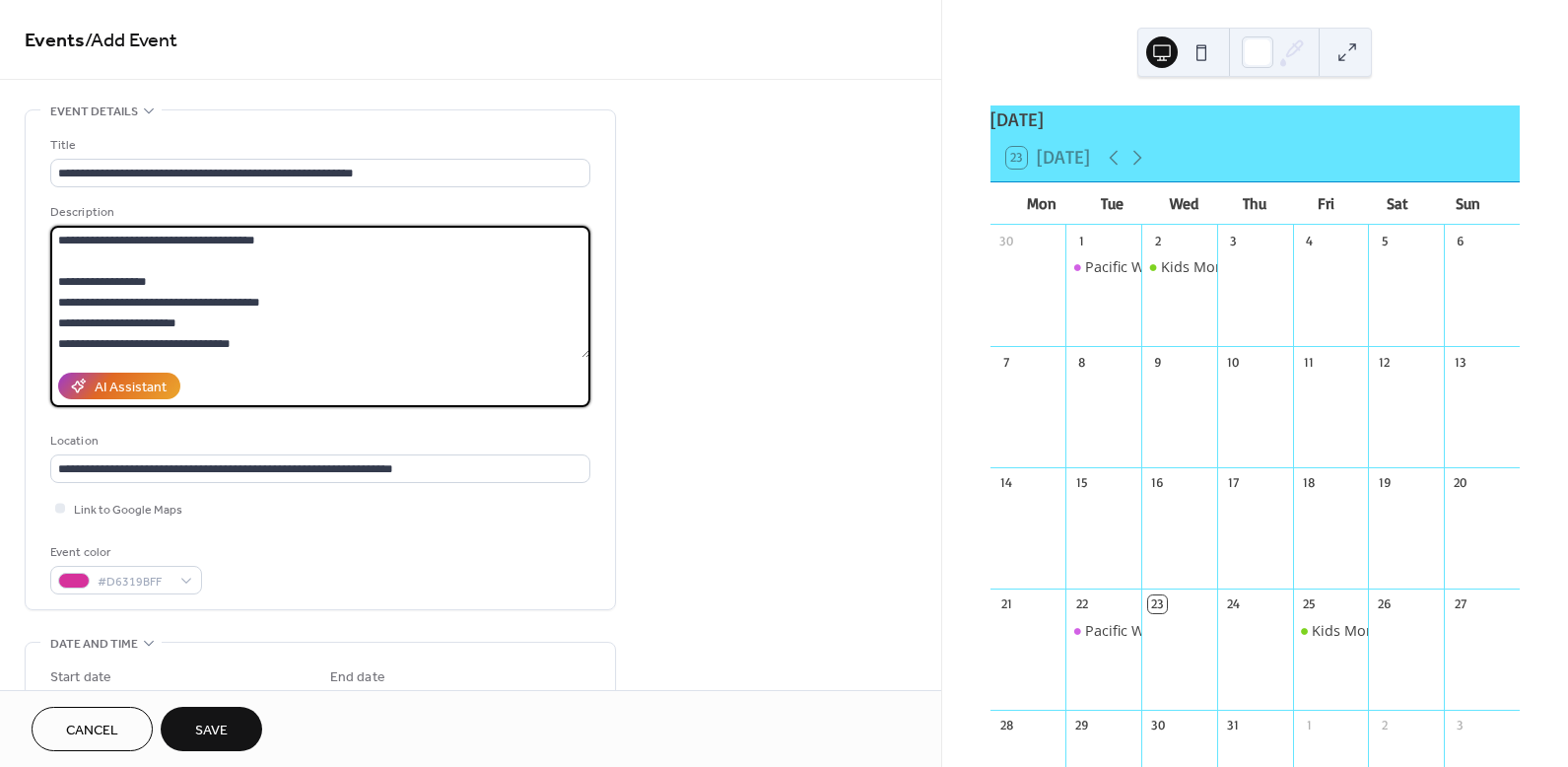 click on "**********" at bounding box center [320, 292] 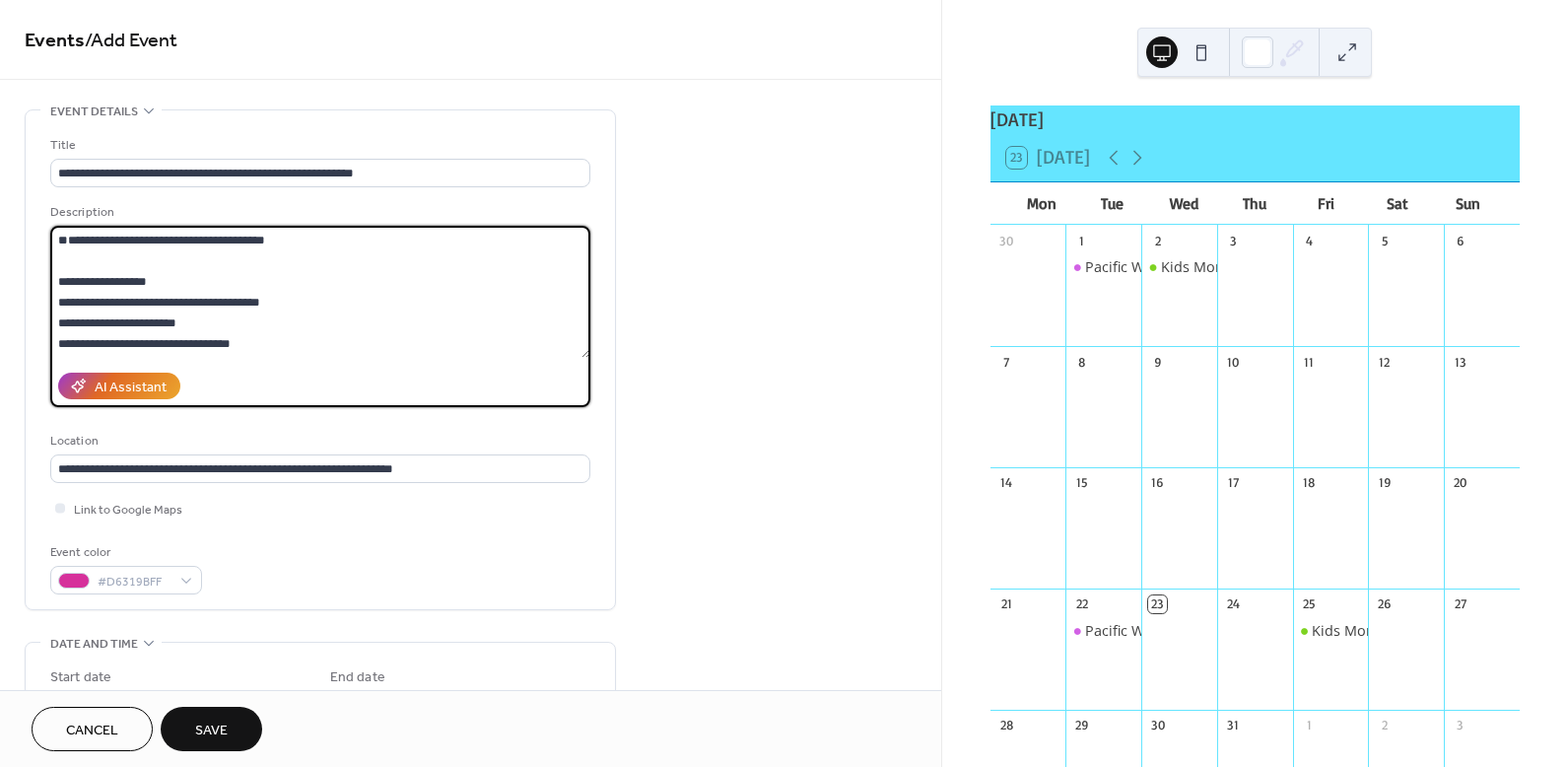 paste on "**********" 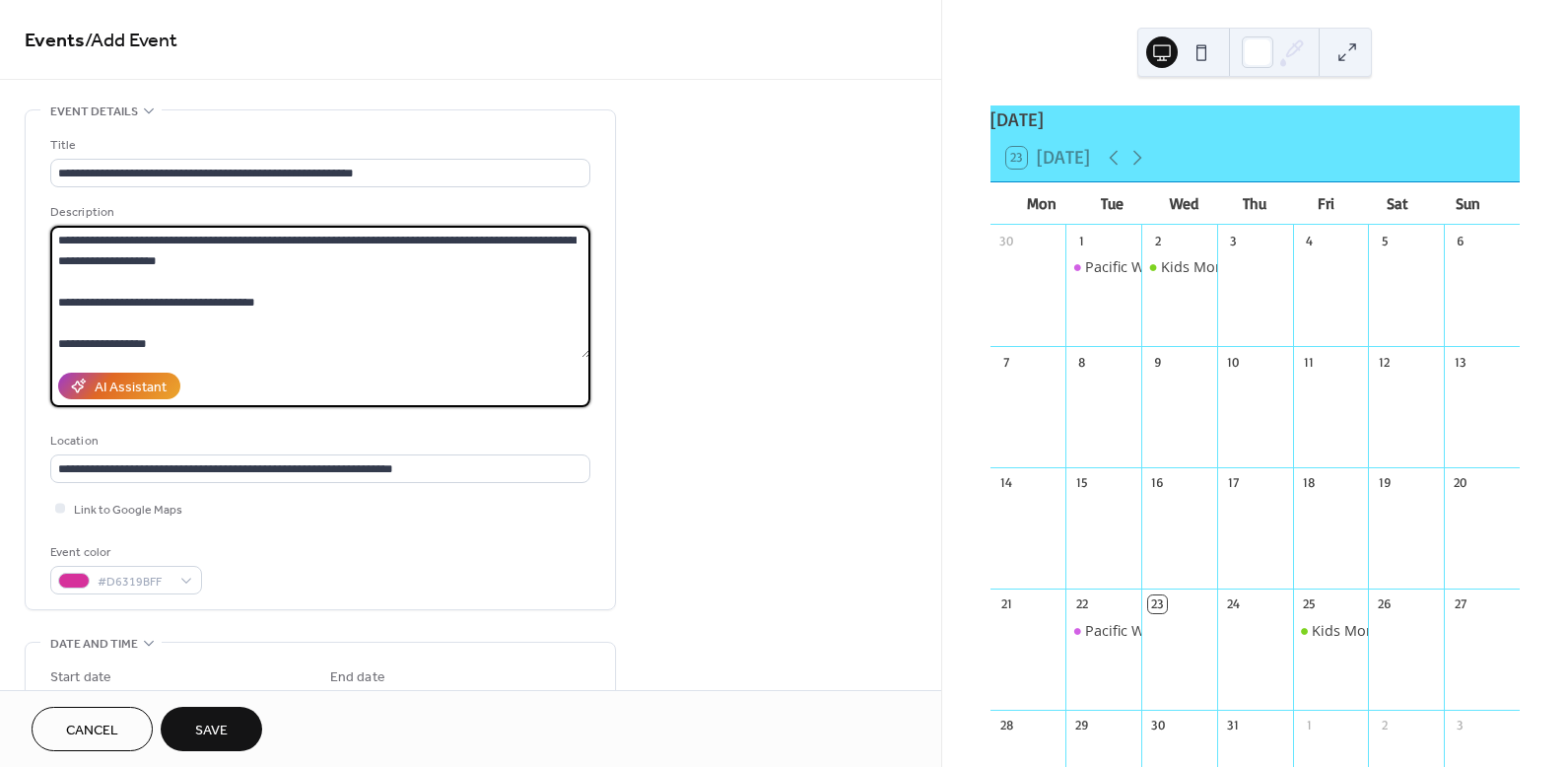 type on "**********" 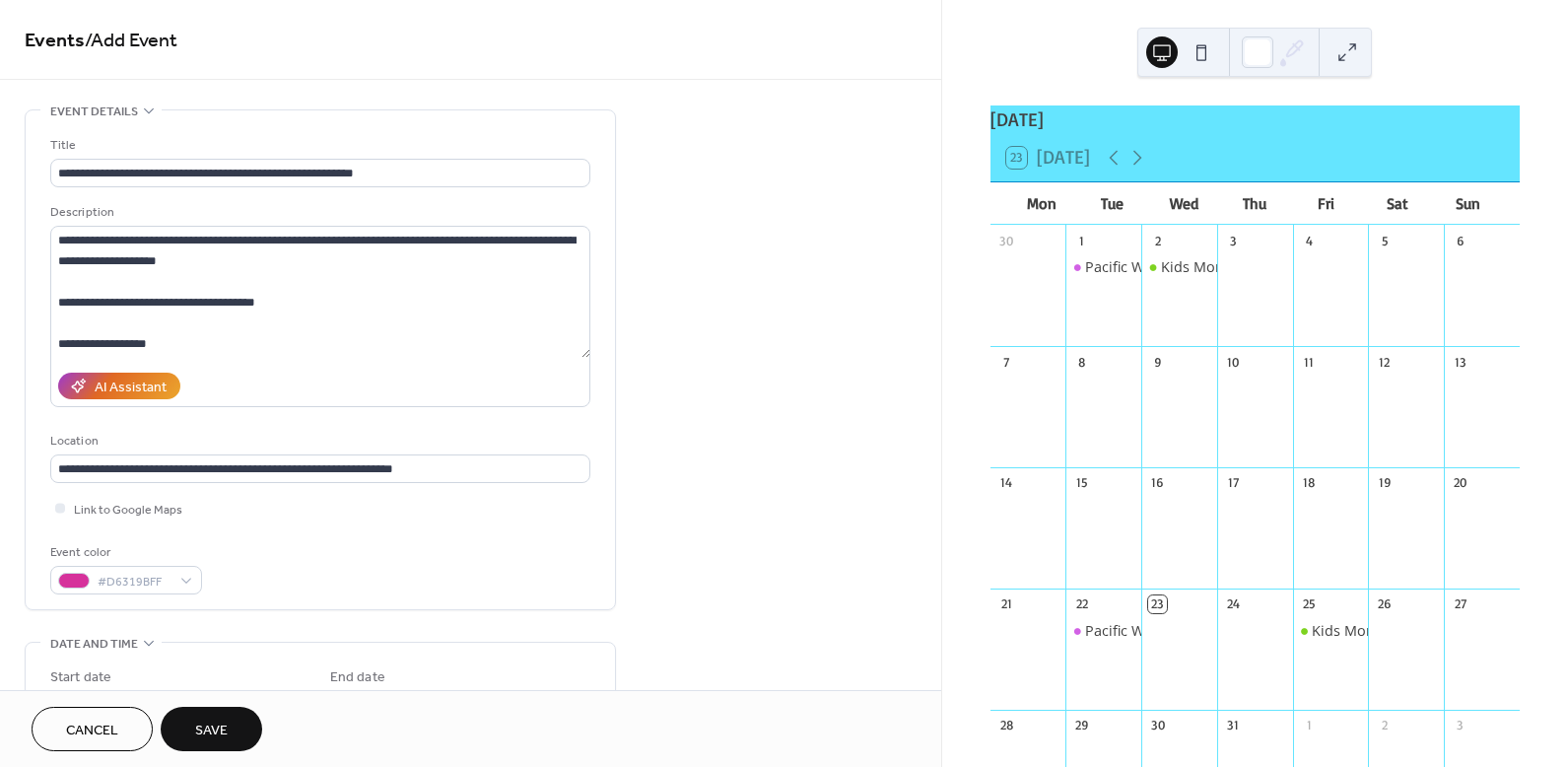 click on "**********" at bounding box center [470, 787] 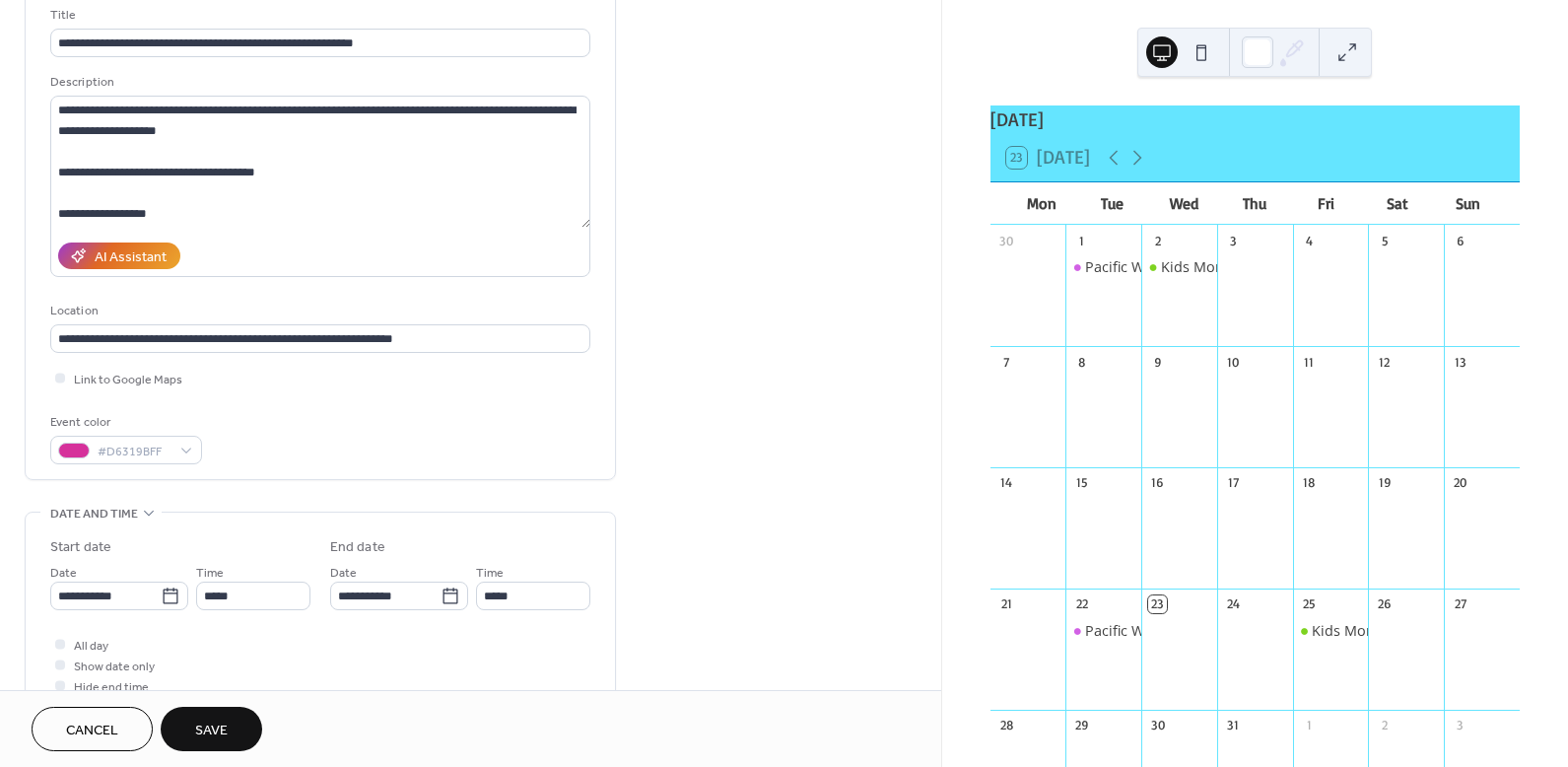 scroll, scrollTop: 250, scrollLeft: 0, axis: vertical 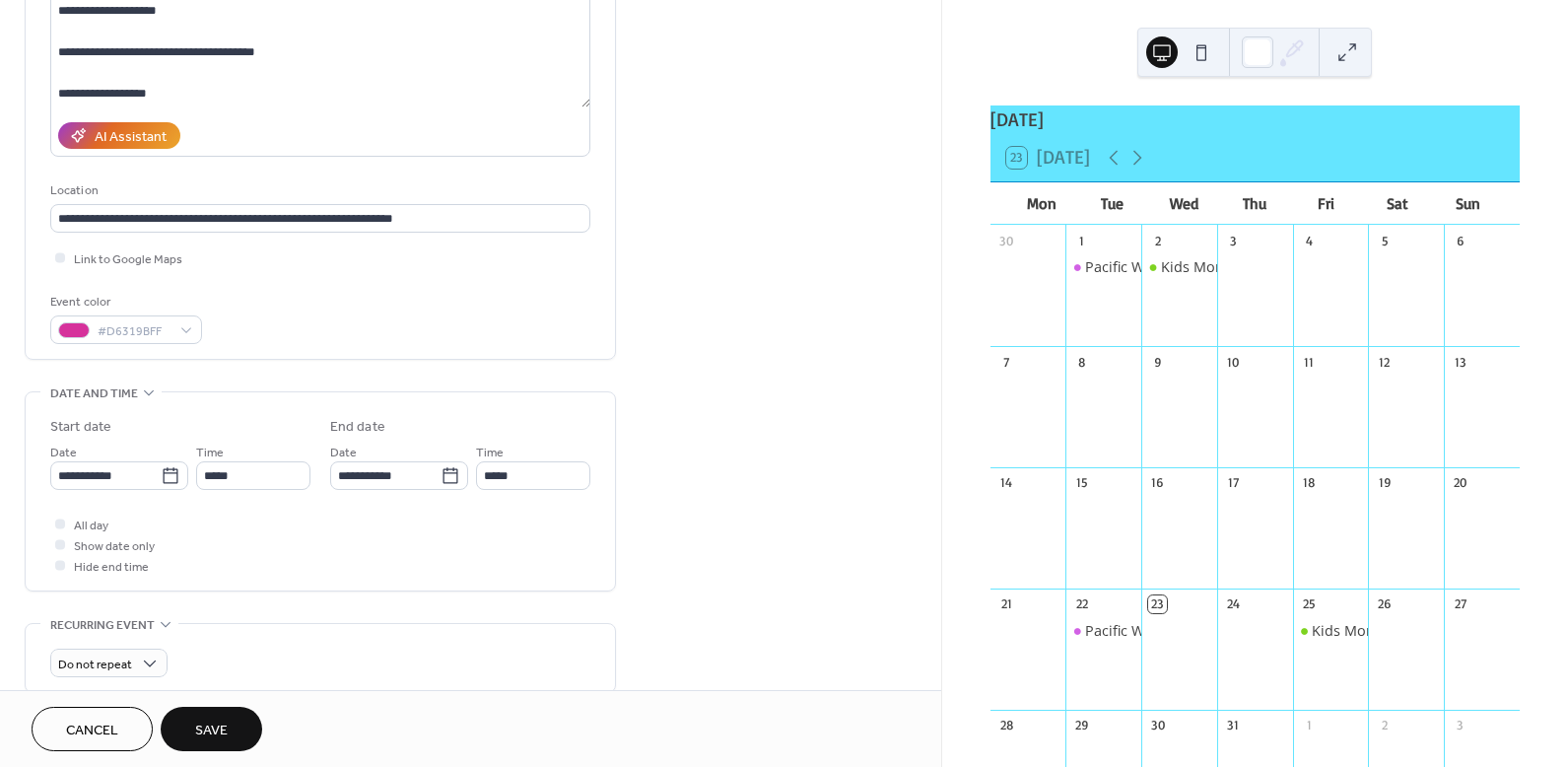 click on "Save" at bounding box center (211, 731) 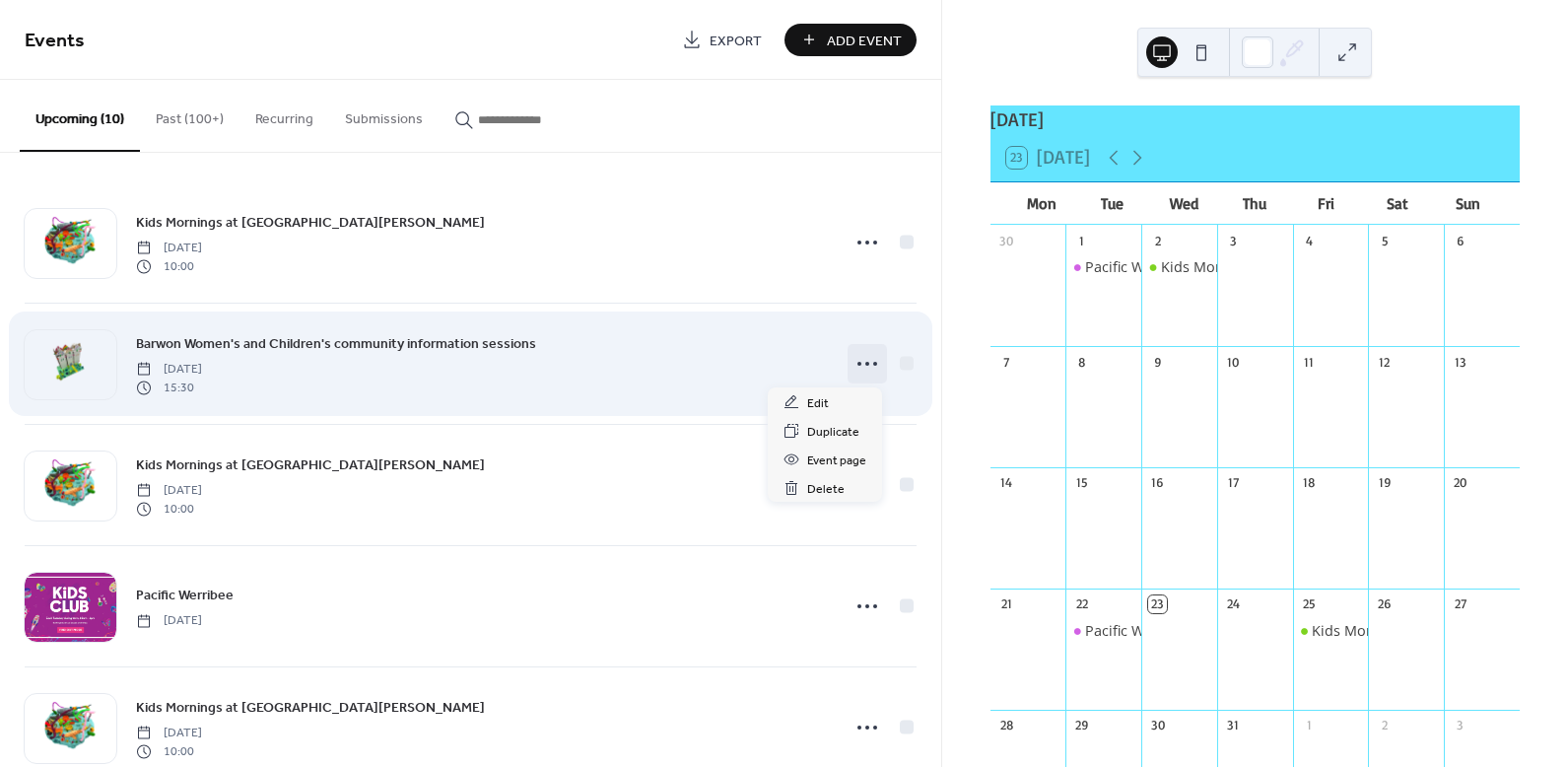 click 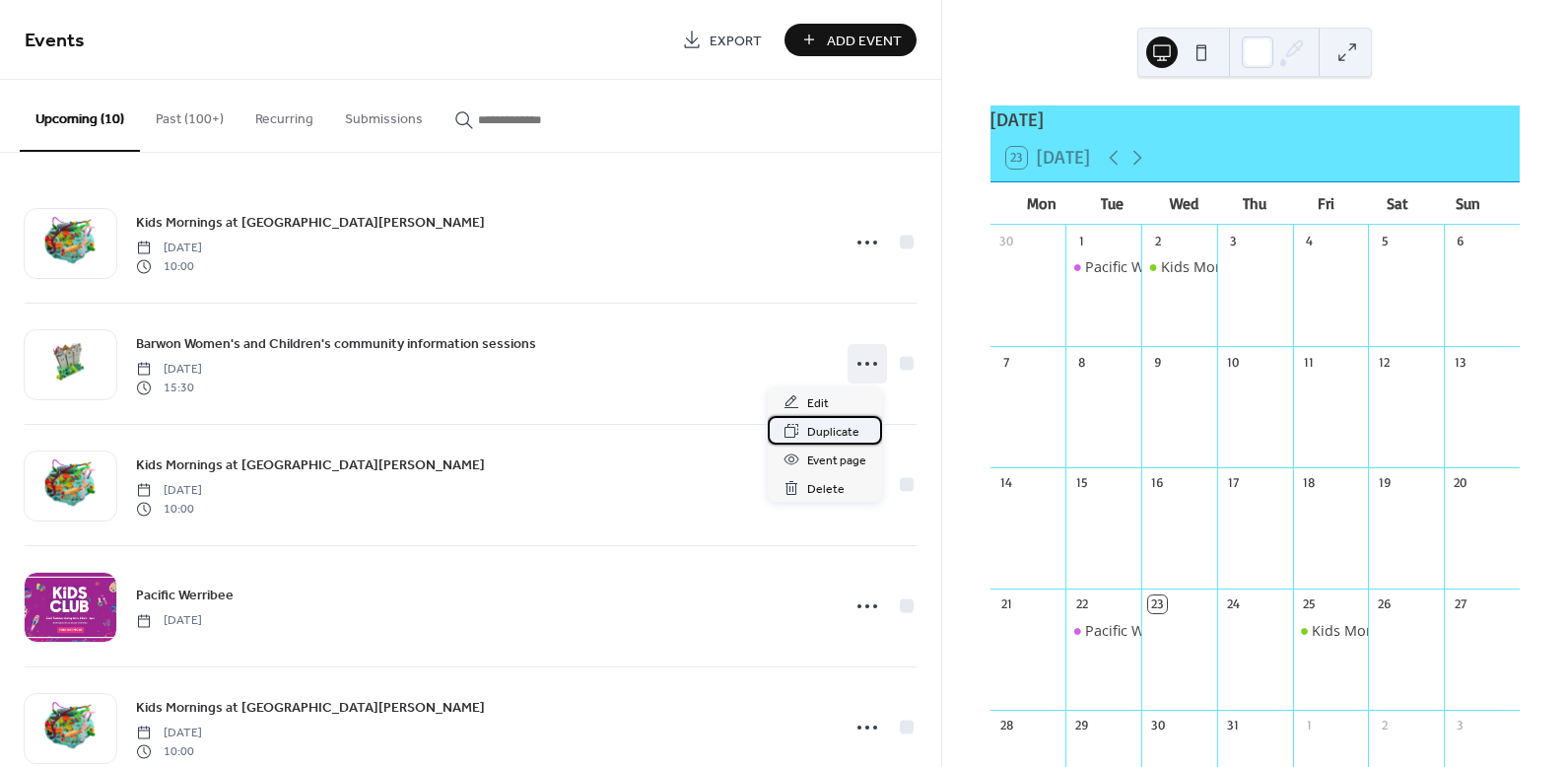 click on "Duplicate" at bounding box center [833, 432] 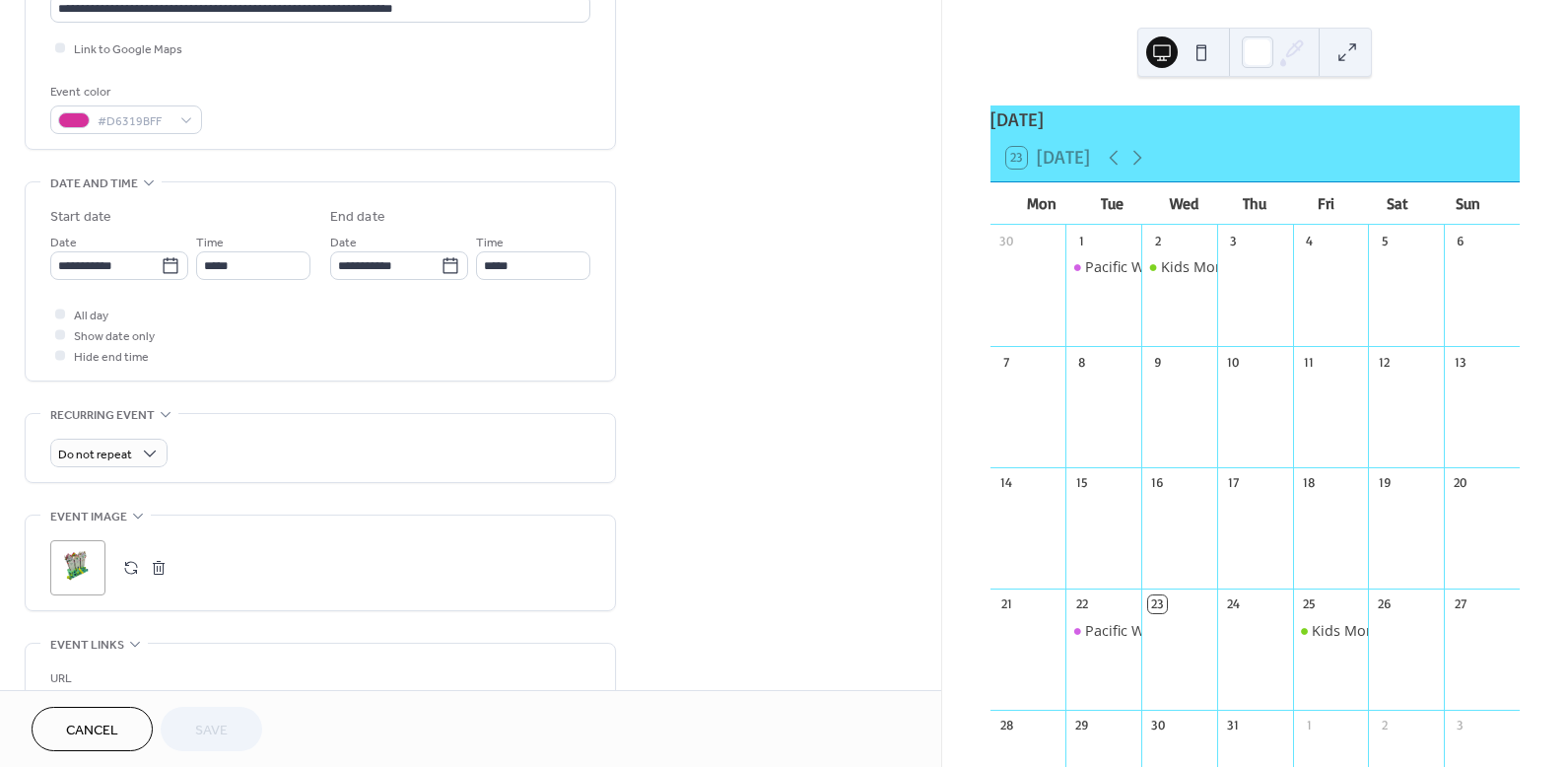 scroll, scrollTop: 456, scrollLeft: 0, axis: vertical 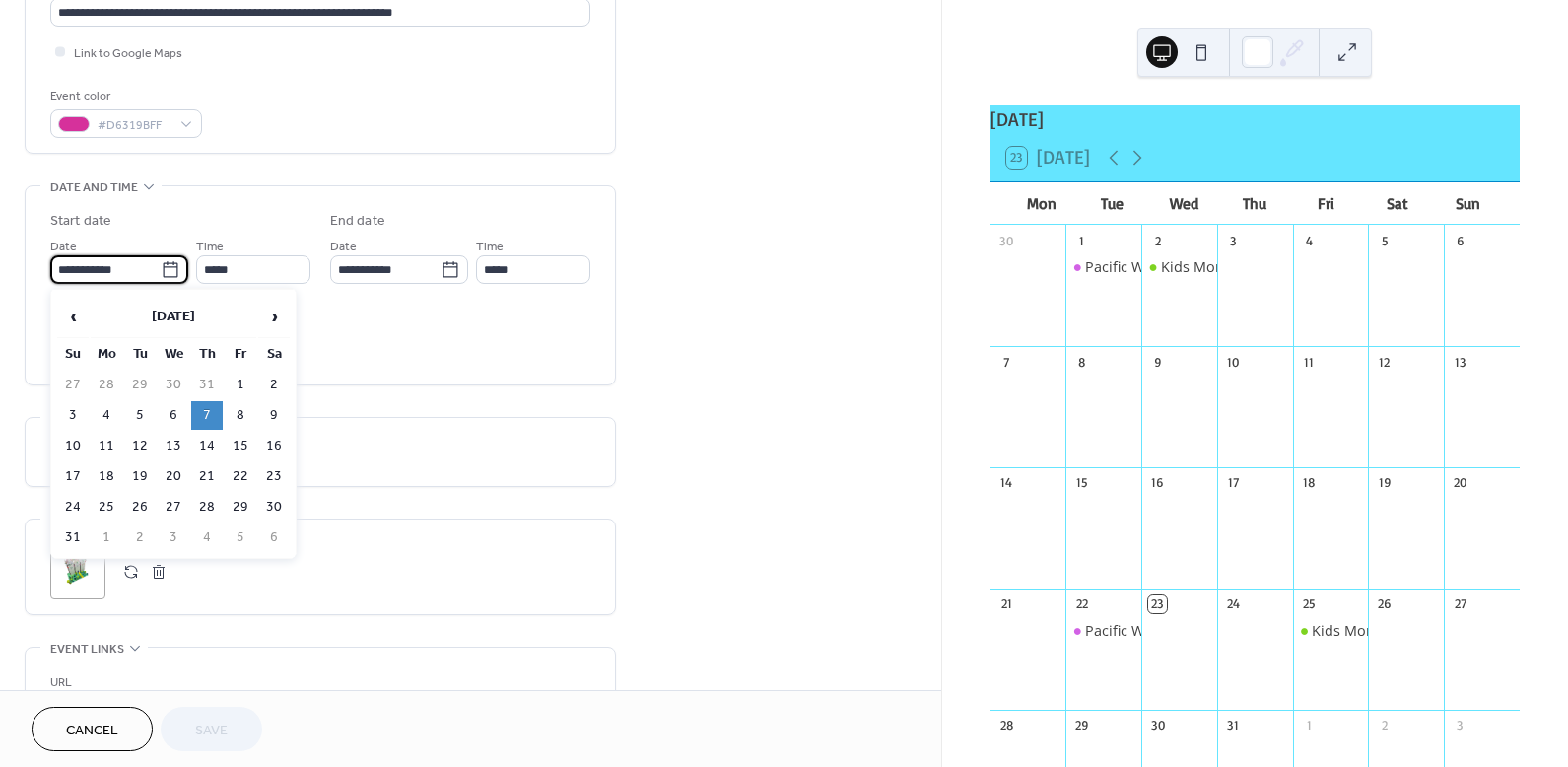 click on "**********" at bounding box center (105, 269) 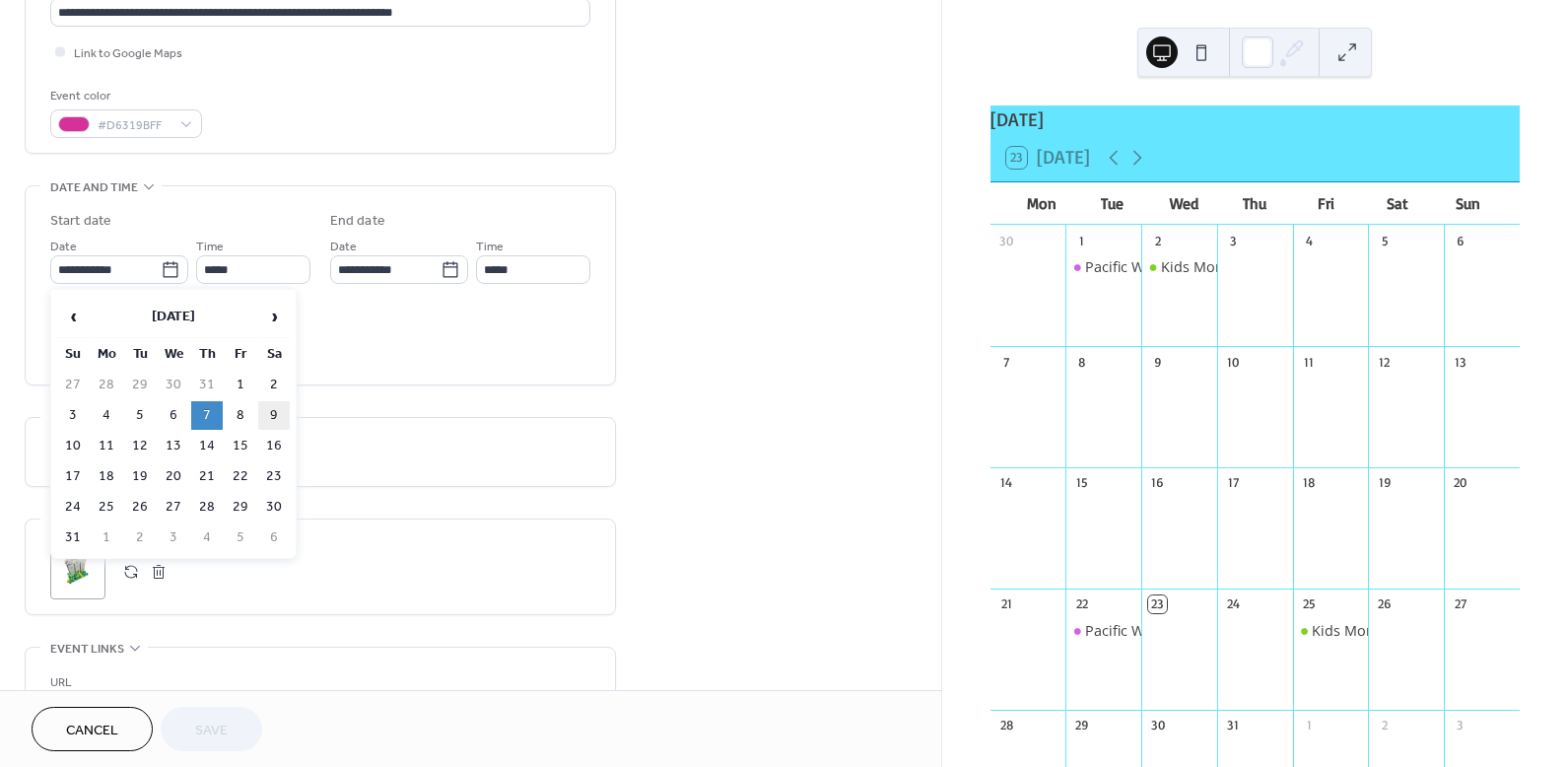 click on "9" at bounding box center [274, 415] 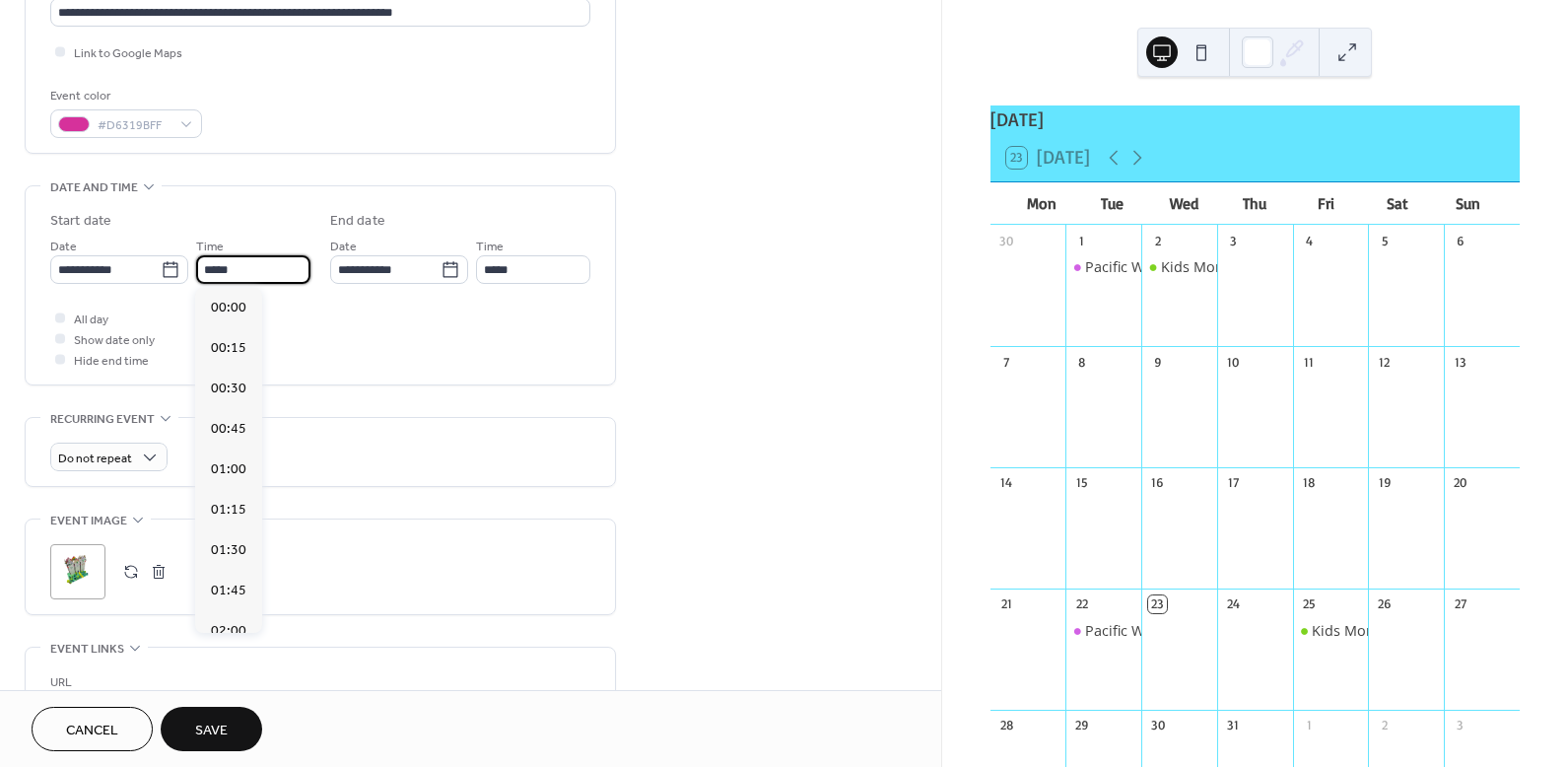 click on "*****" at bounding box center (253, 269) 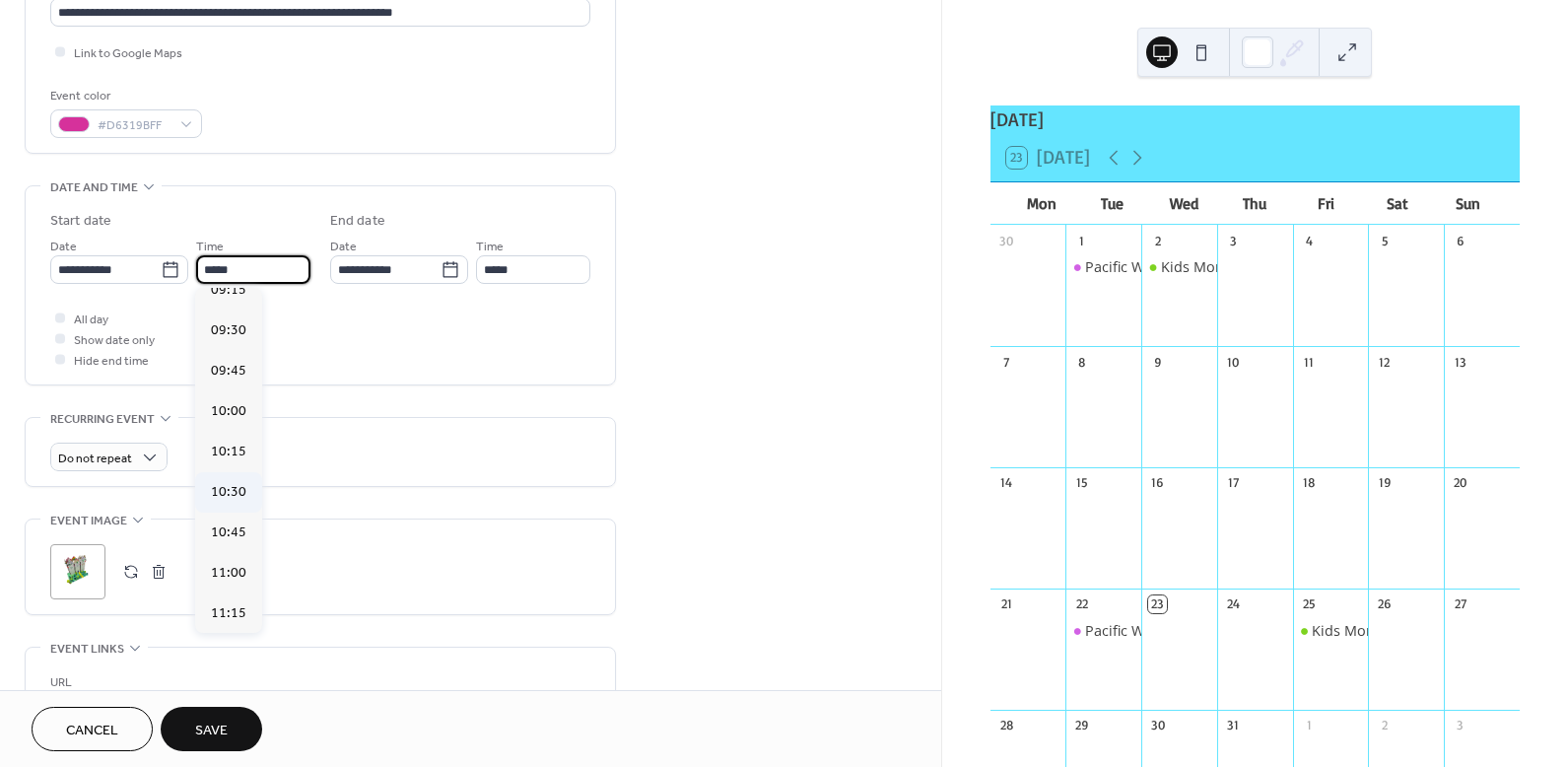 scroll, scrollTop: 1515, scrollLeft: 0, axis: vertical 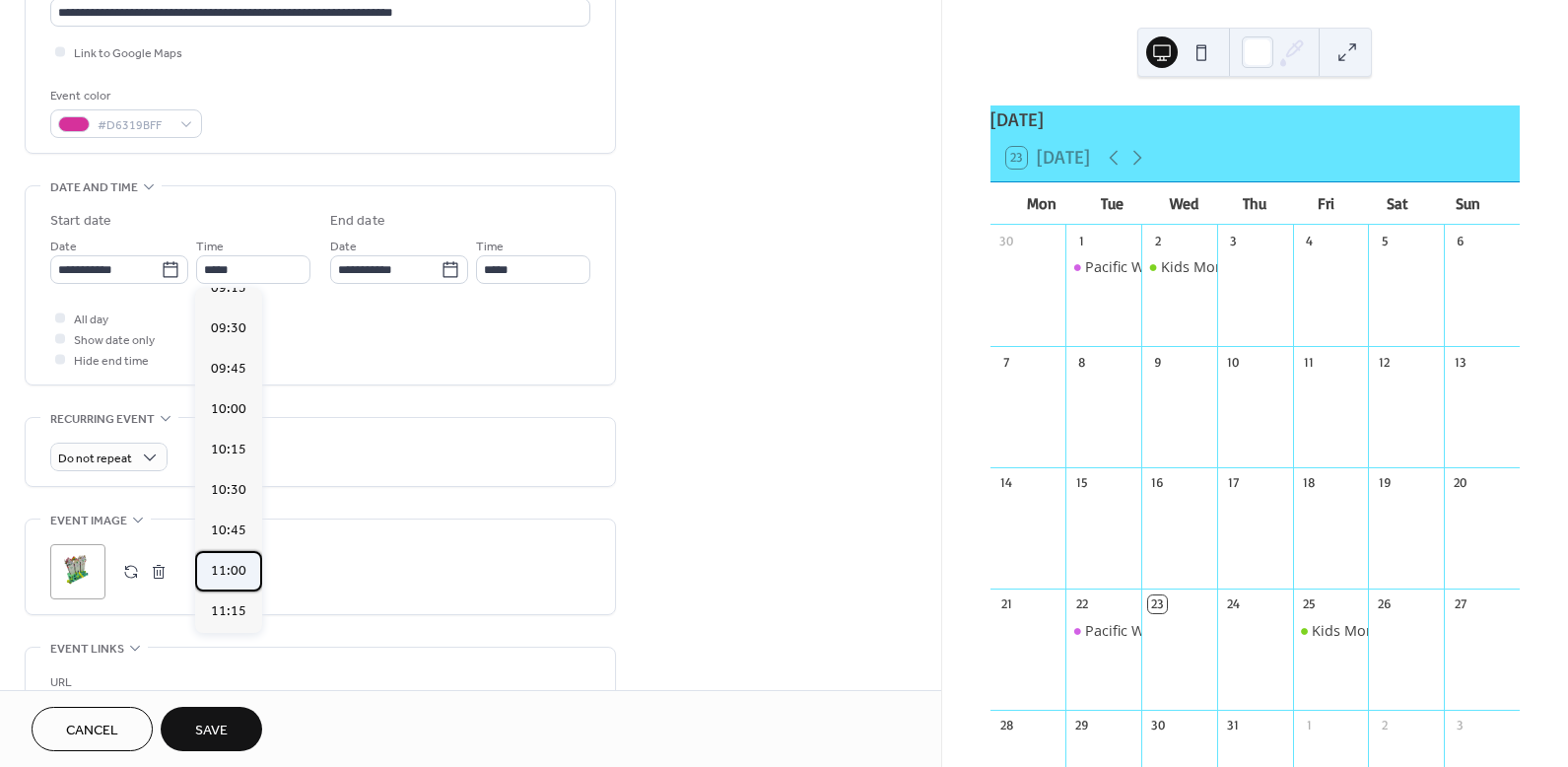 click on "11:00" at bounding box center (229, 571) 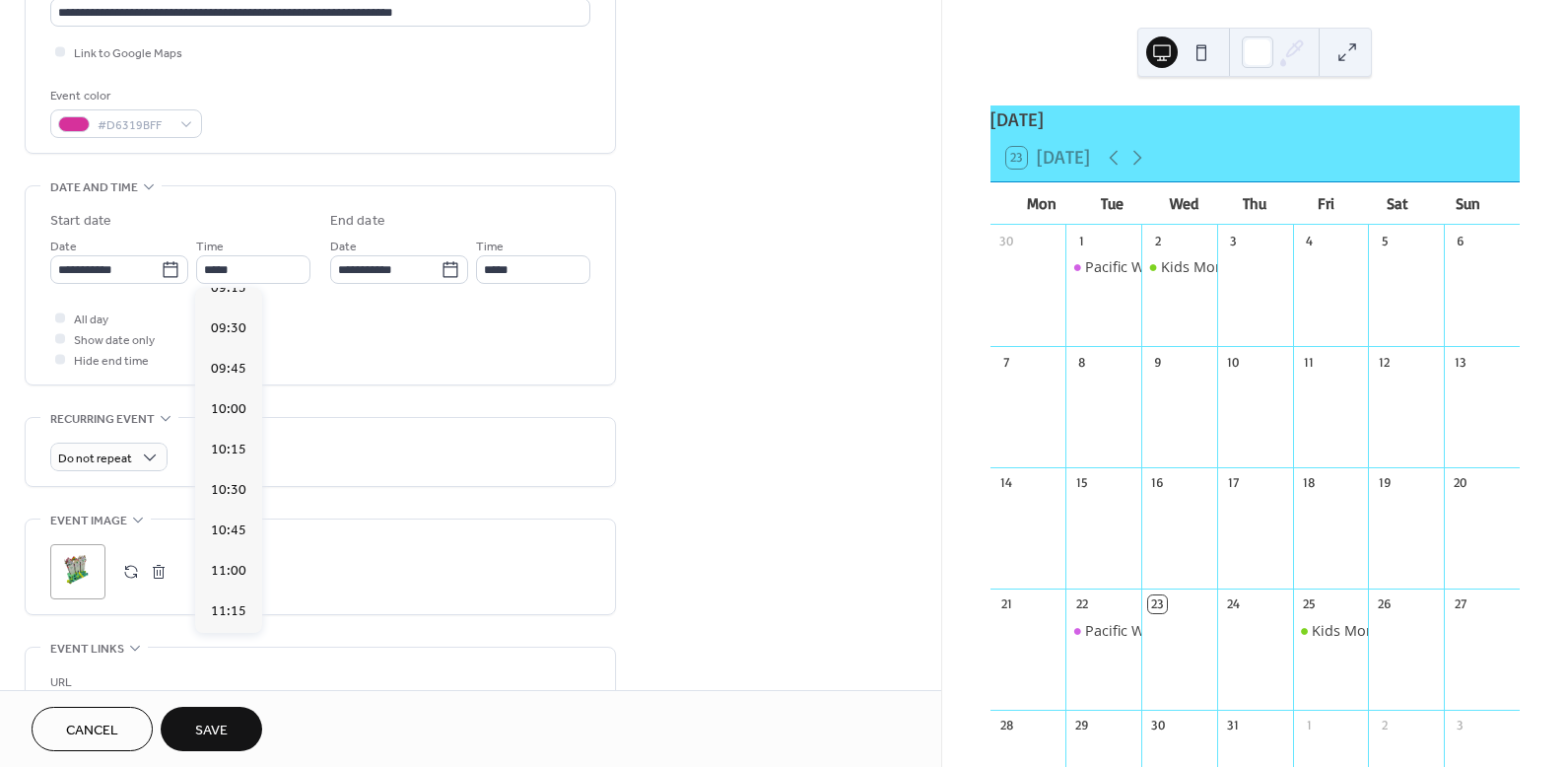 type on "*****" 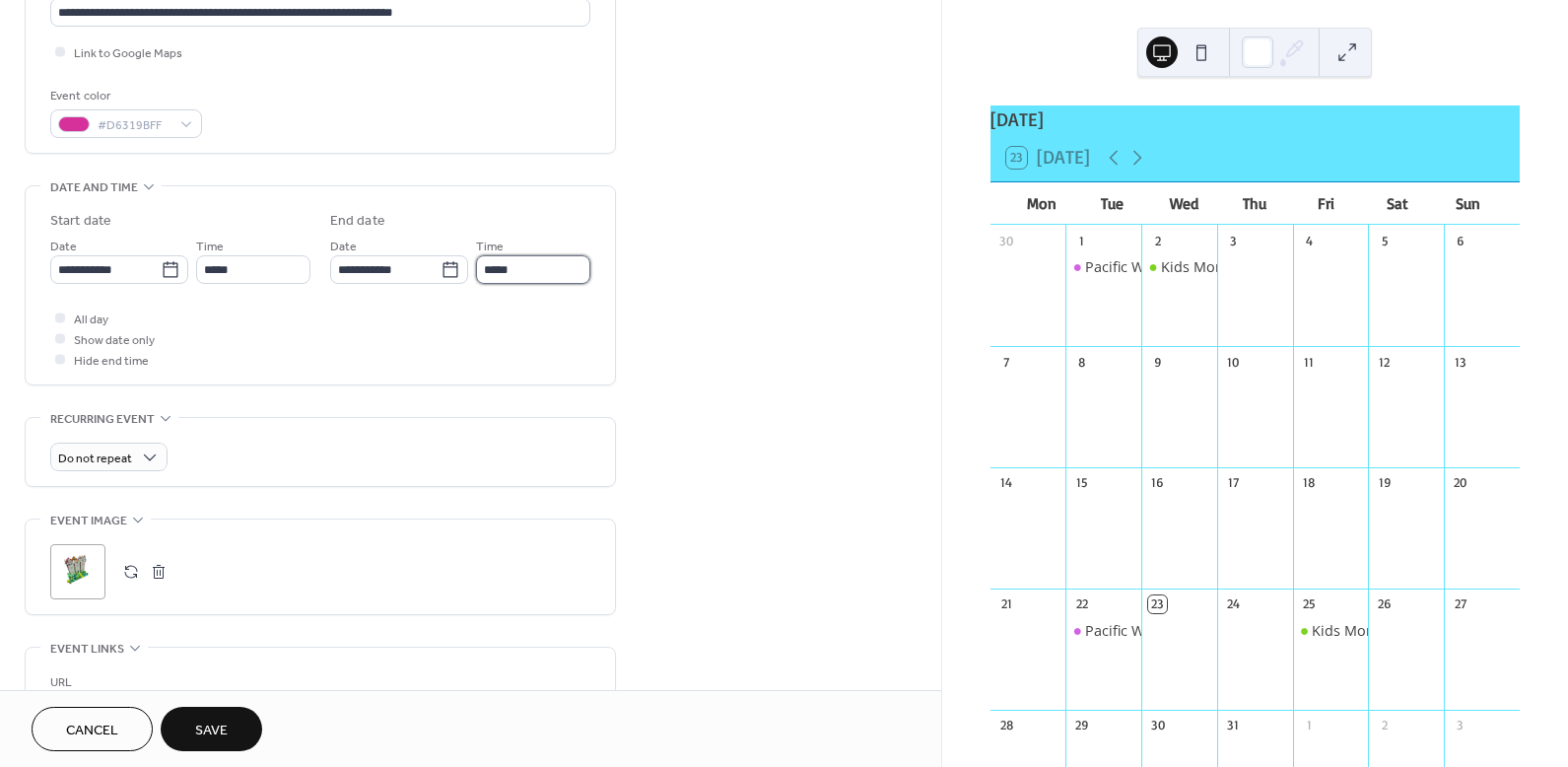 click on "*****" at bounding box center [533, 269] 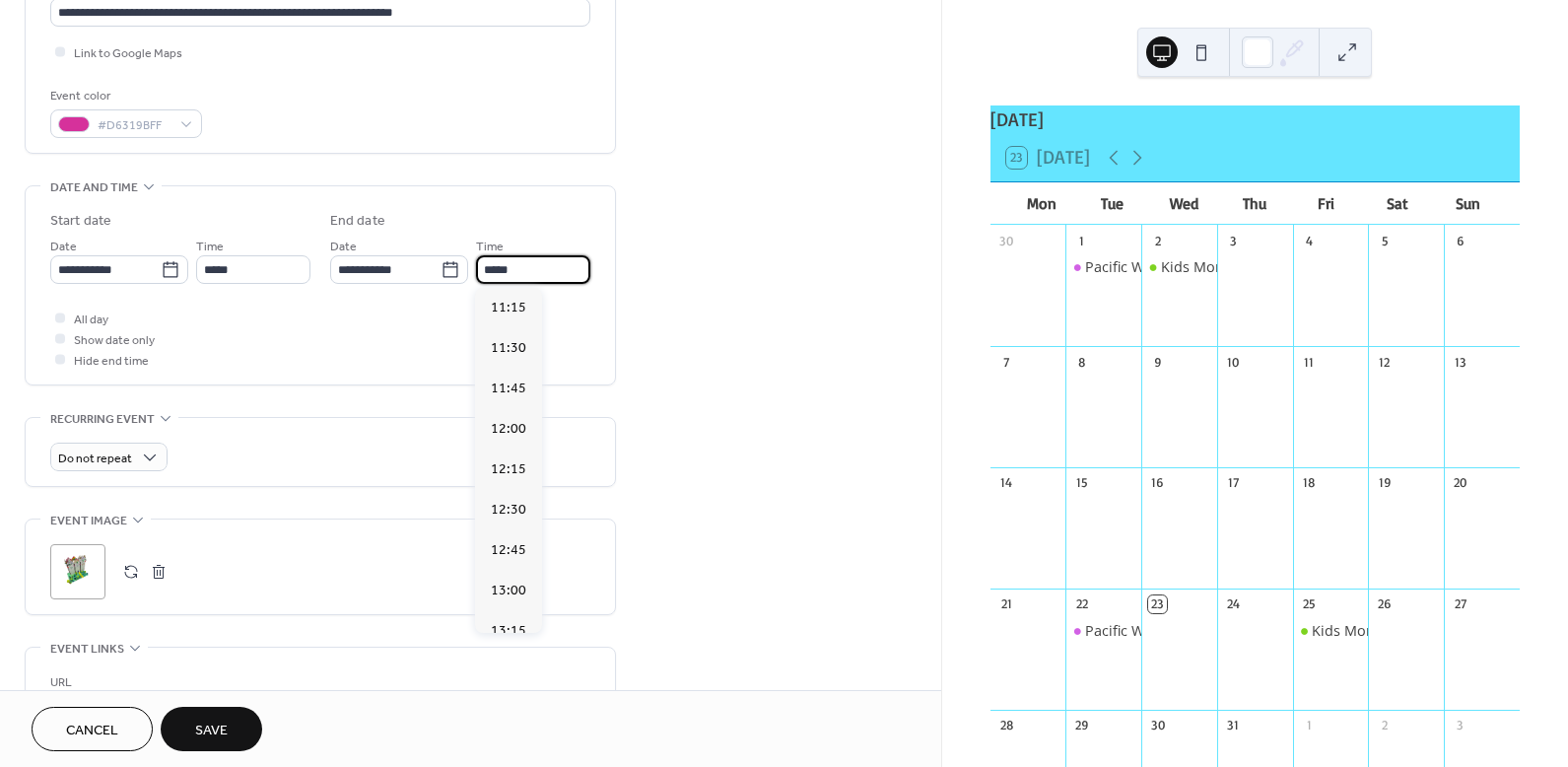 scroll, scrollTop: 364, scrollLeft: 0, axis: vertical 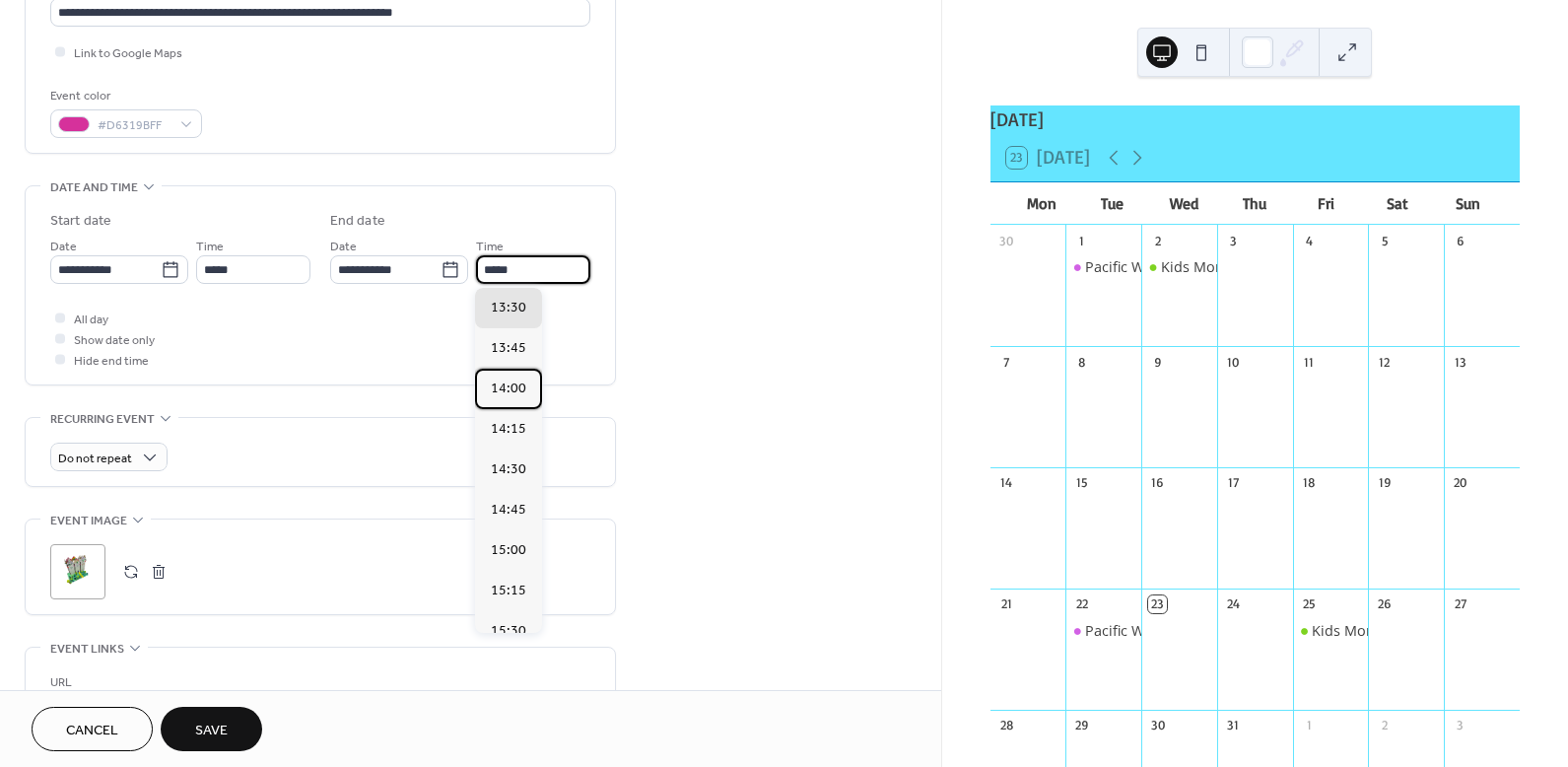 click on "14:00" at bounding box center [509, 388] 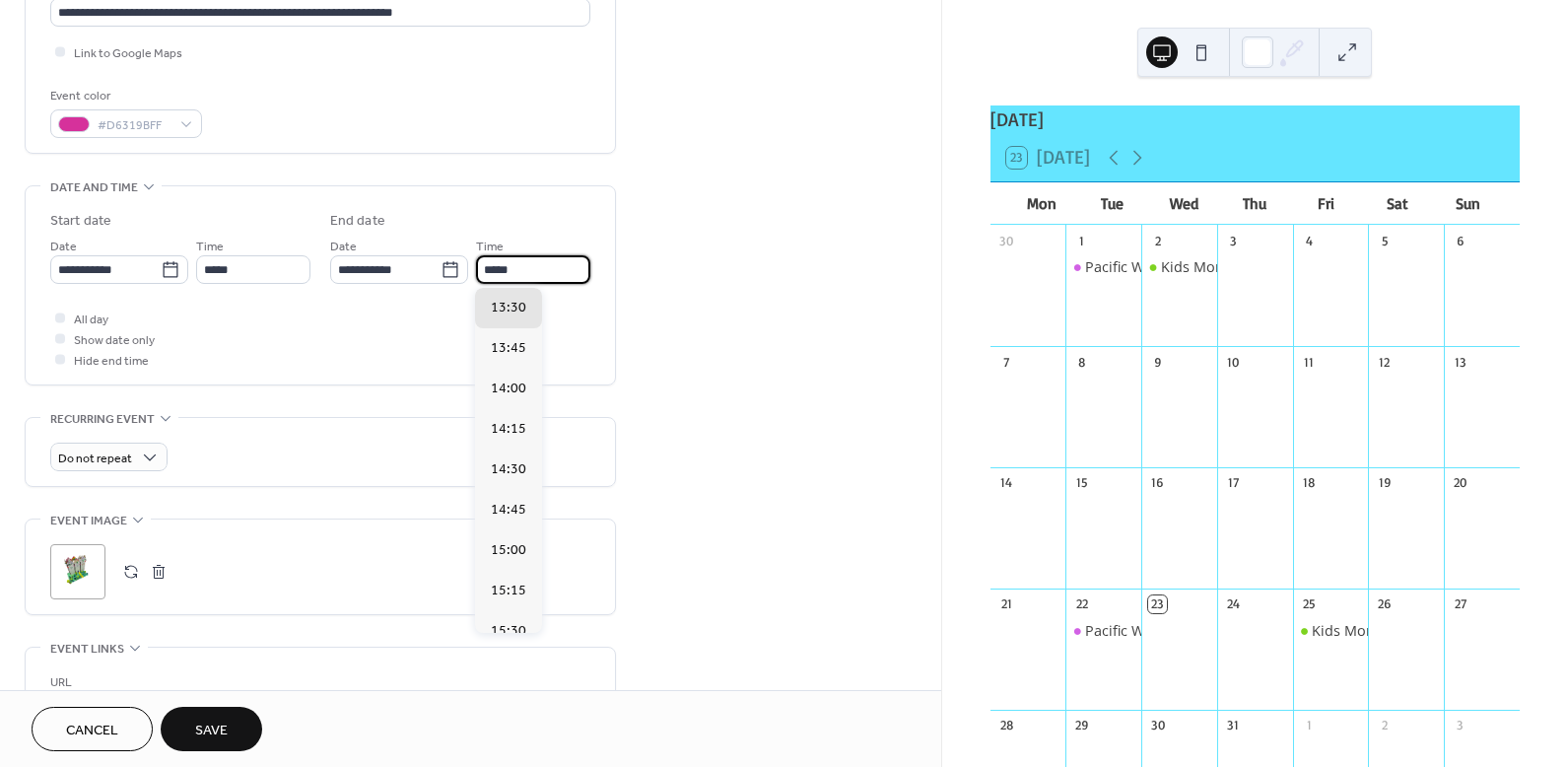 type on "*****" 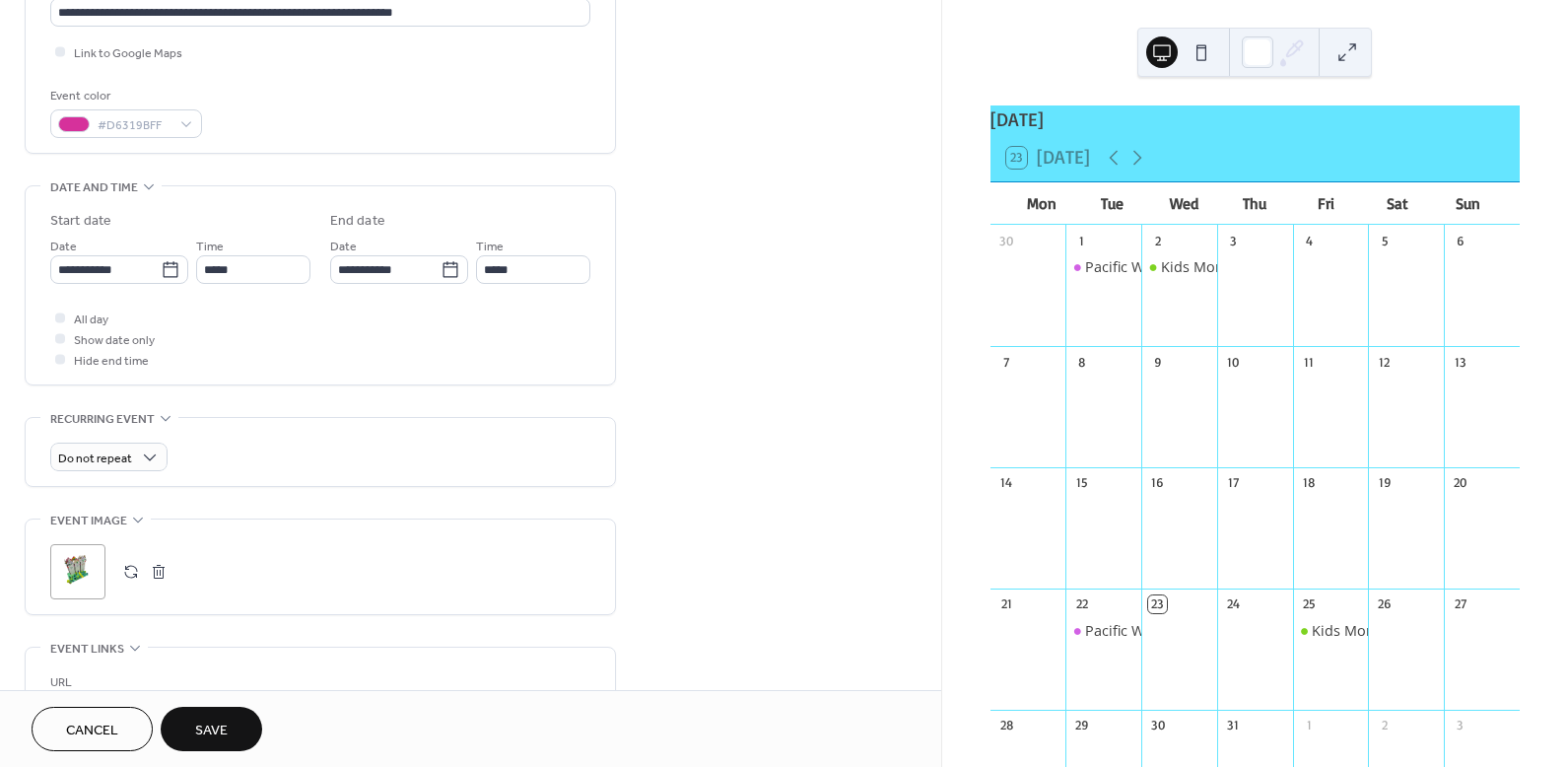 click on "**********" at bounding box center [470, 330] 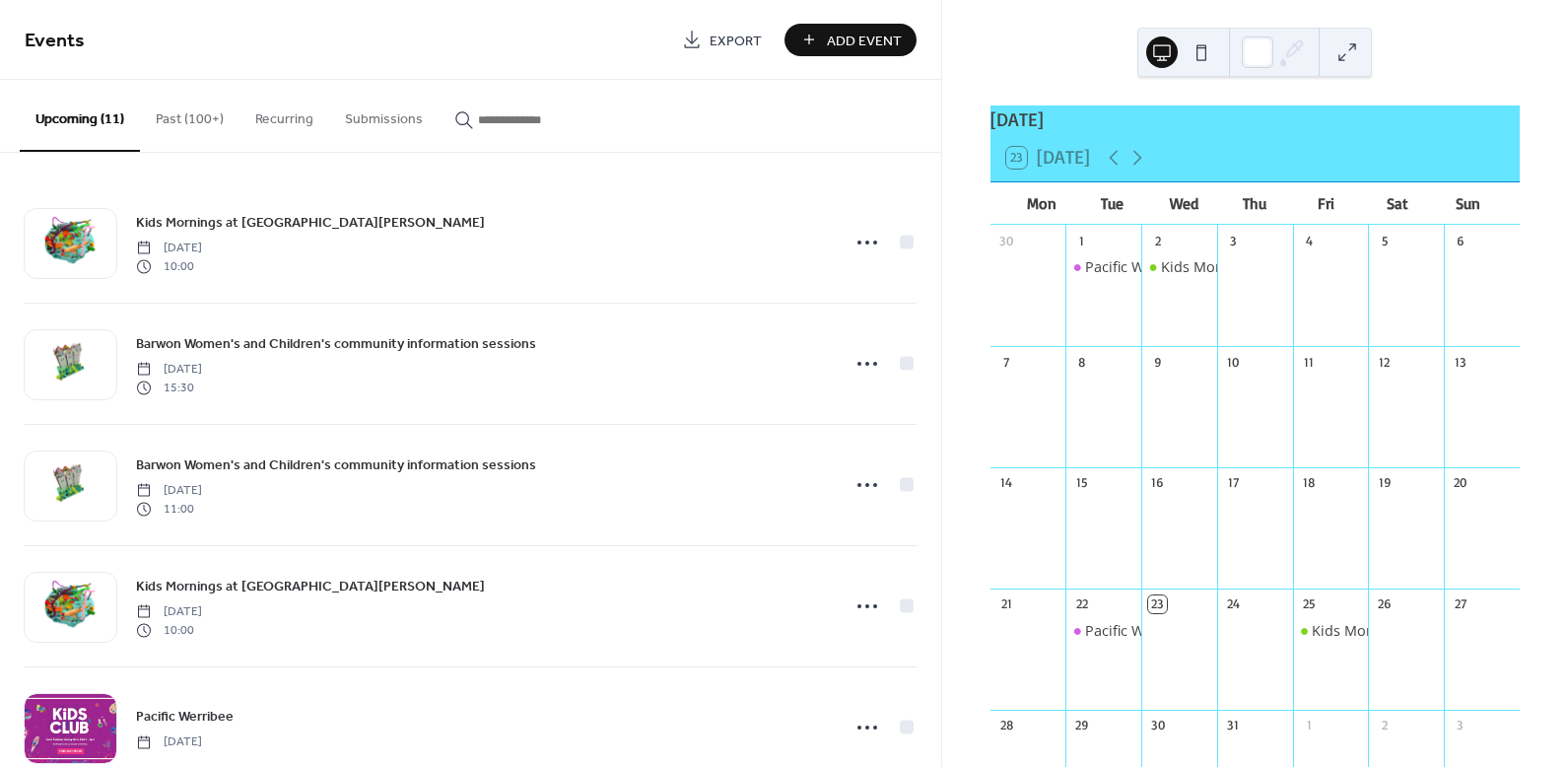 click on "Add Event" at bounding box center (864, 40) 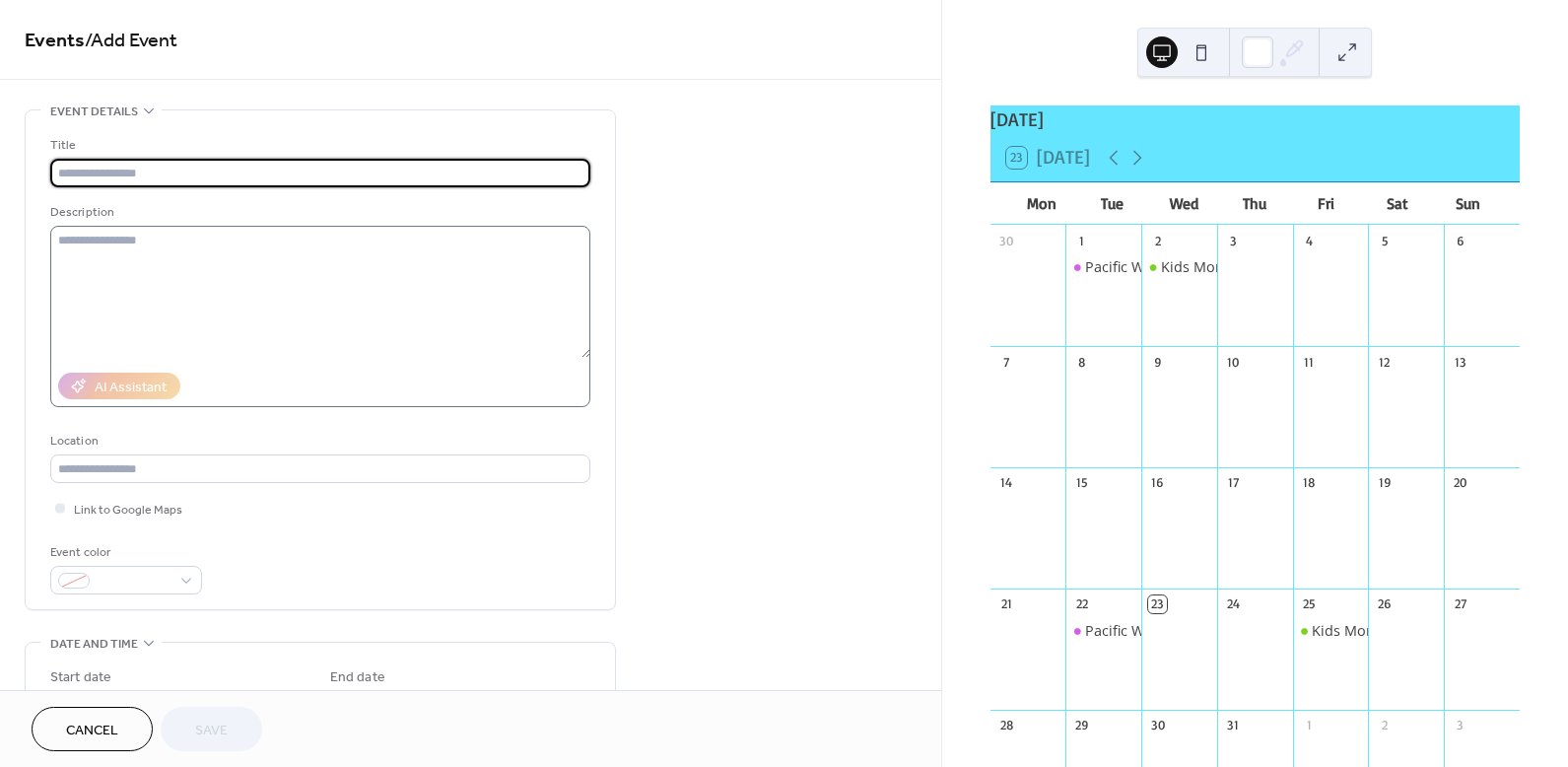 paste on "**********" 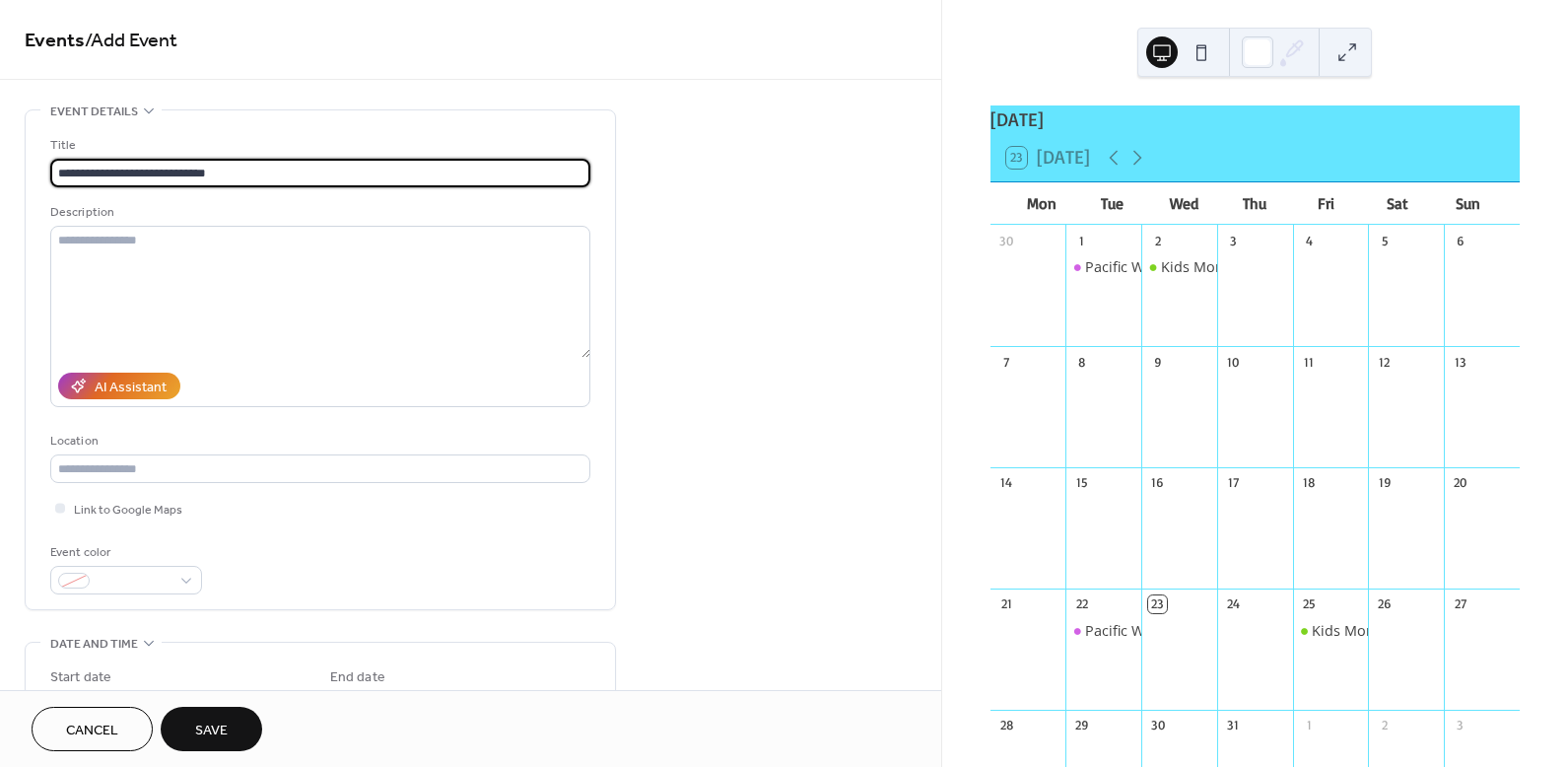 click on "**********" at bounding box center [320, 173] 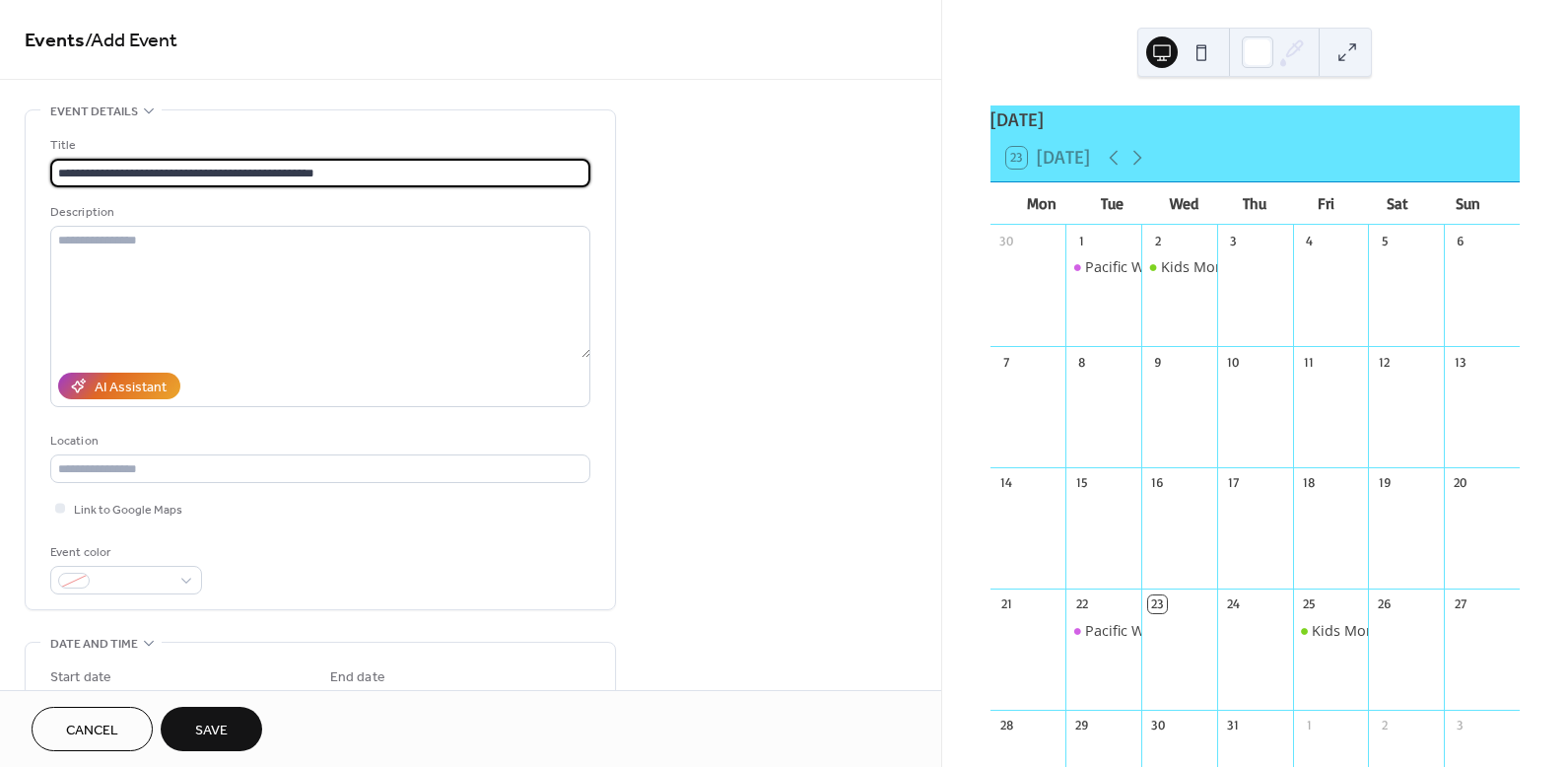 type on "**********" 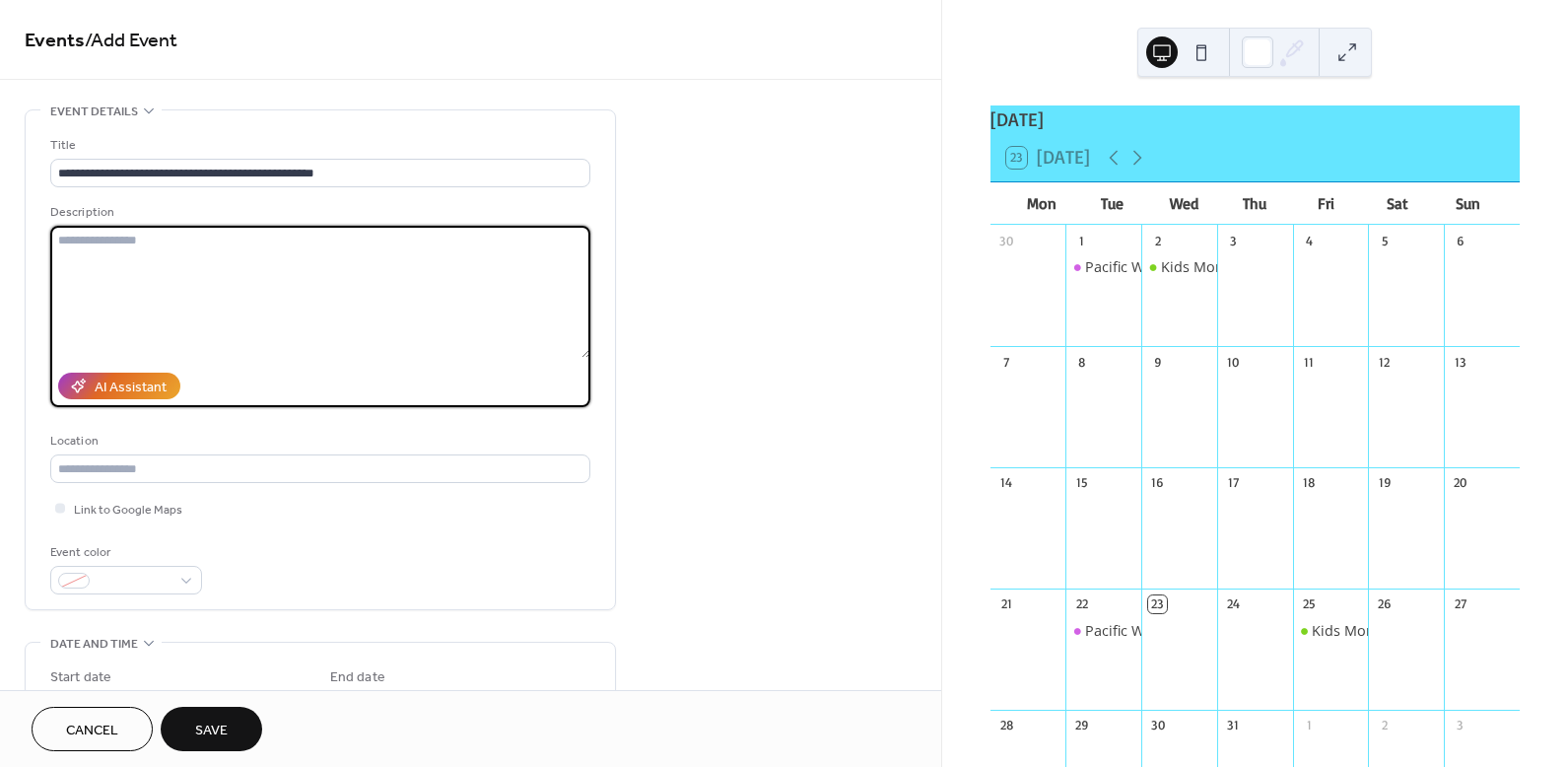 click at bounding box center (320, 292) 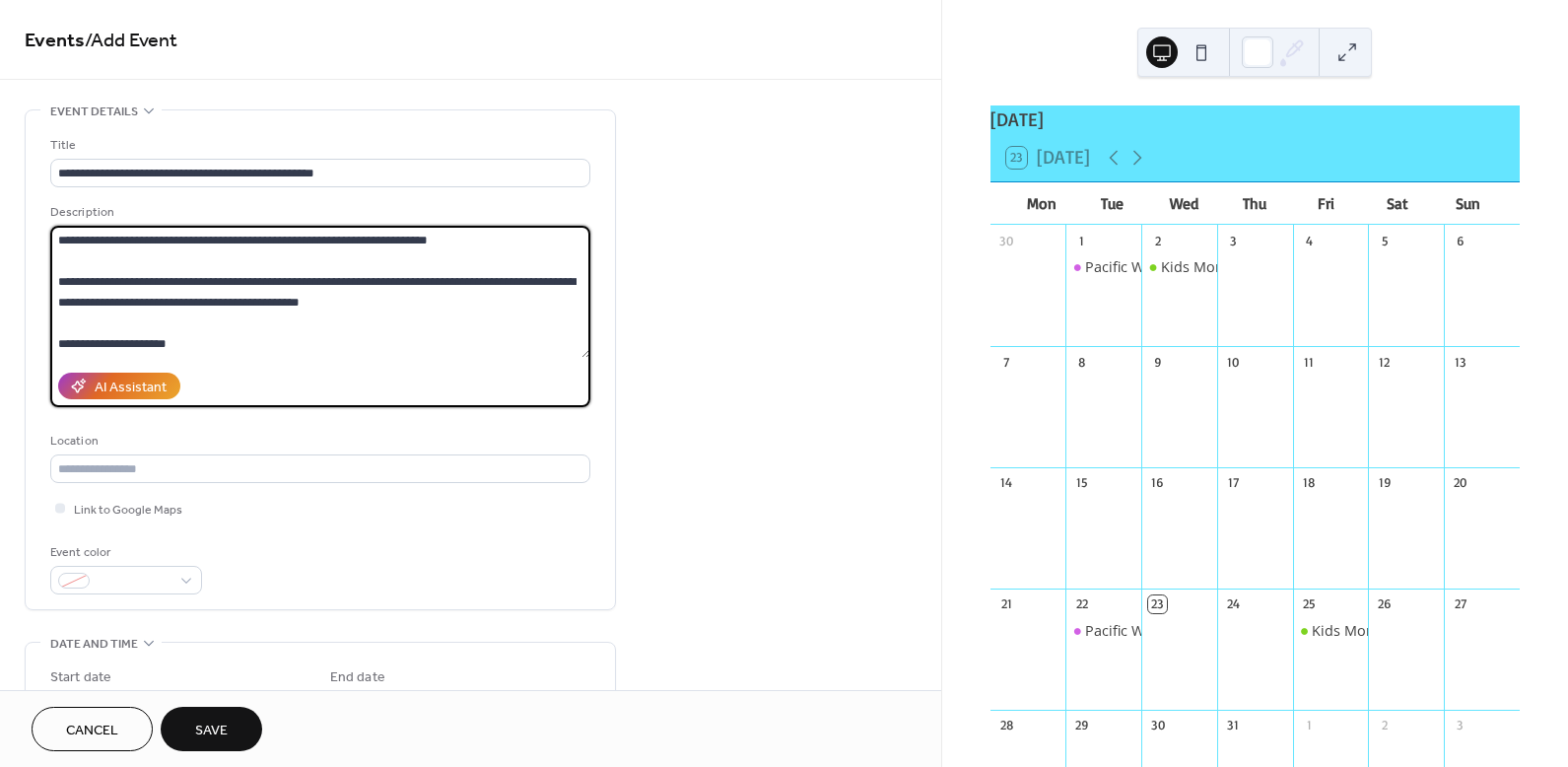 scroll, scrollTop: 121, scrollLeft: 0, axis: vertical 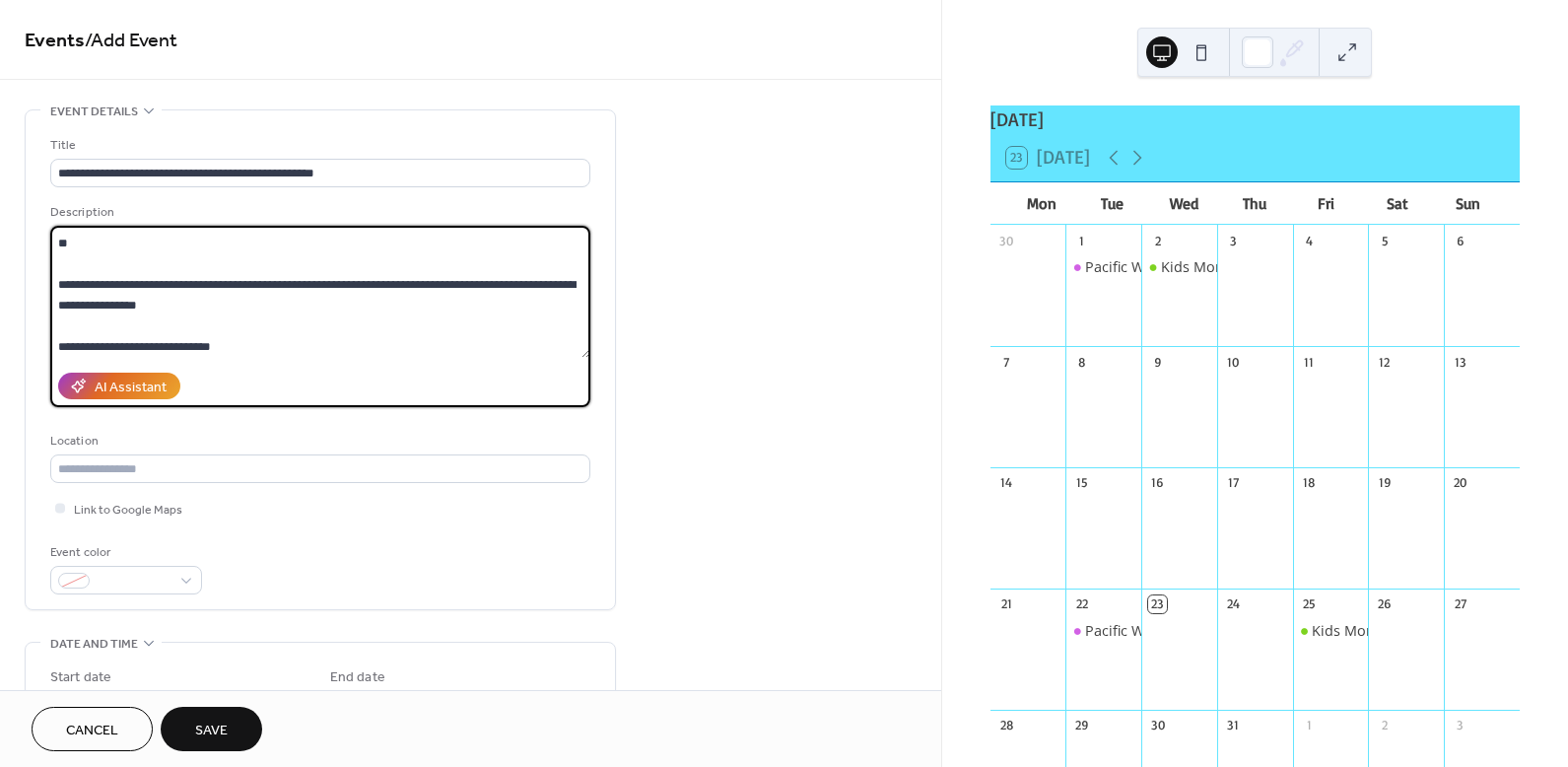 type on "**********" 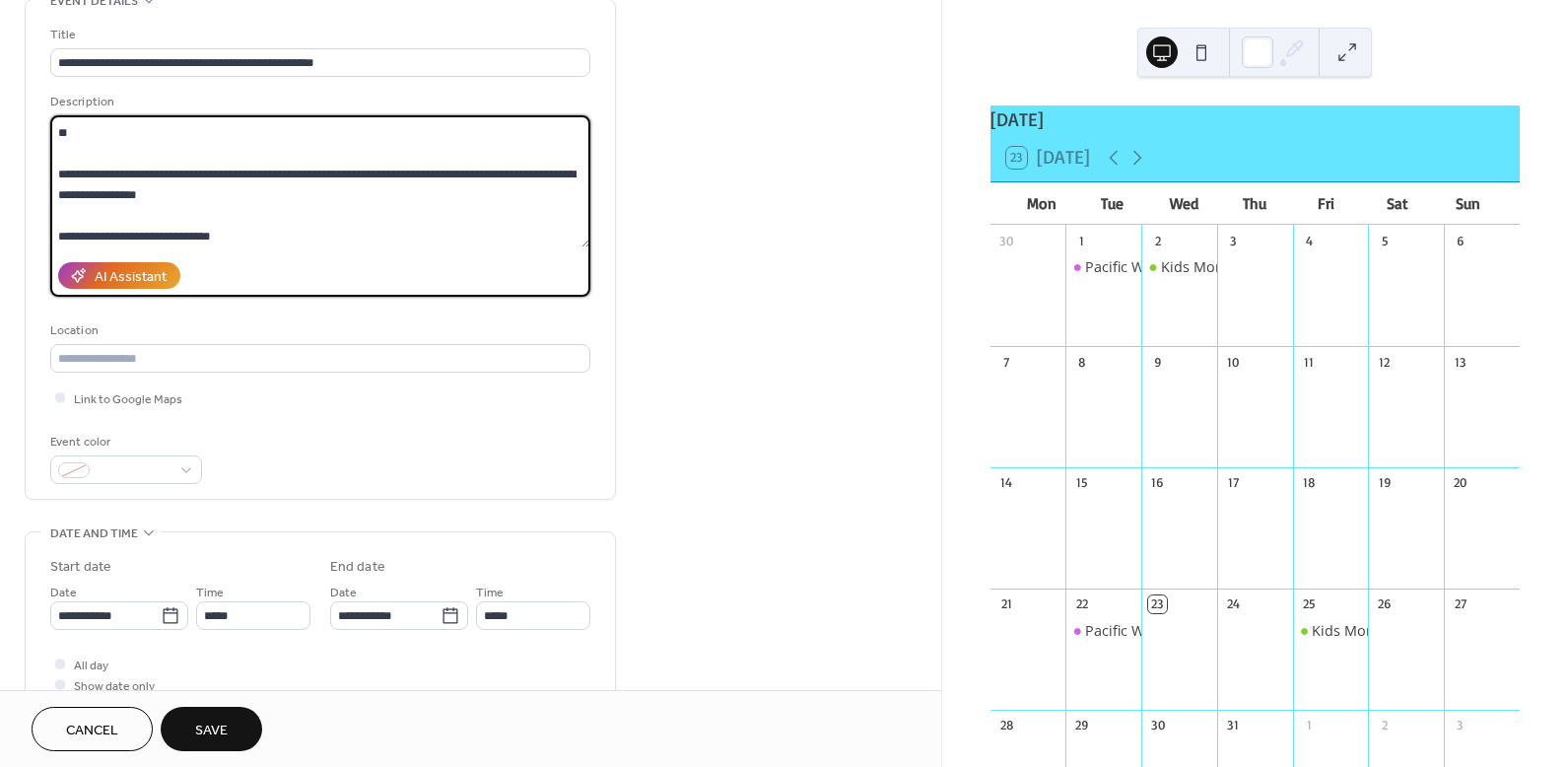 scroll, scrollTop: 127, scrollLeft: 0, axis: vertical 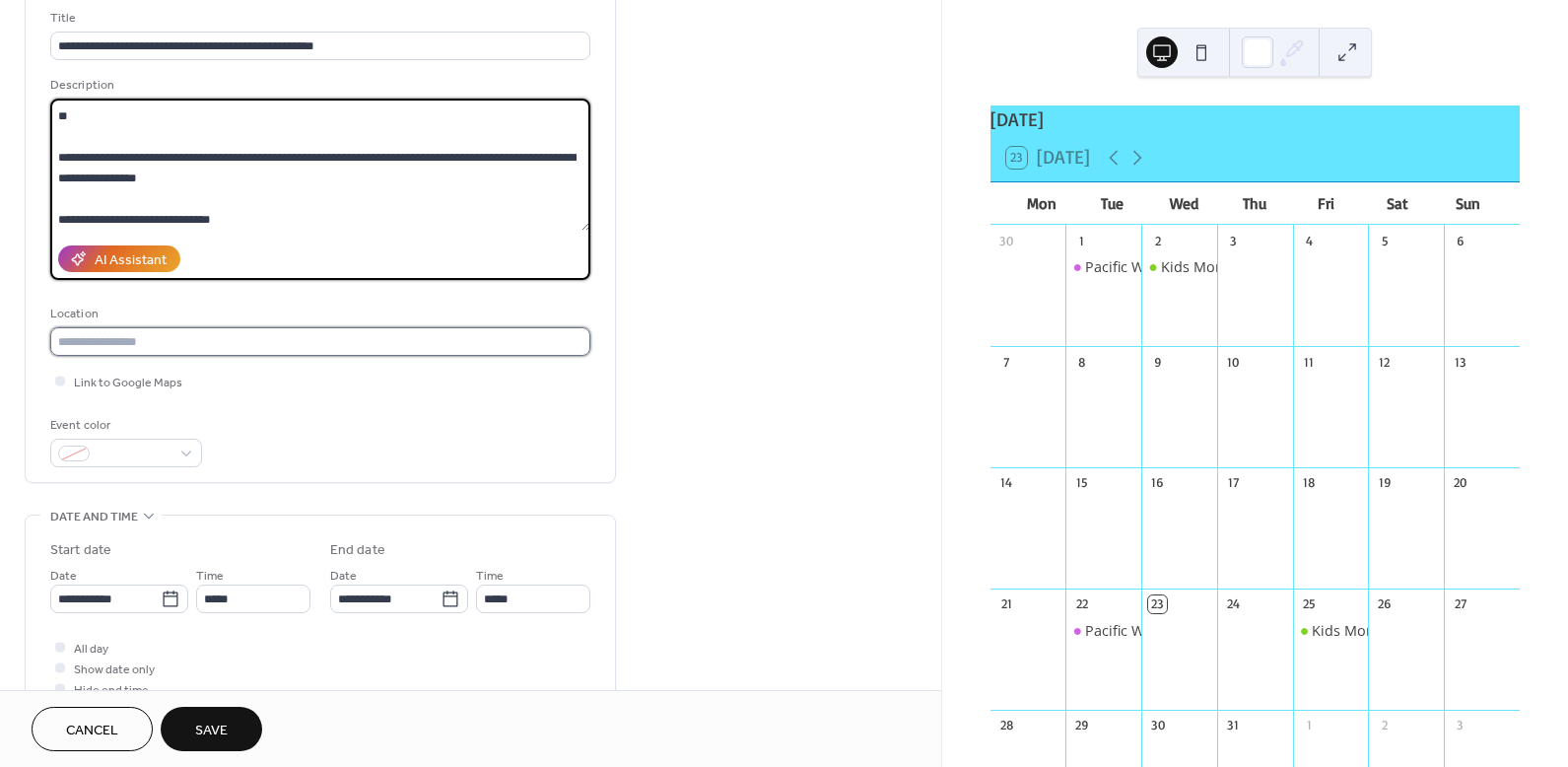 click at bounding box center [320, 341] 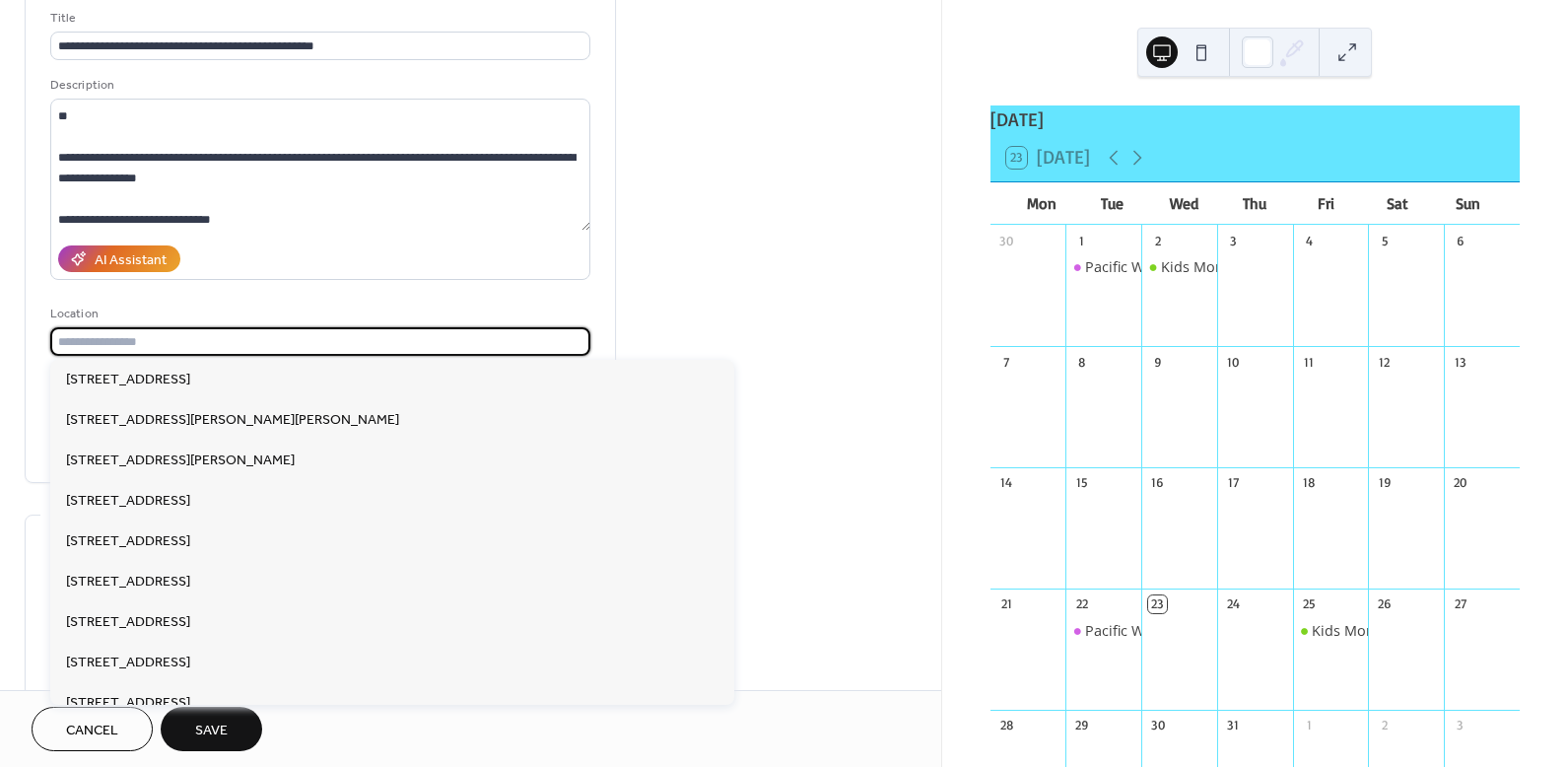 paste on "**********" 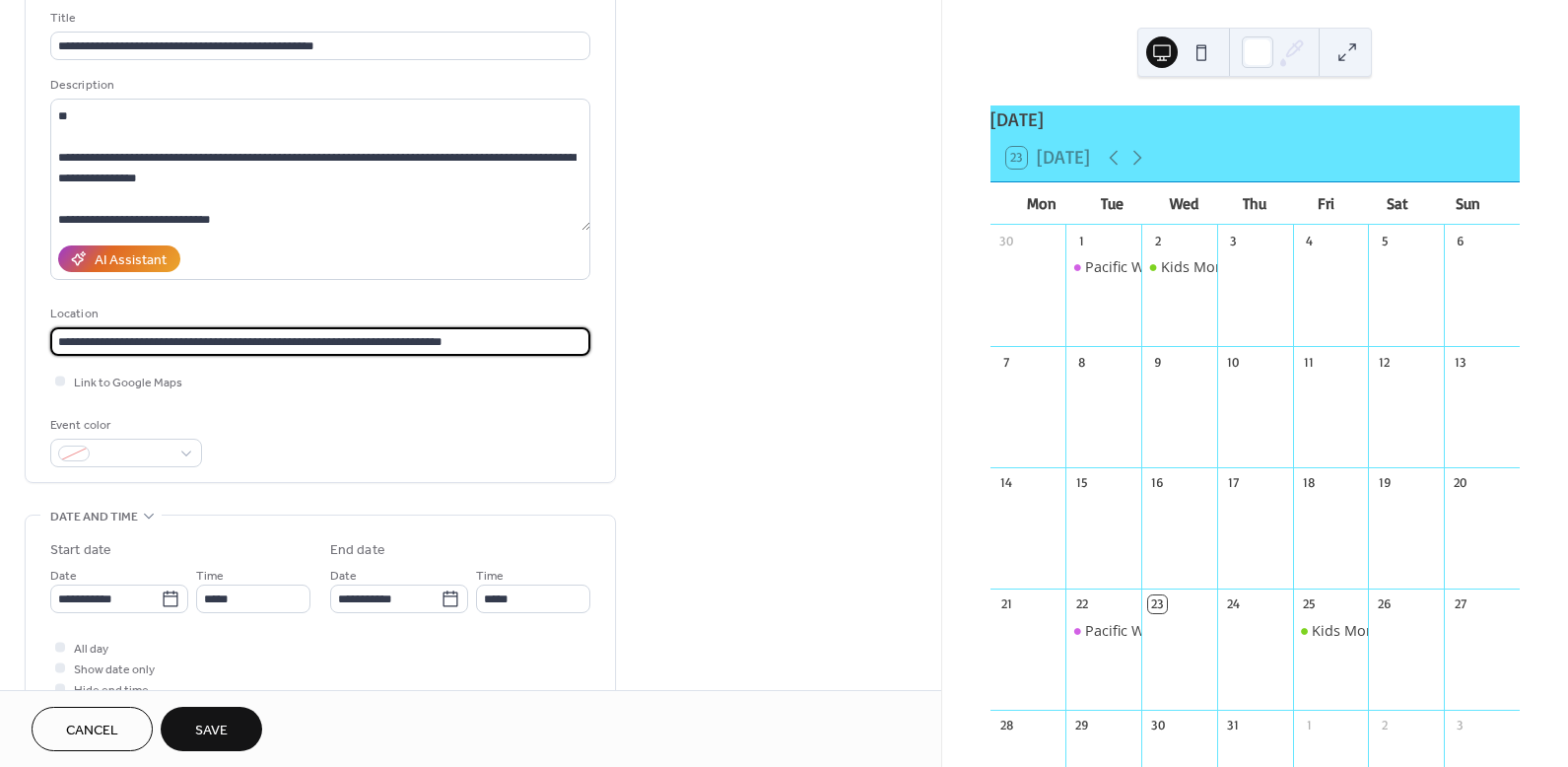 type on "**********" 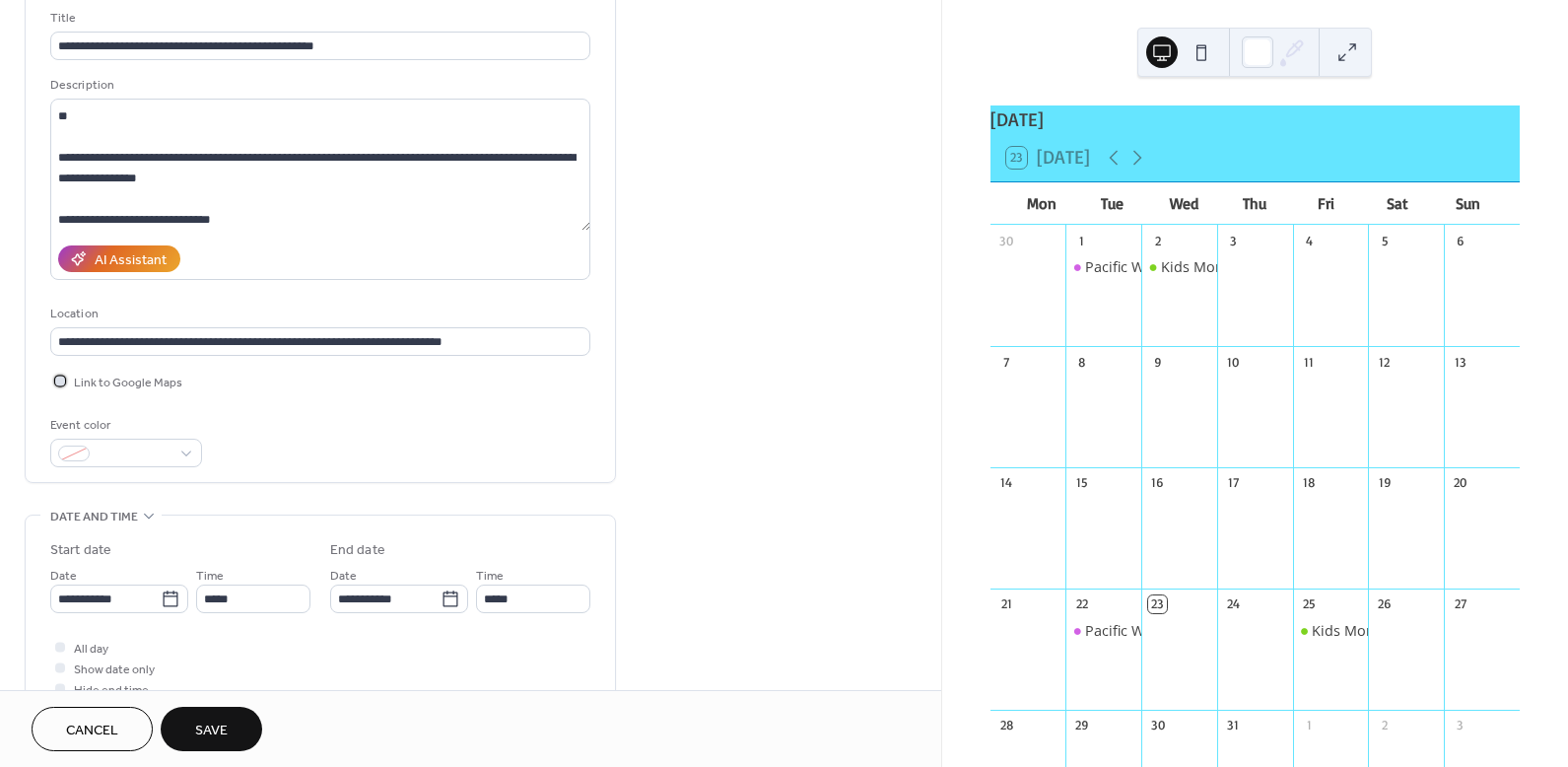 click at bounding box center (60, 381) 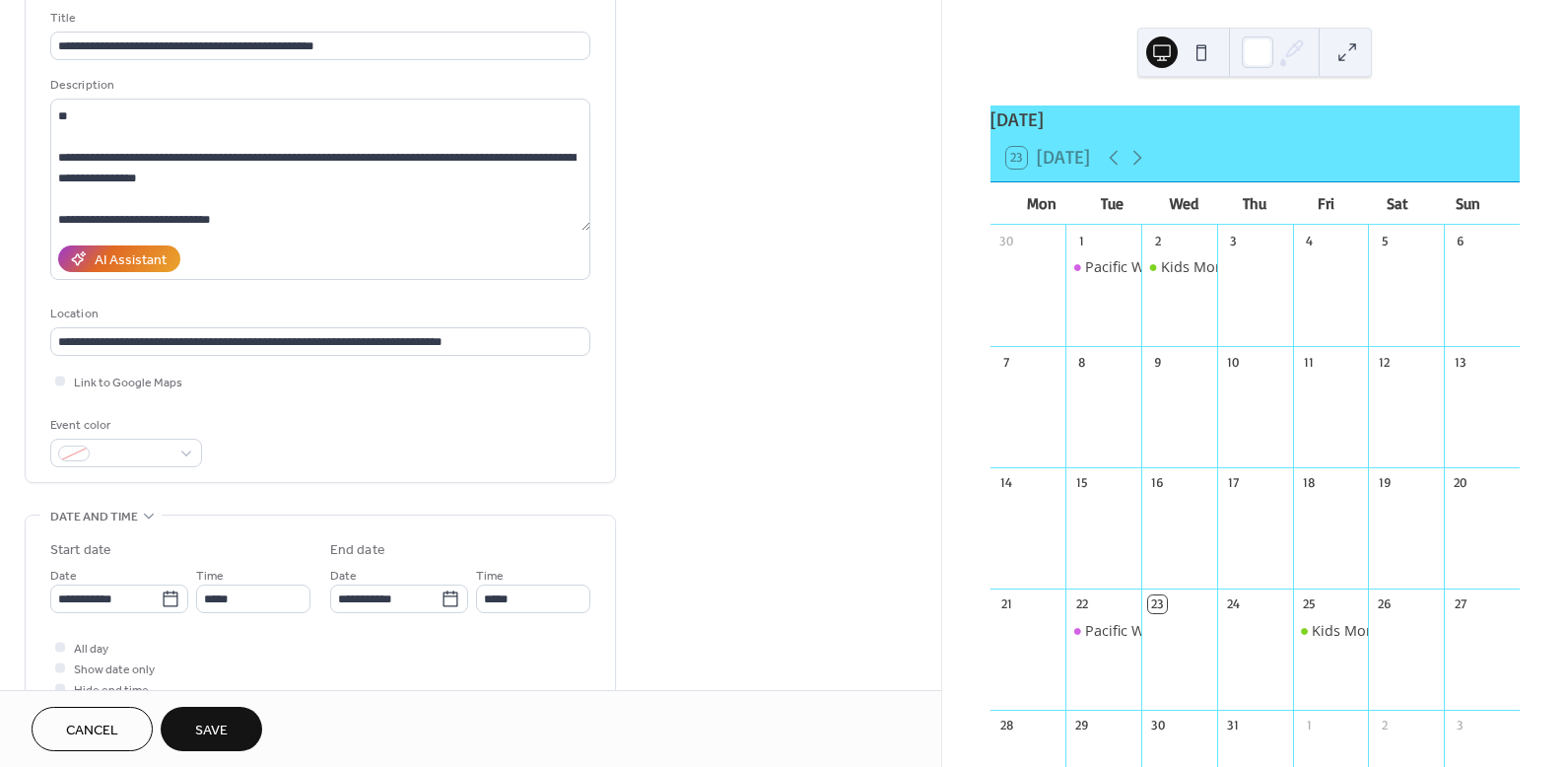click on "Event color" at bounding box center (320, 441) 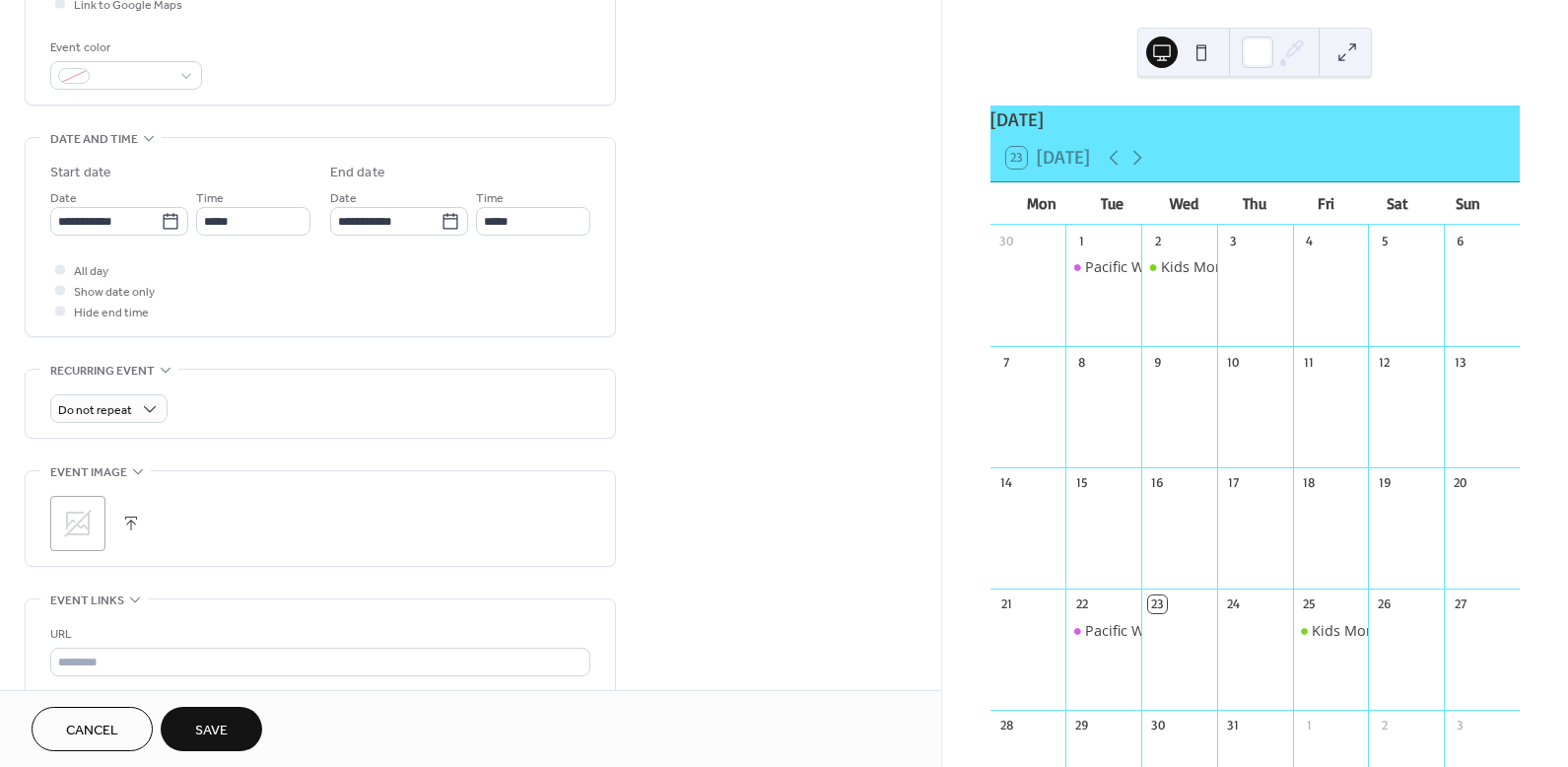 scroll, scrollTop: 508, scrollLeft: 0, axis: vertical 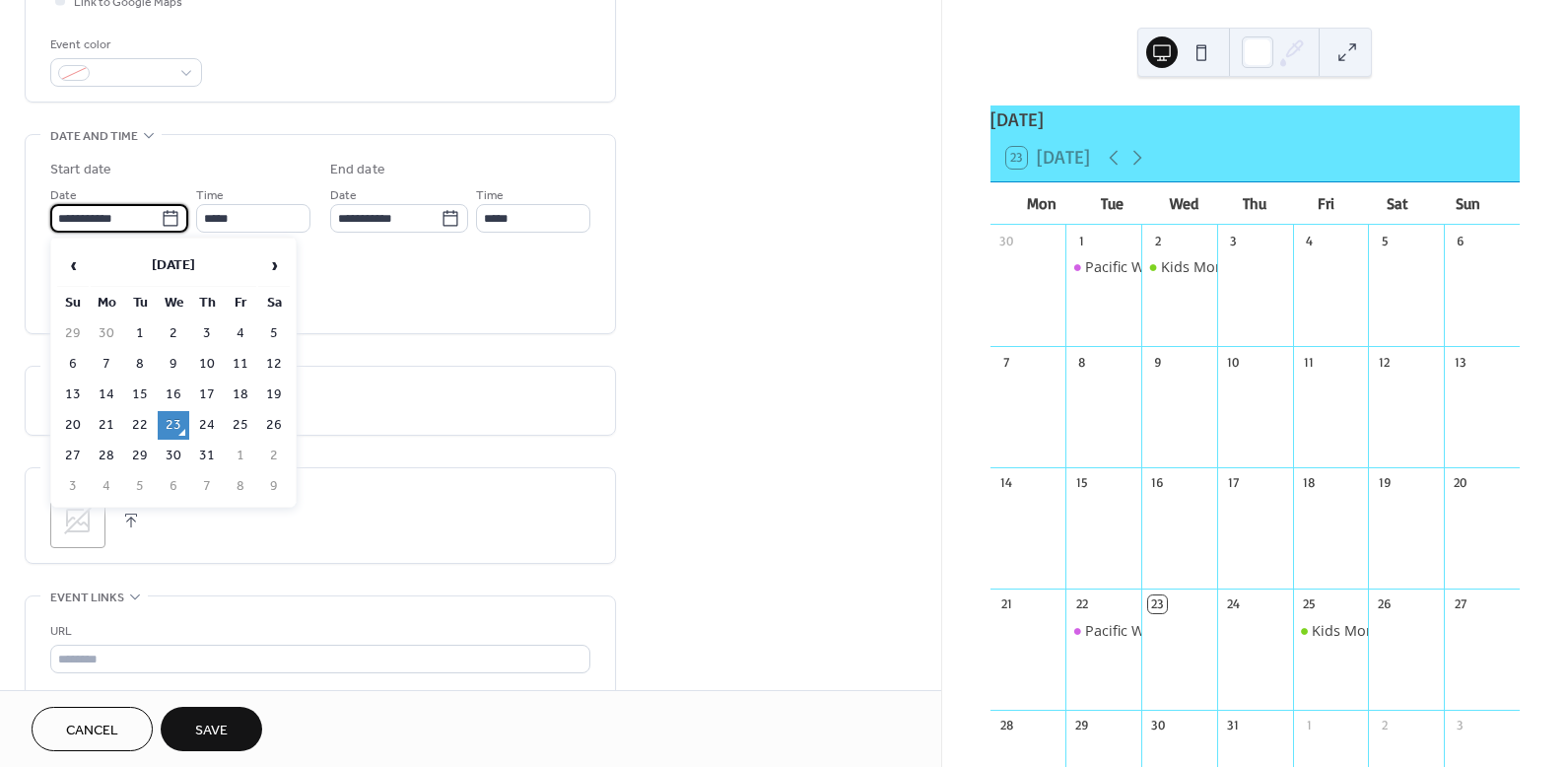 click on "**********" at bounding box center (105, 218) 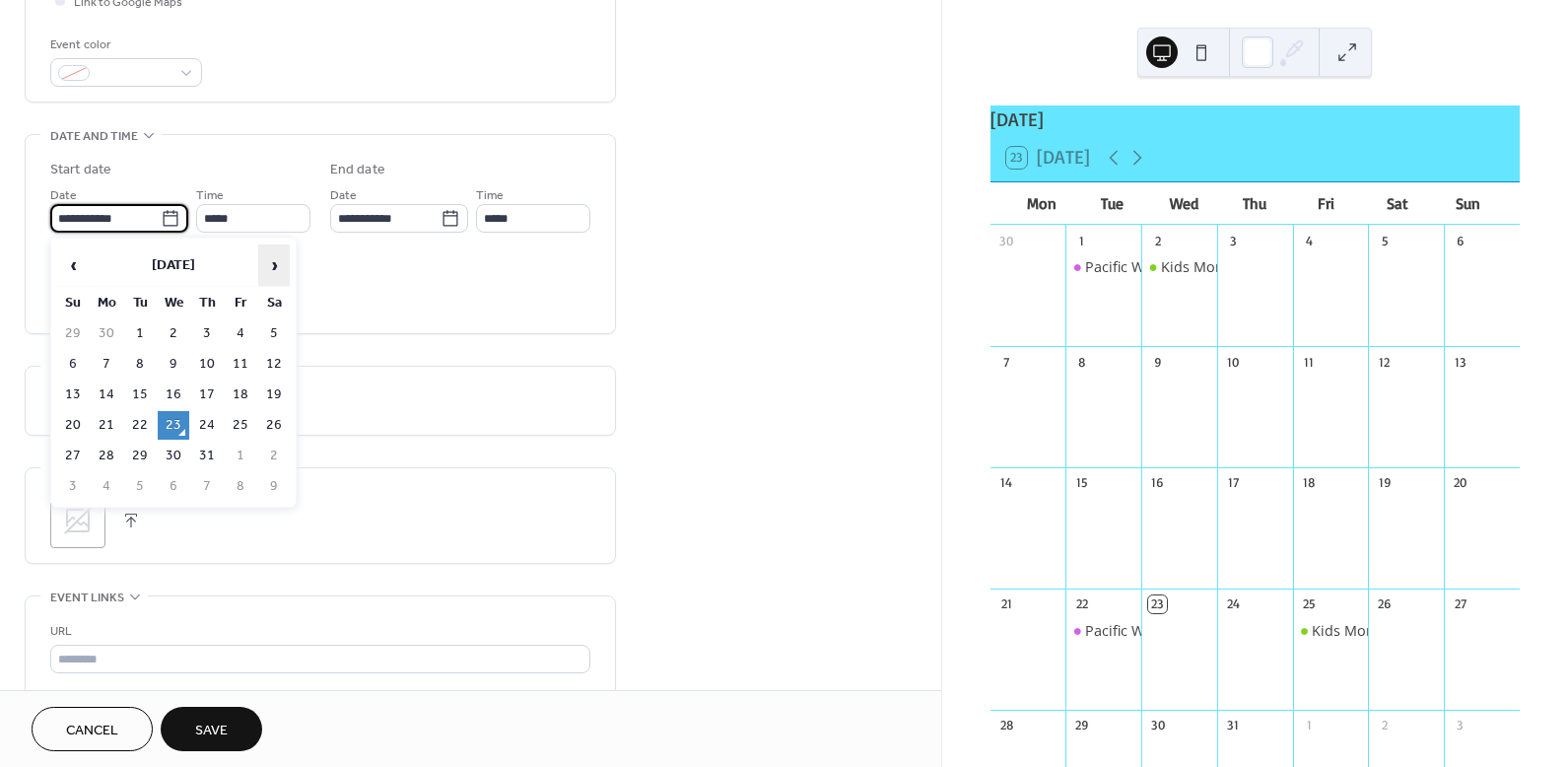 click on "›" at bounding box center [274, 265] 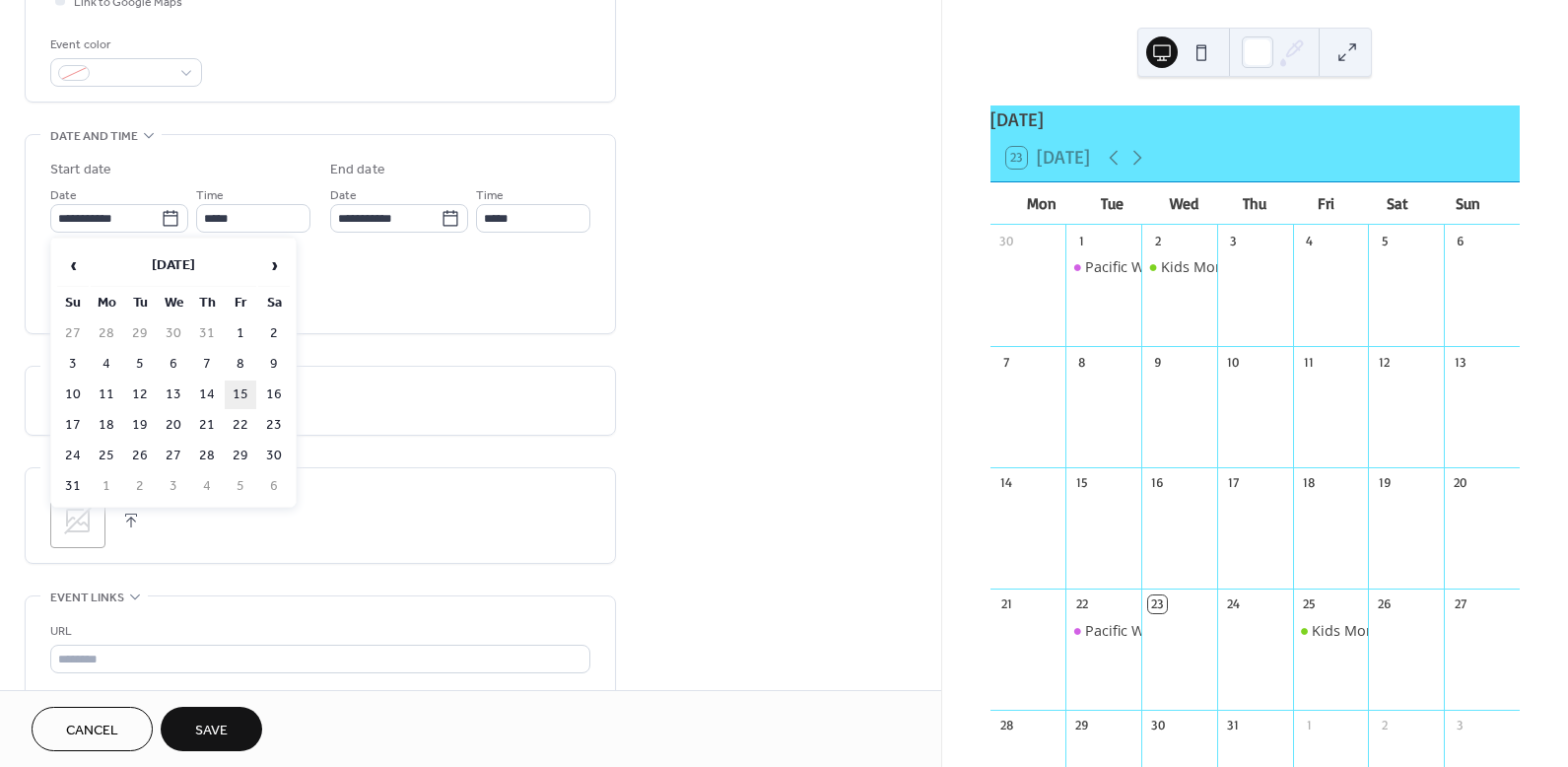 click on "15" at bounding box center (240, 394) 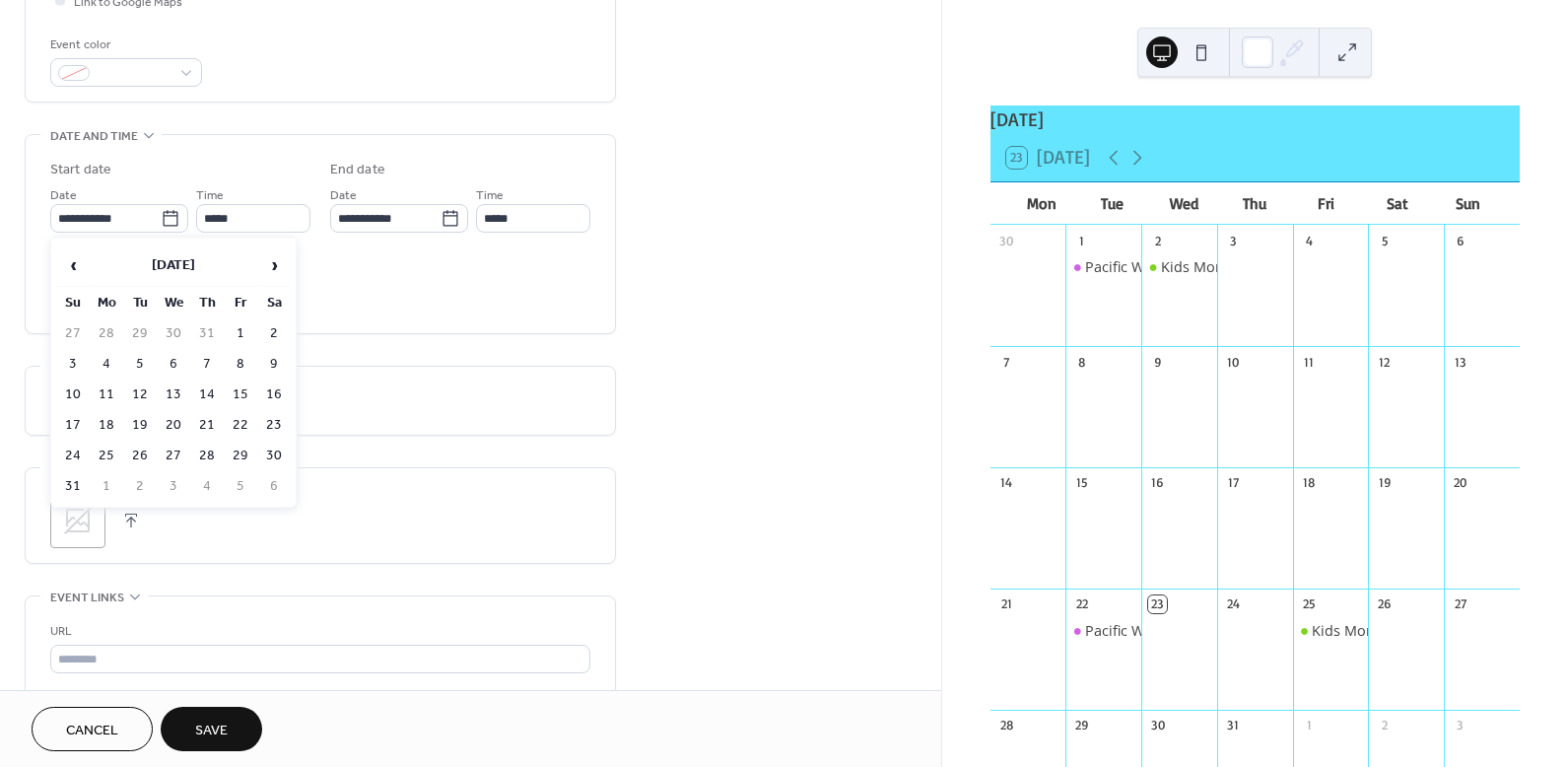 type on "**********" 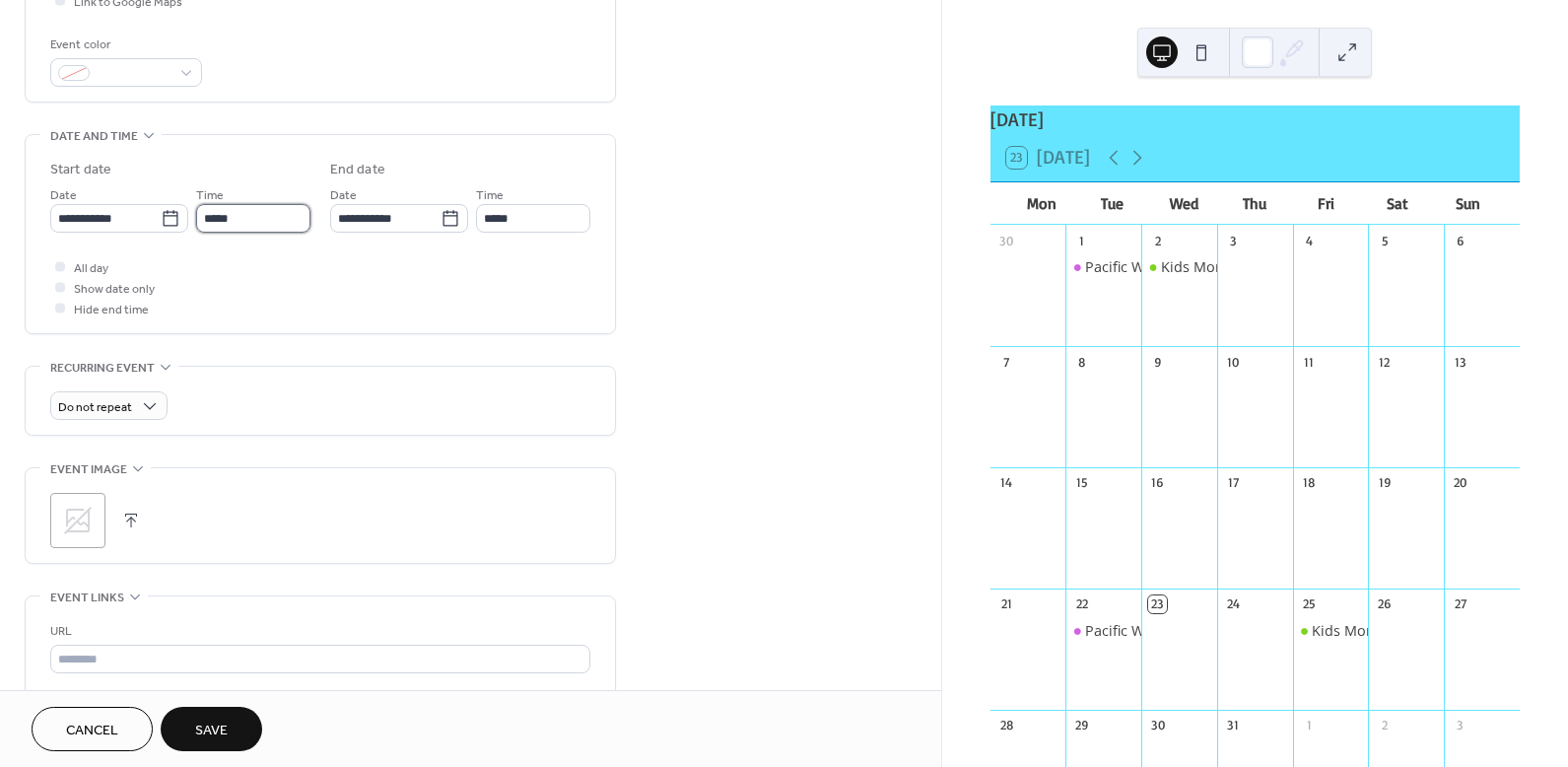 click on "*****" at bounding box center (253, 218) 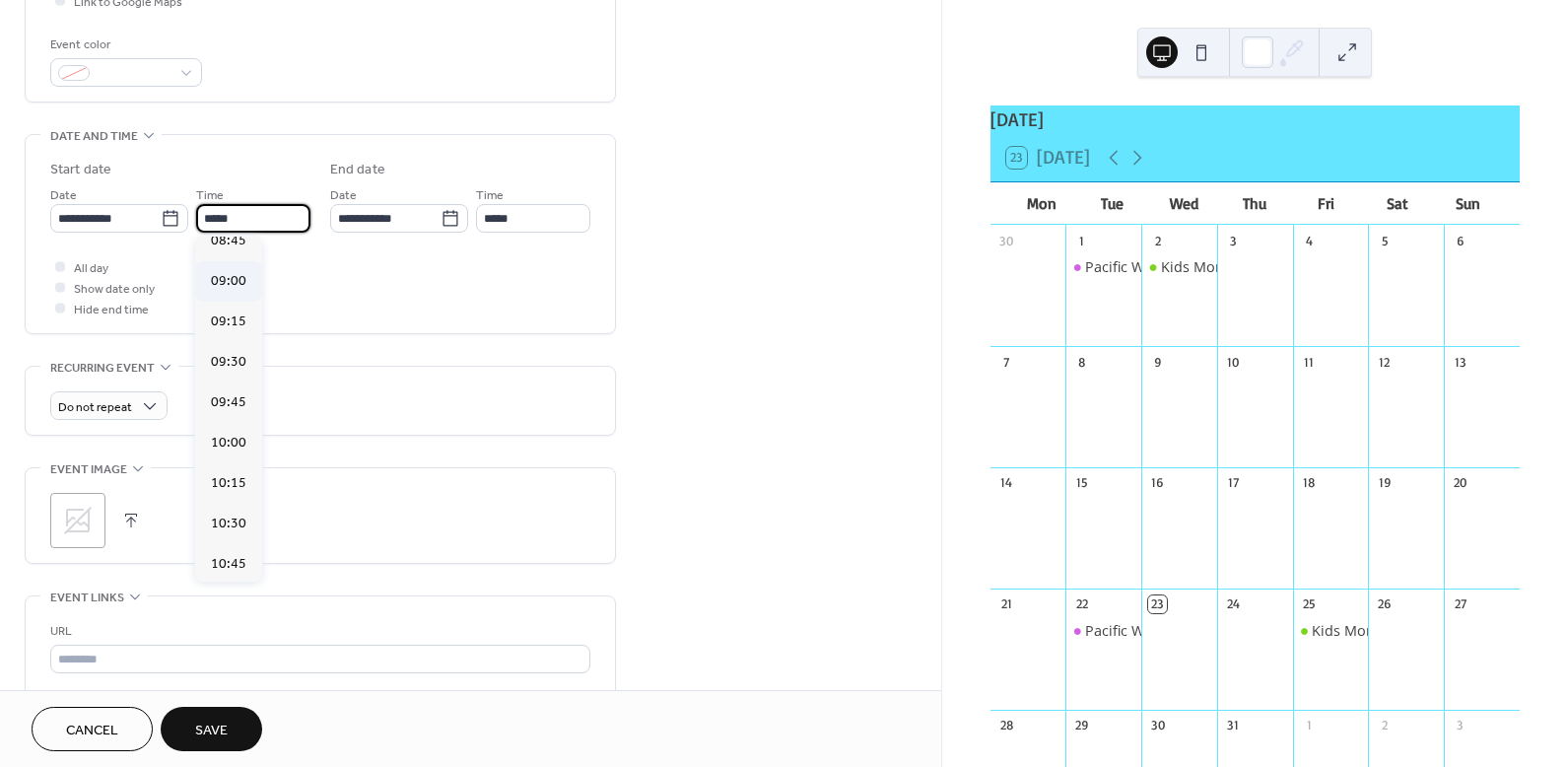 scroll, scrollTop: 1433, scrollLeft: 0, axis: vertical 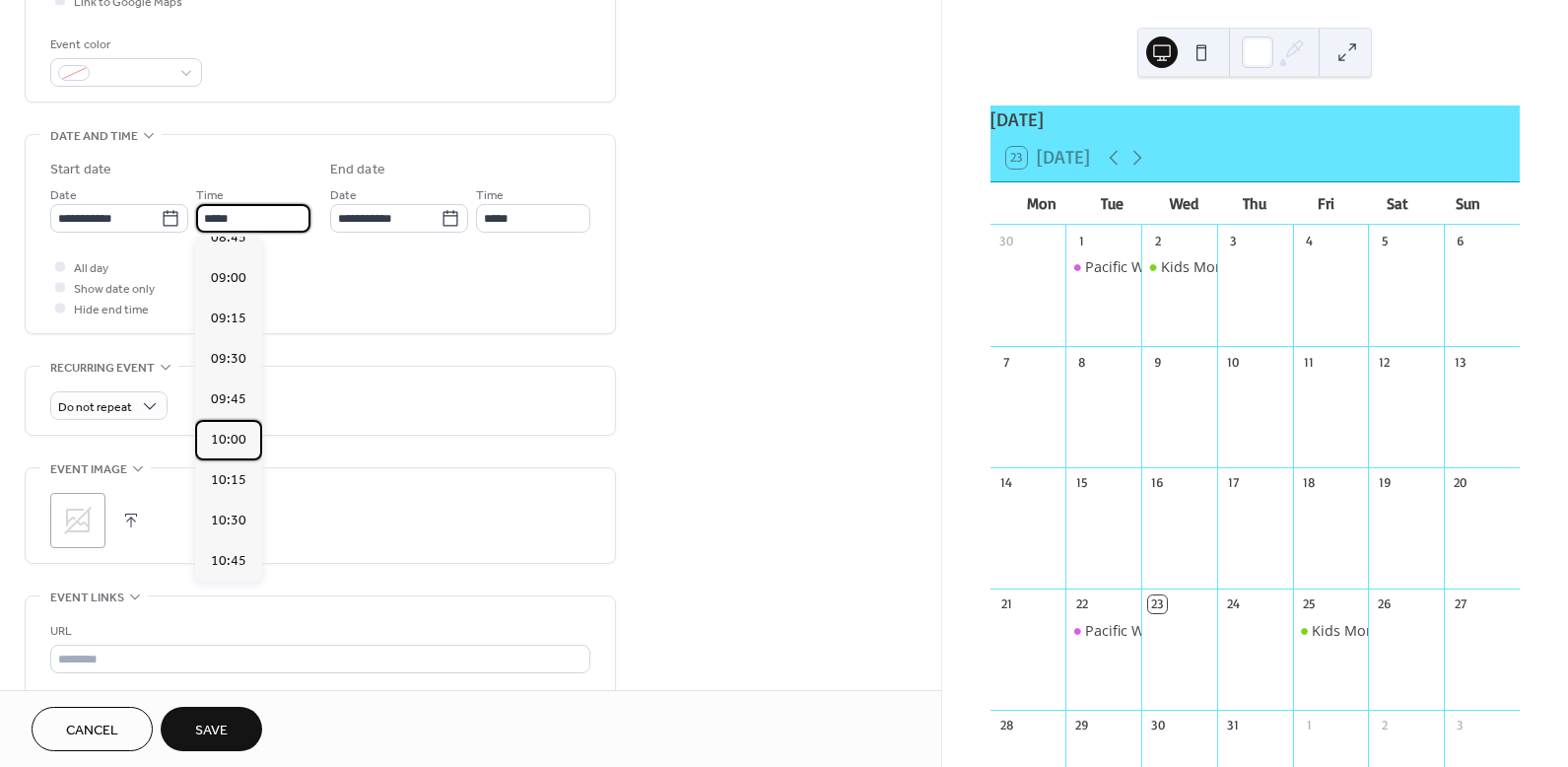 click on "10:00" at bounding box center (229, 440) 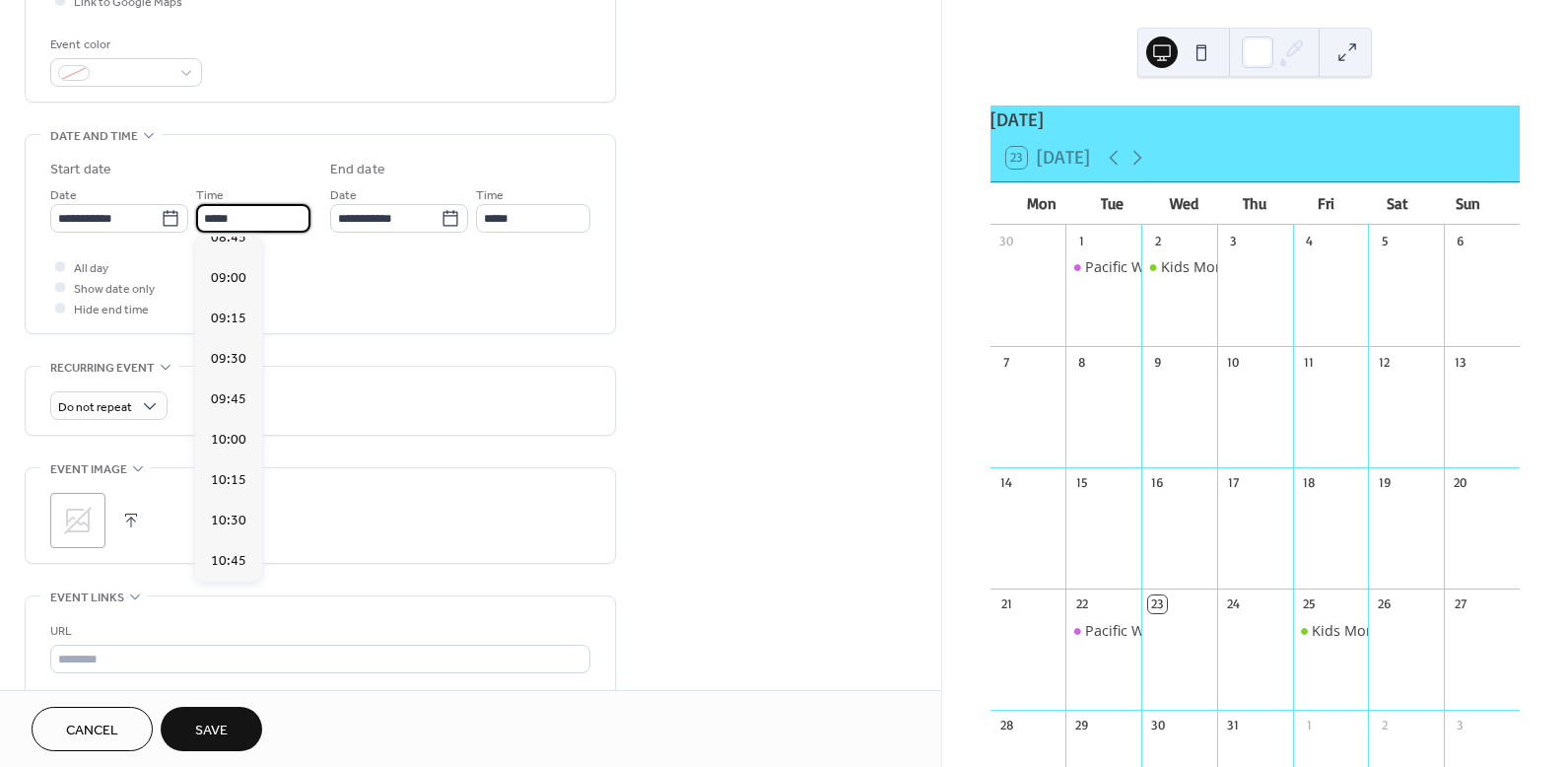 type on "*****" 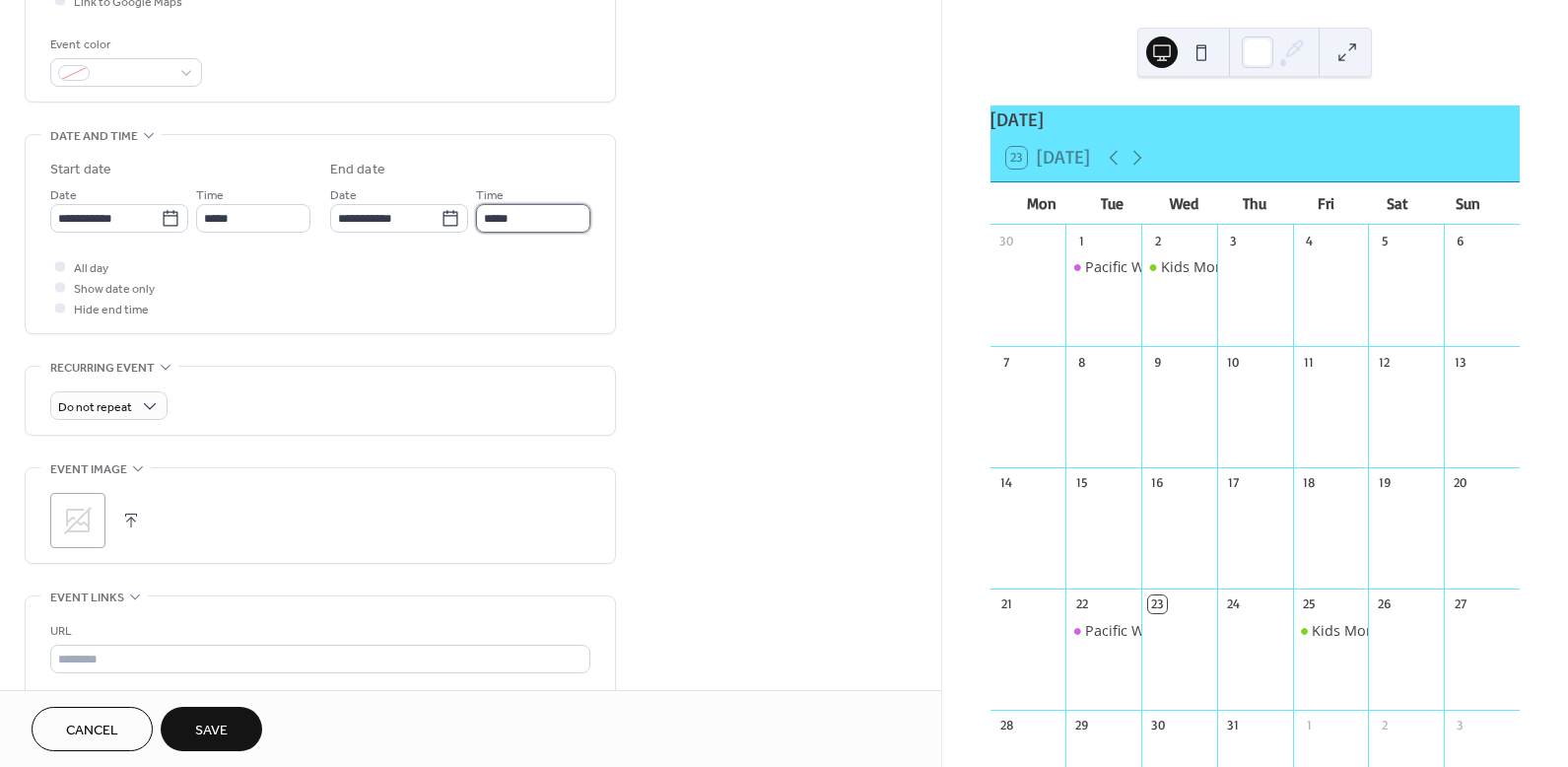 click on "*****" at bounding box center (533, 218) 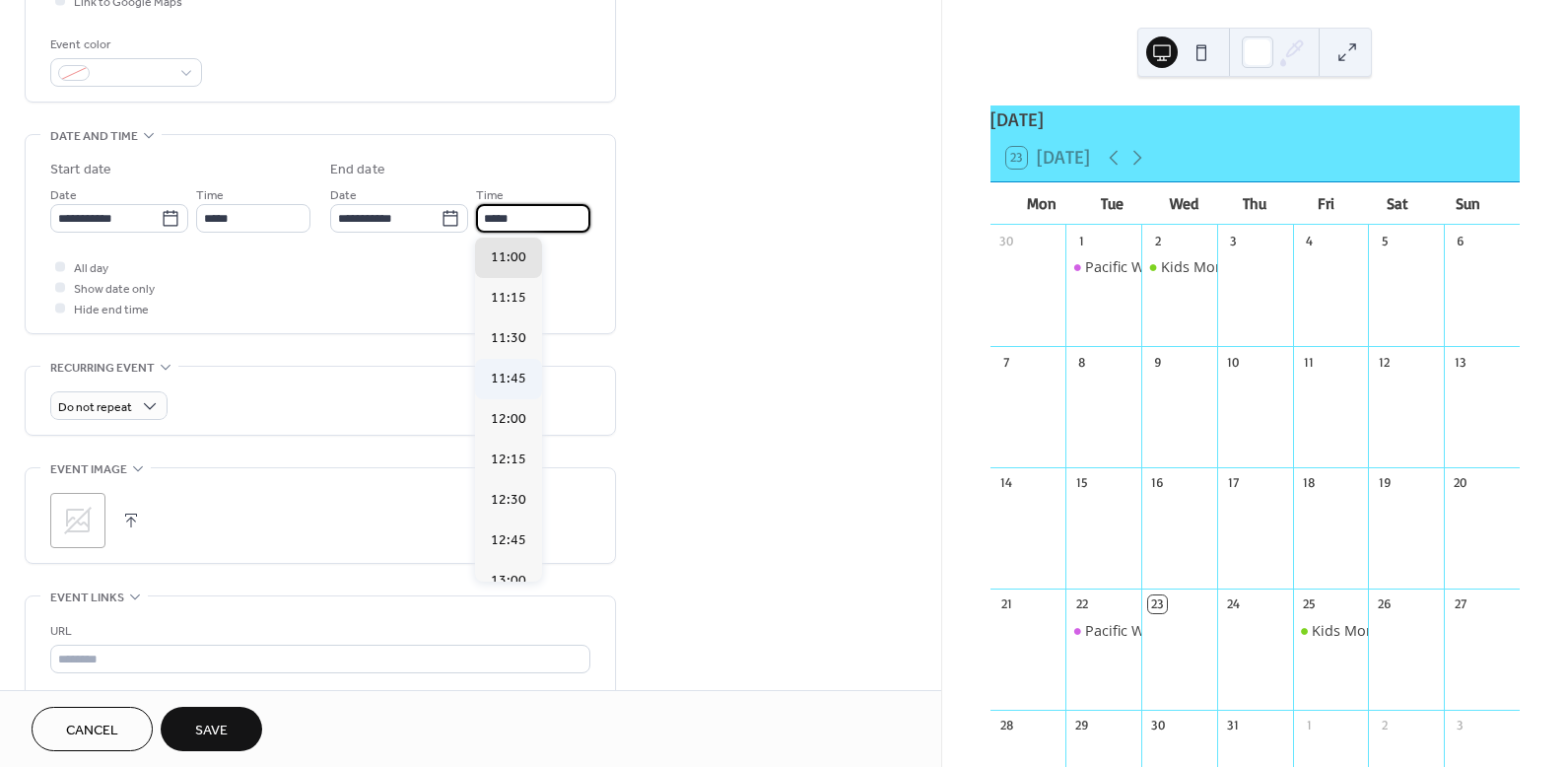 scroll, scrollTop: 193, scrollLeft: 0, axis: vertical 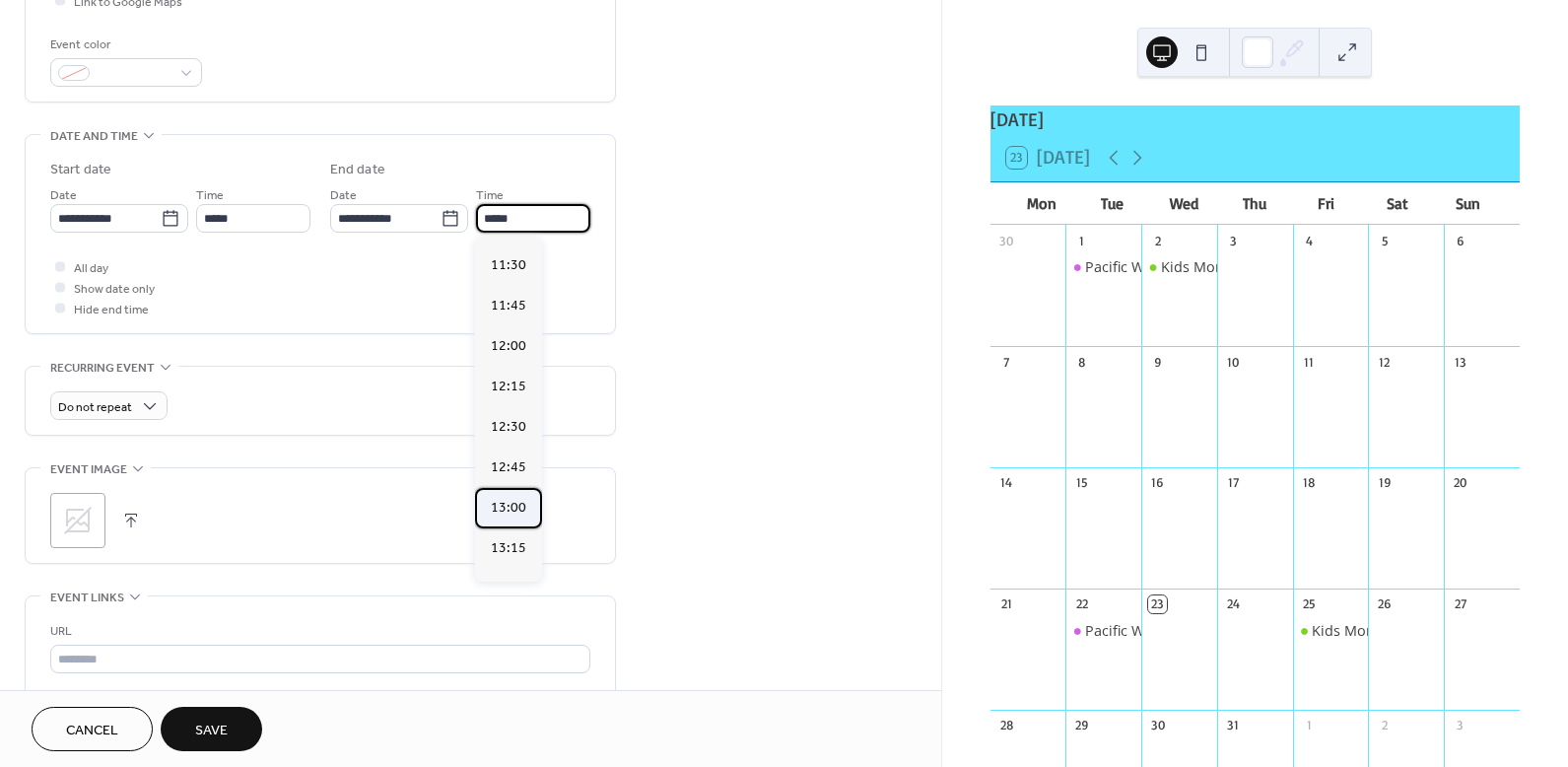 click on "13:00" at bounding box center [509, 508] 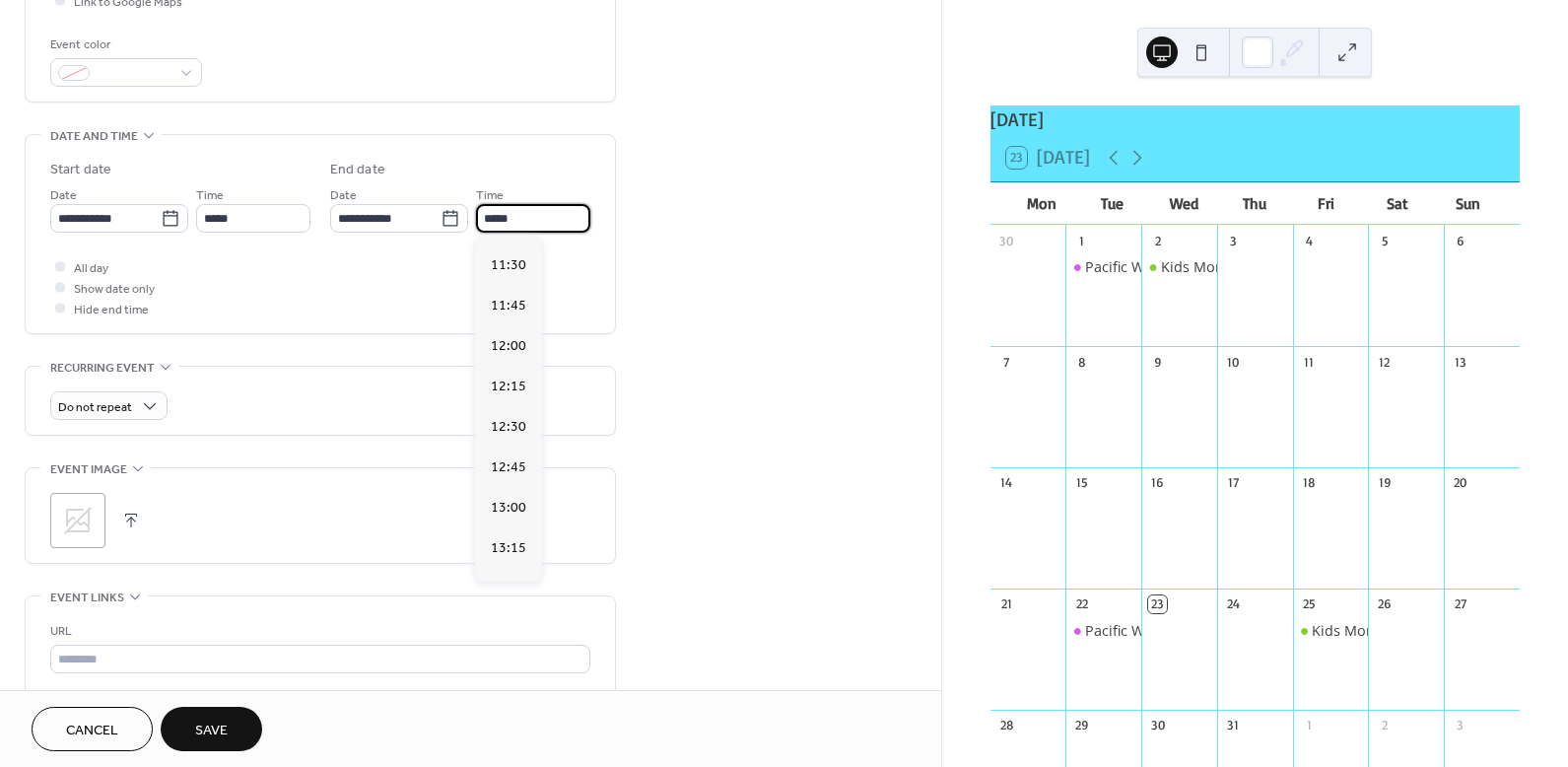 type on "*****" 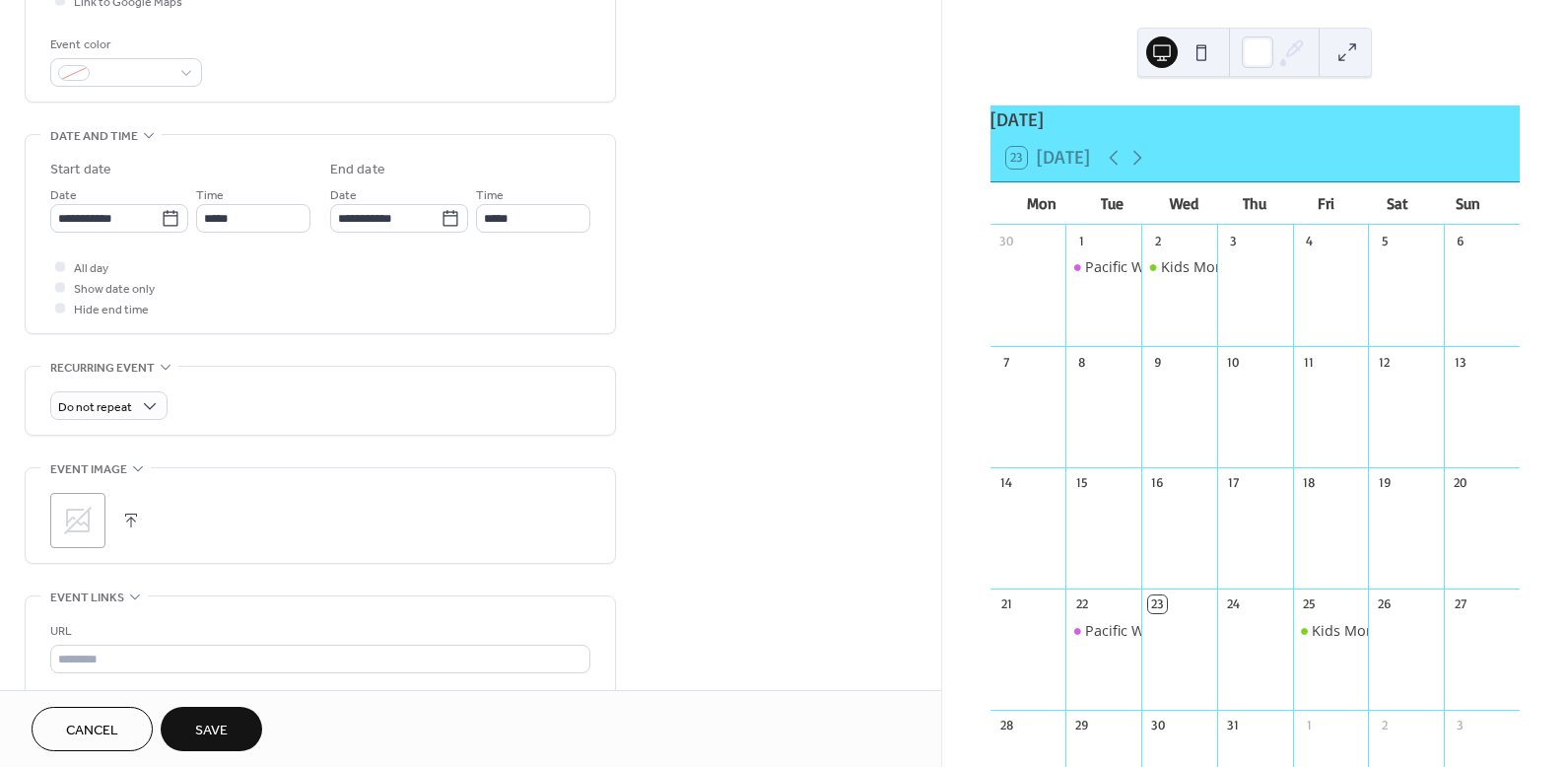 click on "**********" at bounding box center (470, 279) 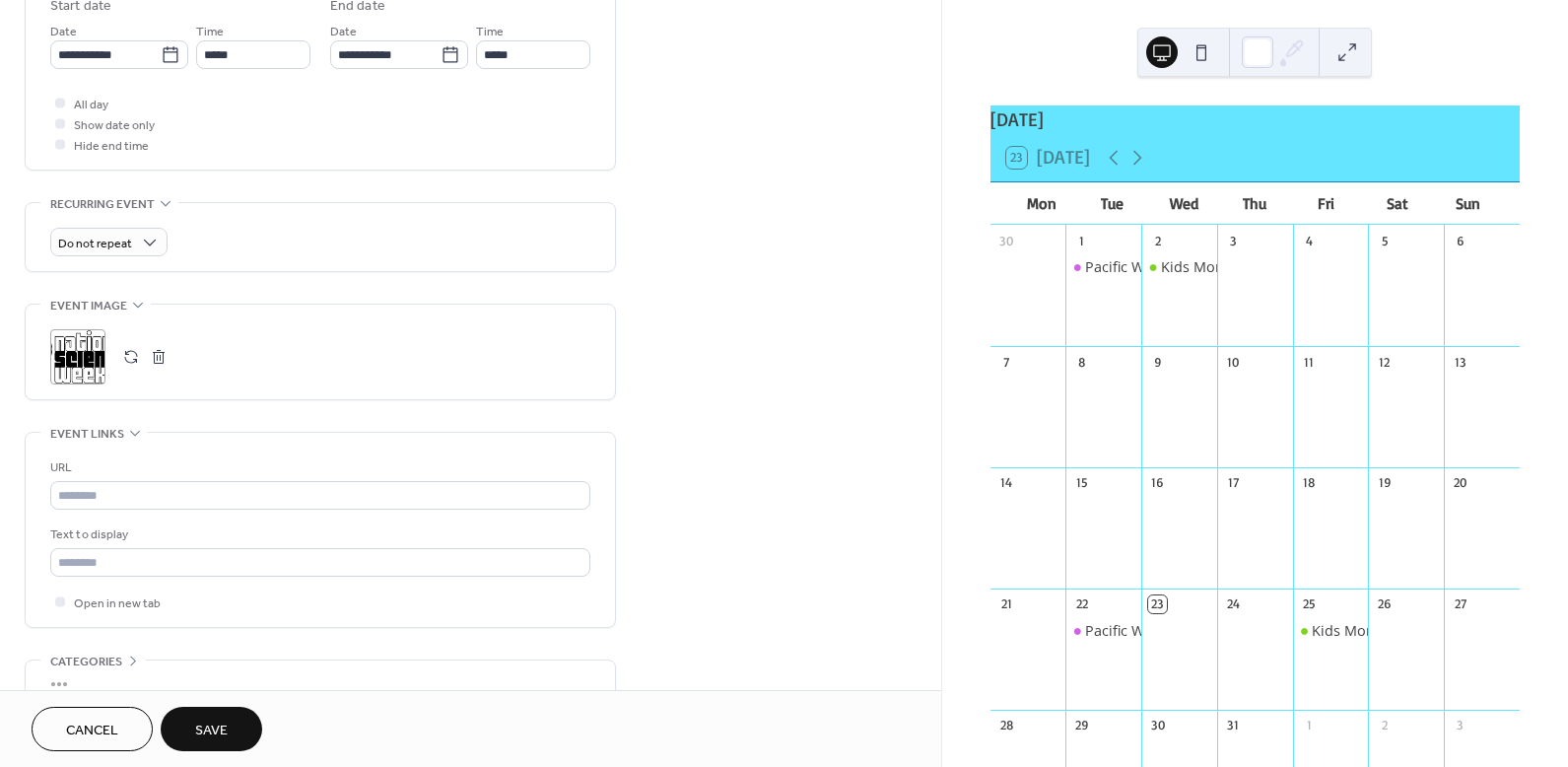 scroll, scrollTop: 697, scrollLeft: 0, axis: vertical 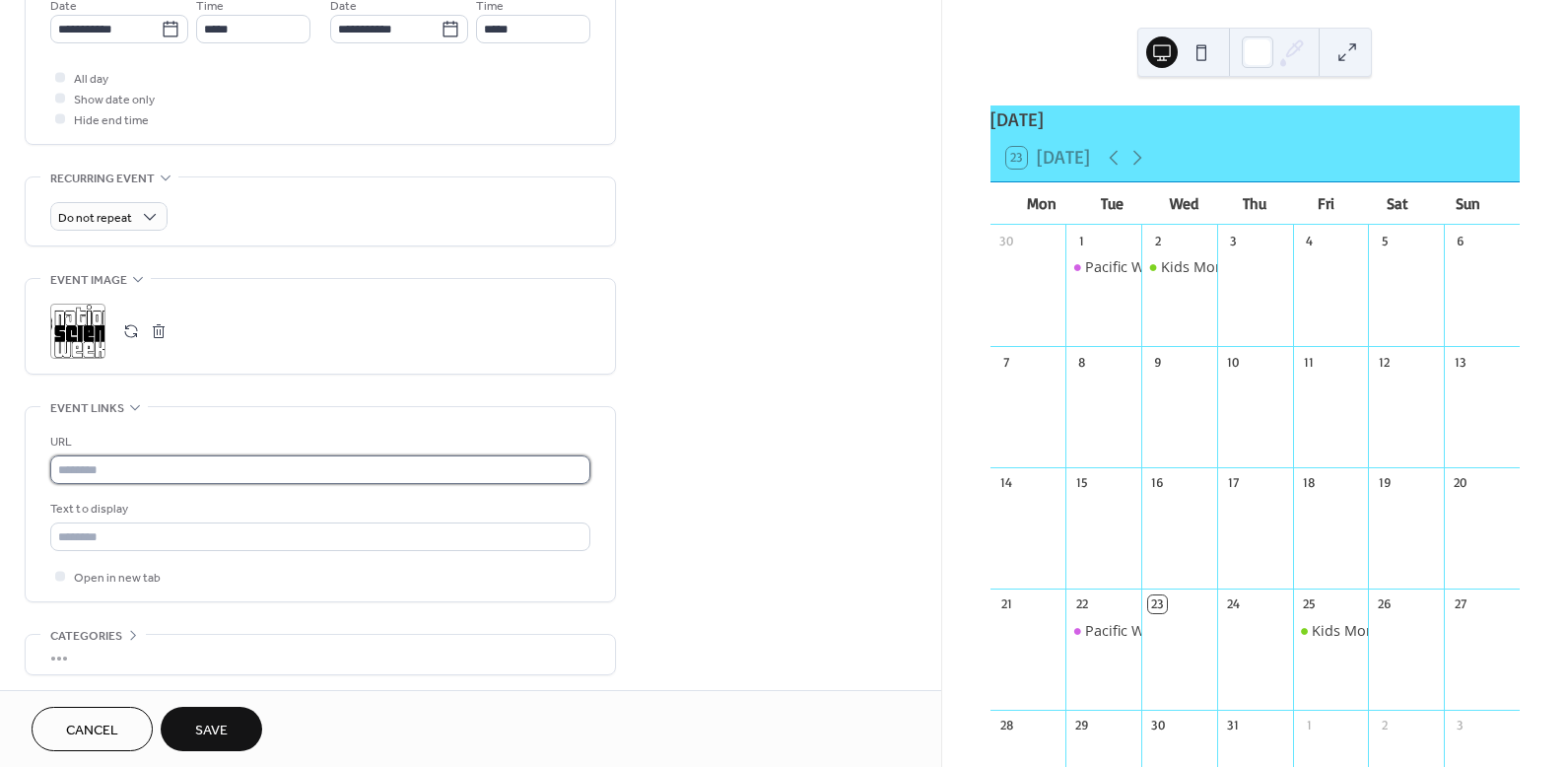 click at bounding box center [320, 469] 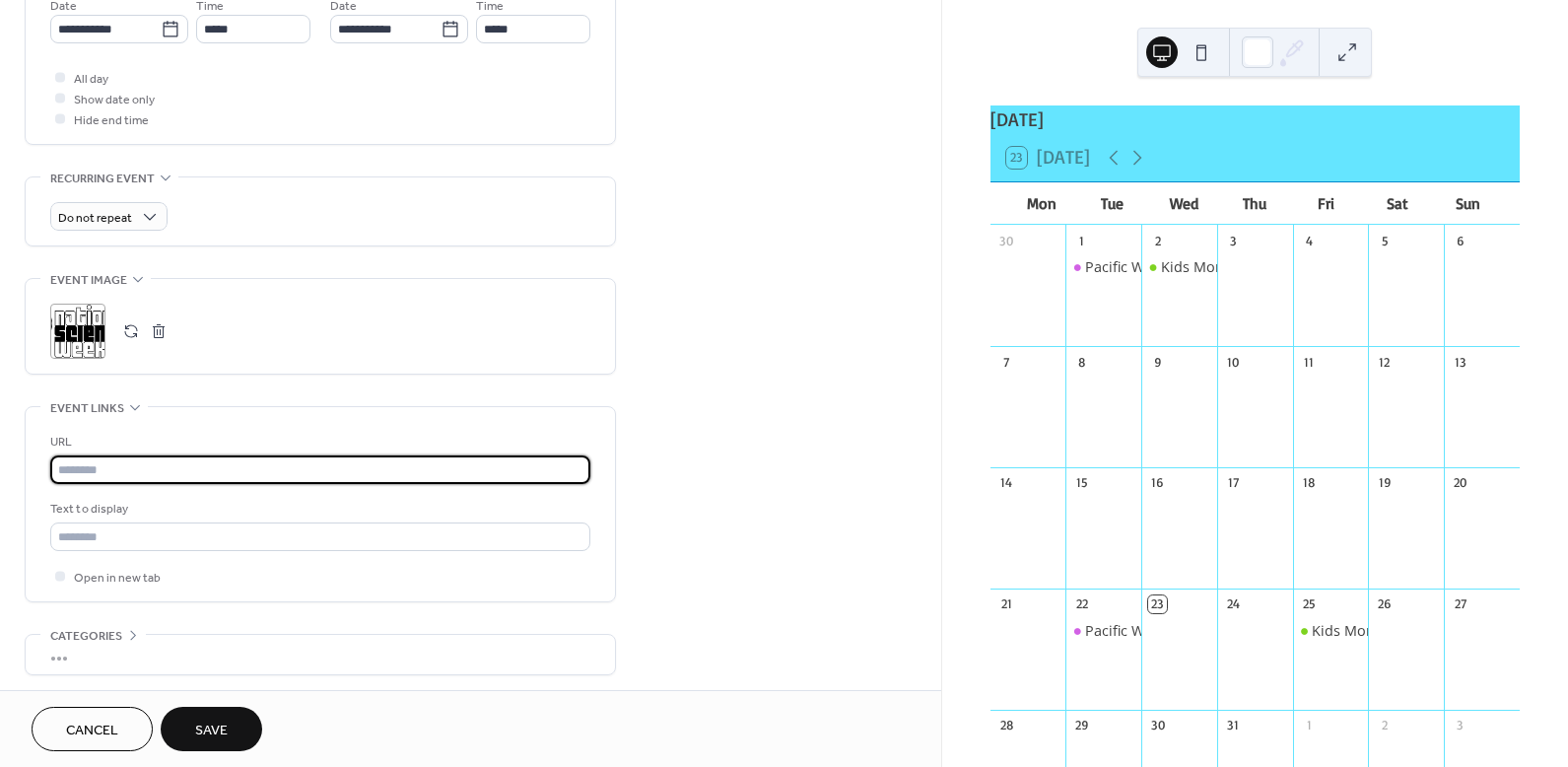 paste on "**********" 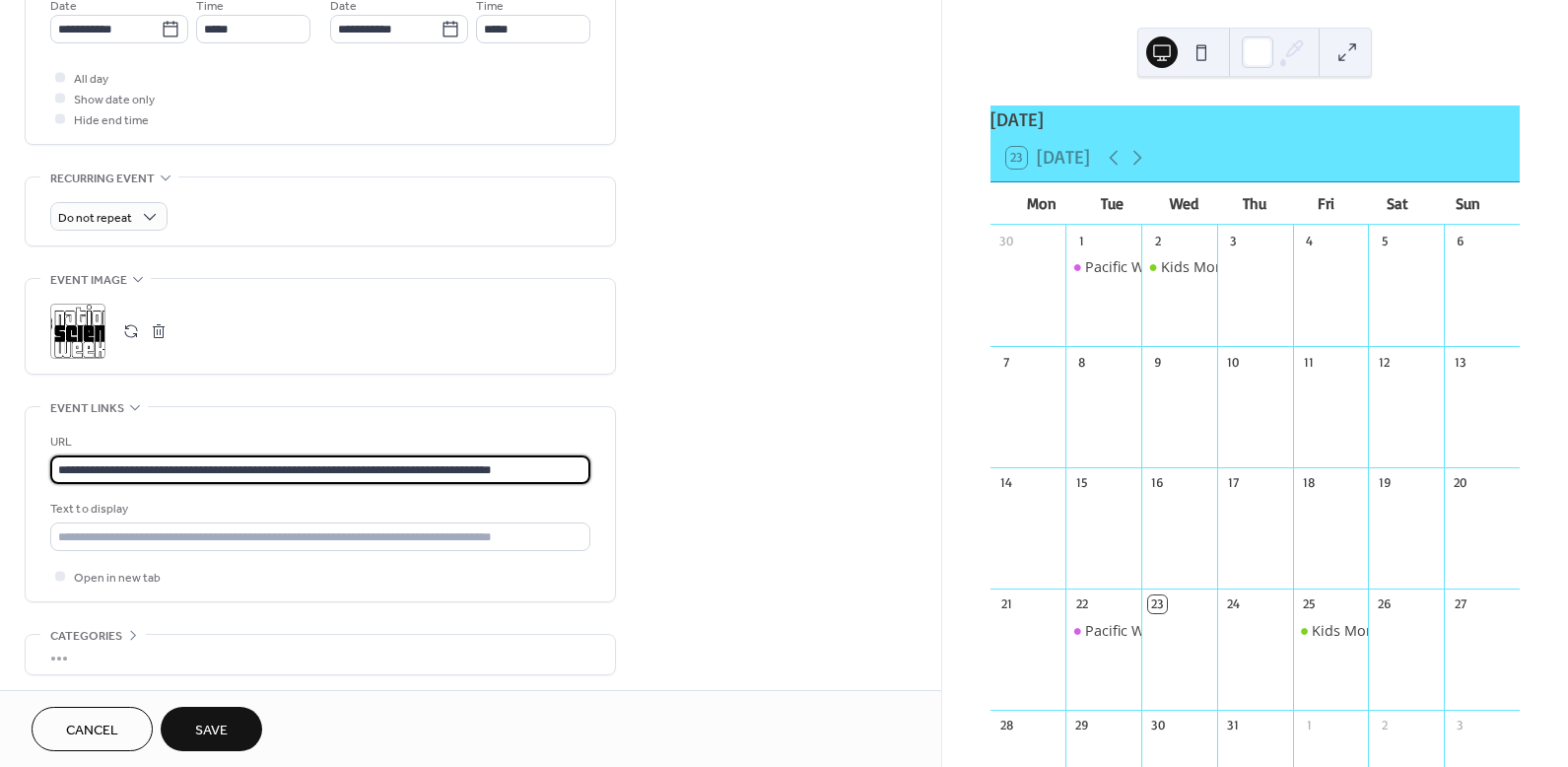 type on "**********" 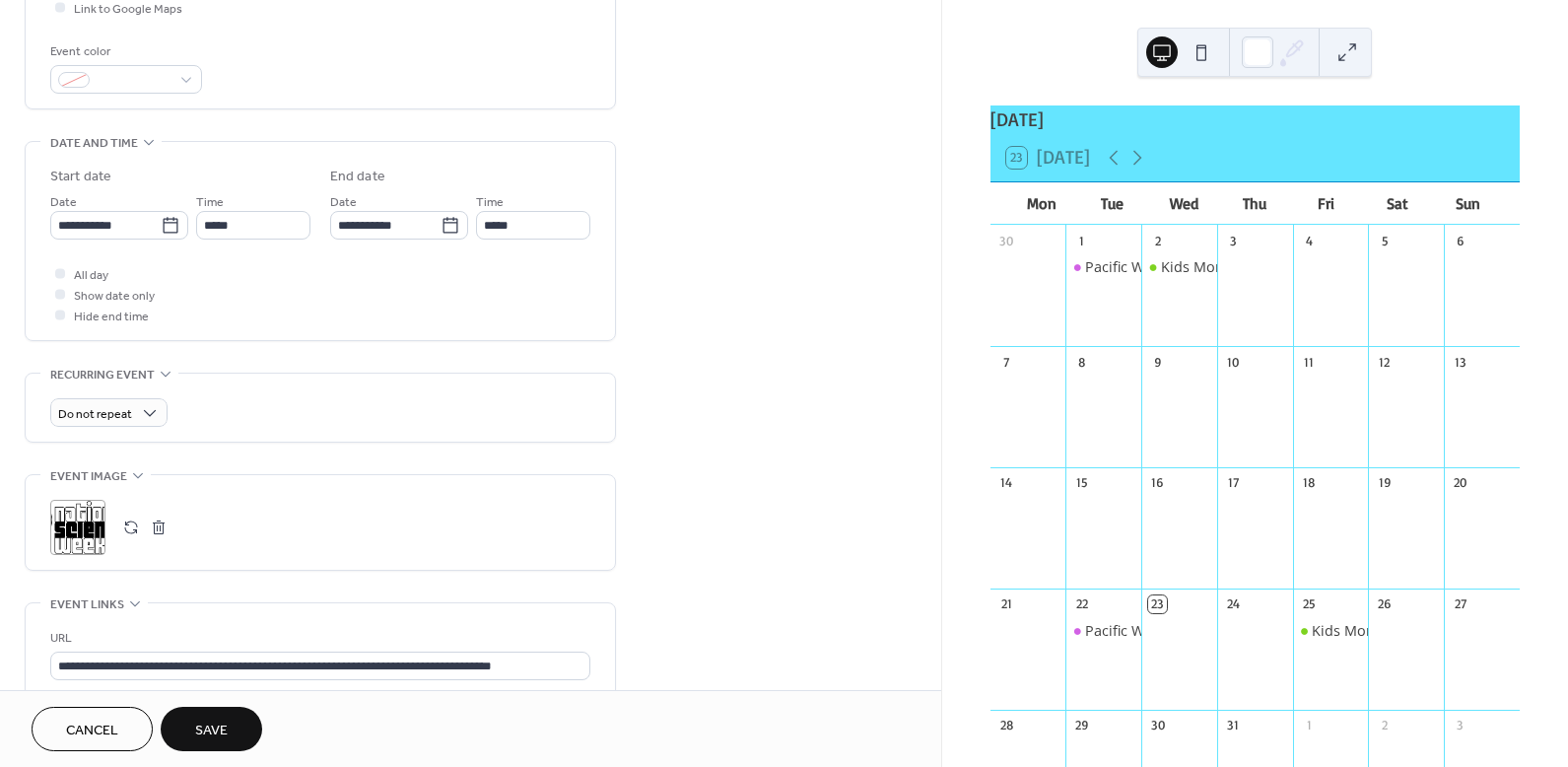 scroll, scrollTop: 500, scrollLeft: 0, axis: vertical 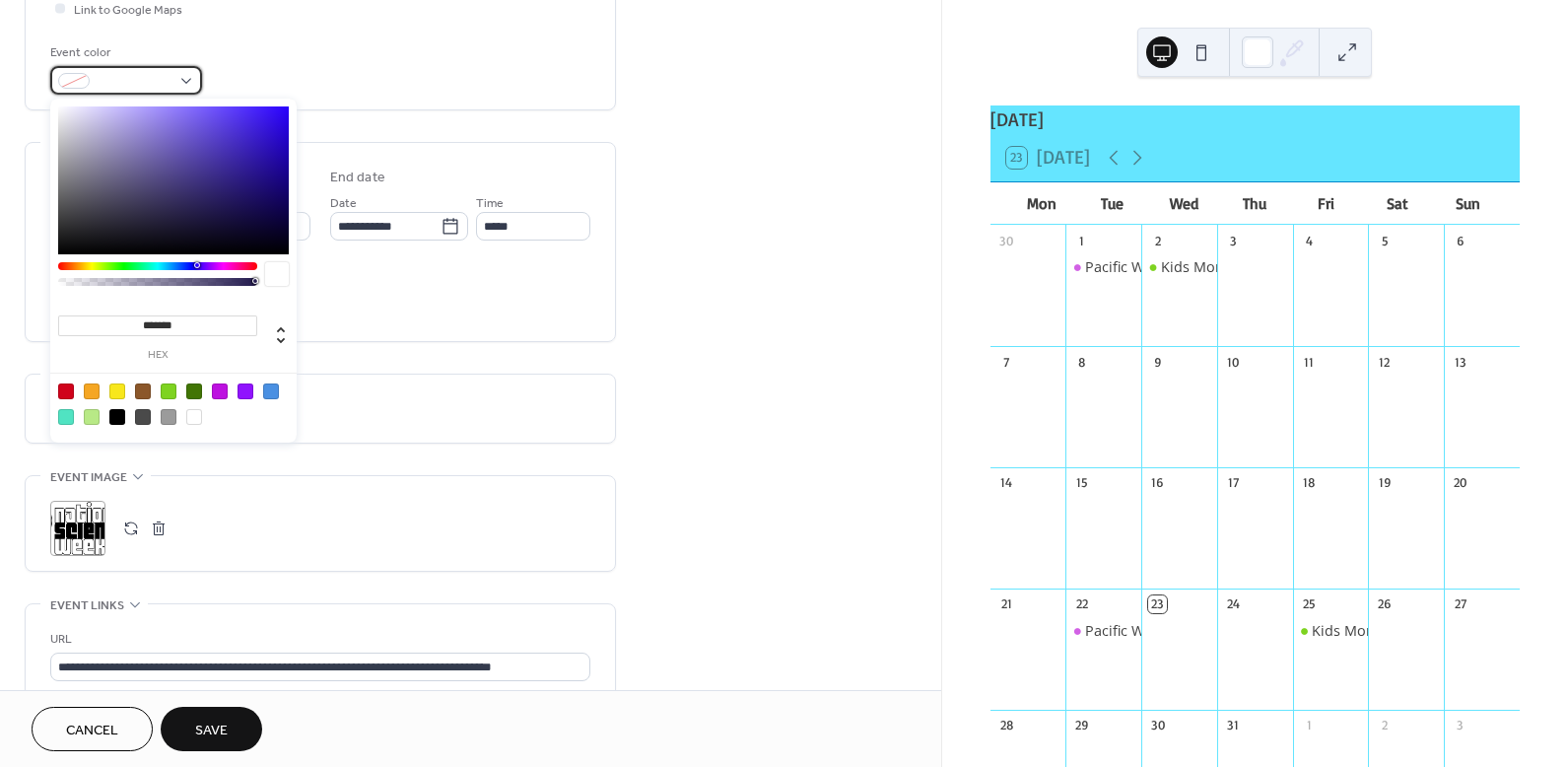 click at bounding box center (126, 80) 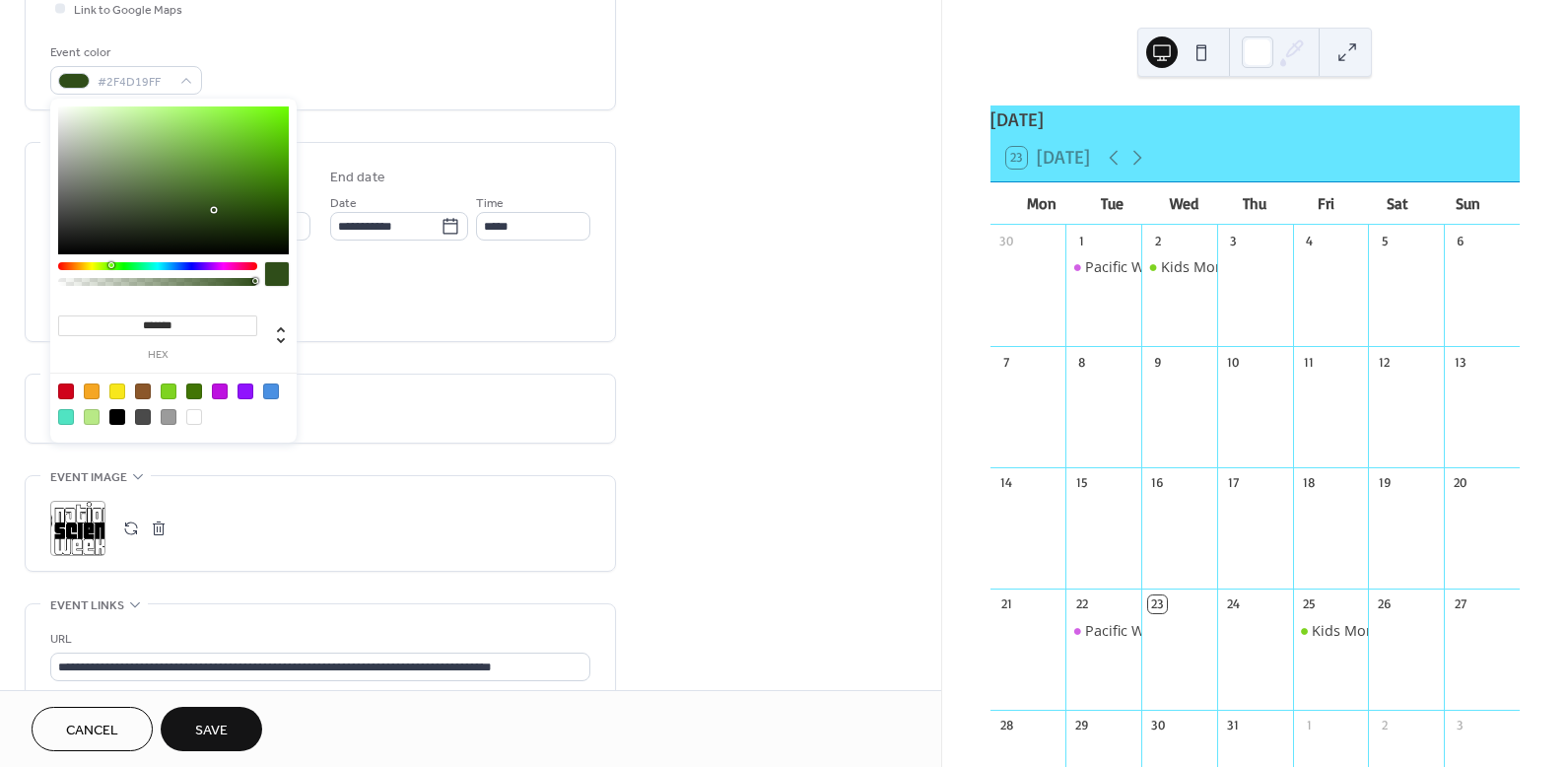 click at bounding box center [158, 266] 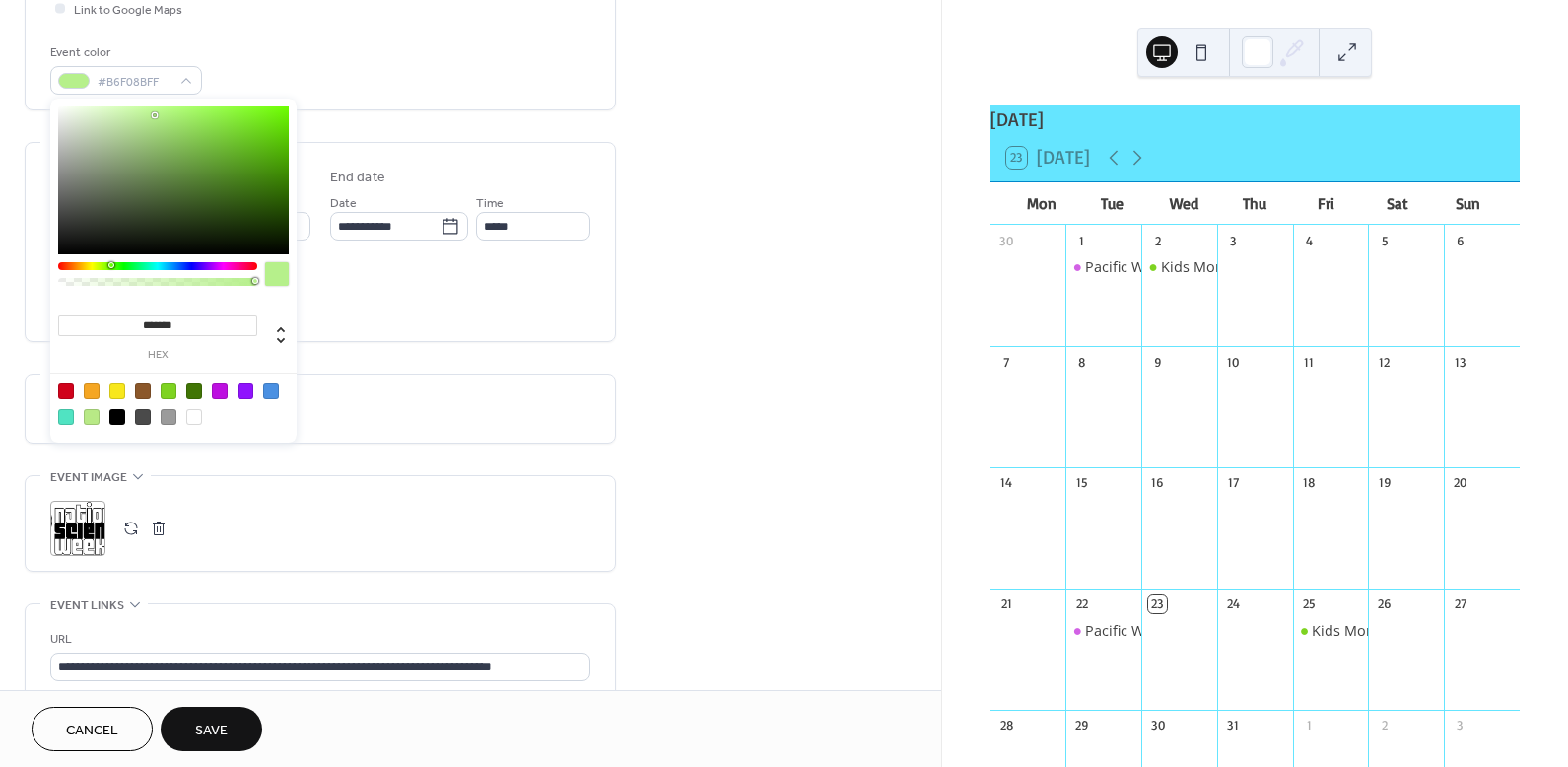 click on "All day Show date only Hide end time" at bounding box center [320, 295] 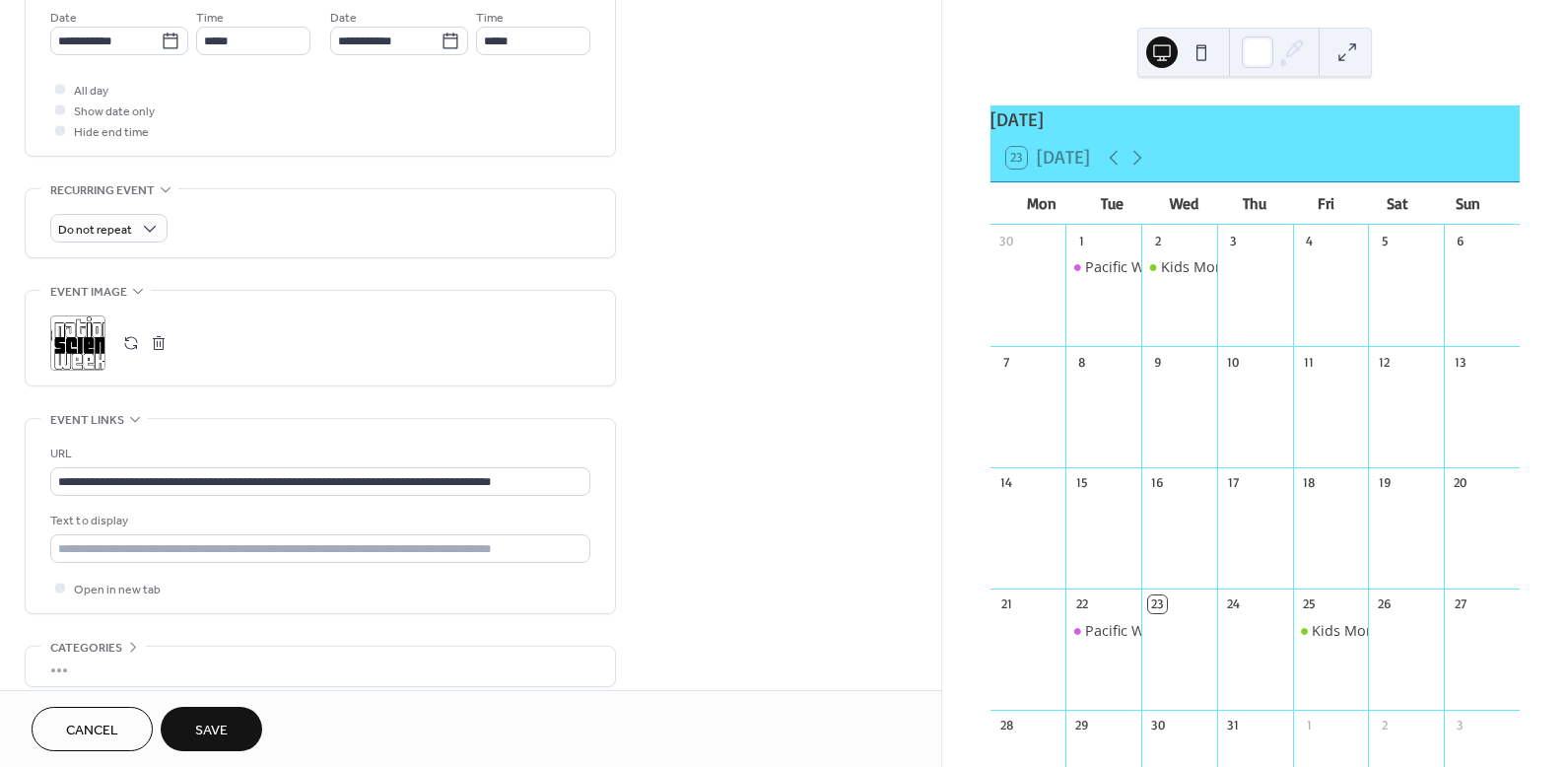 scroll, scrollTop: 775, scrollLeft: 0, axis: vertical 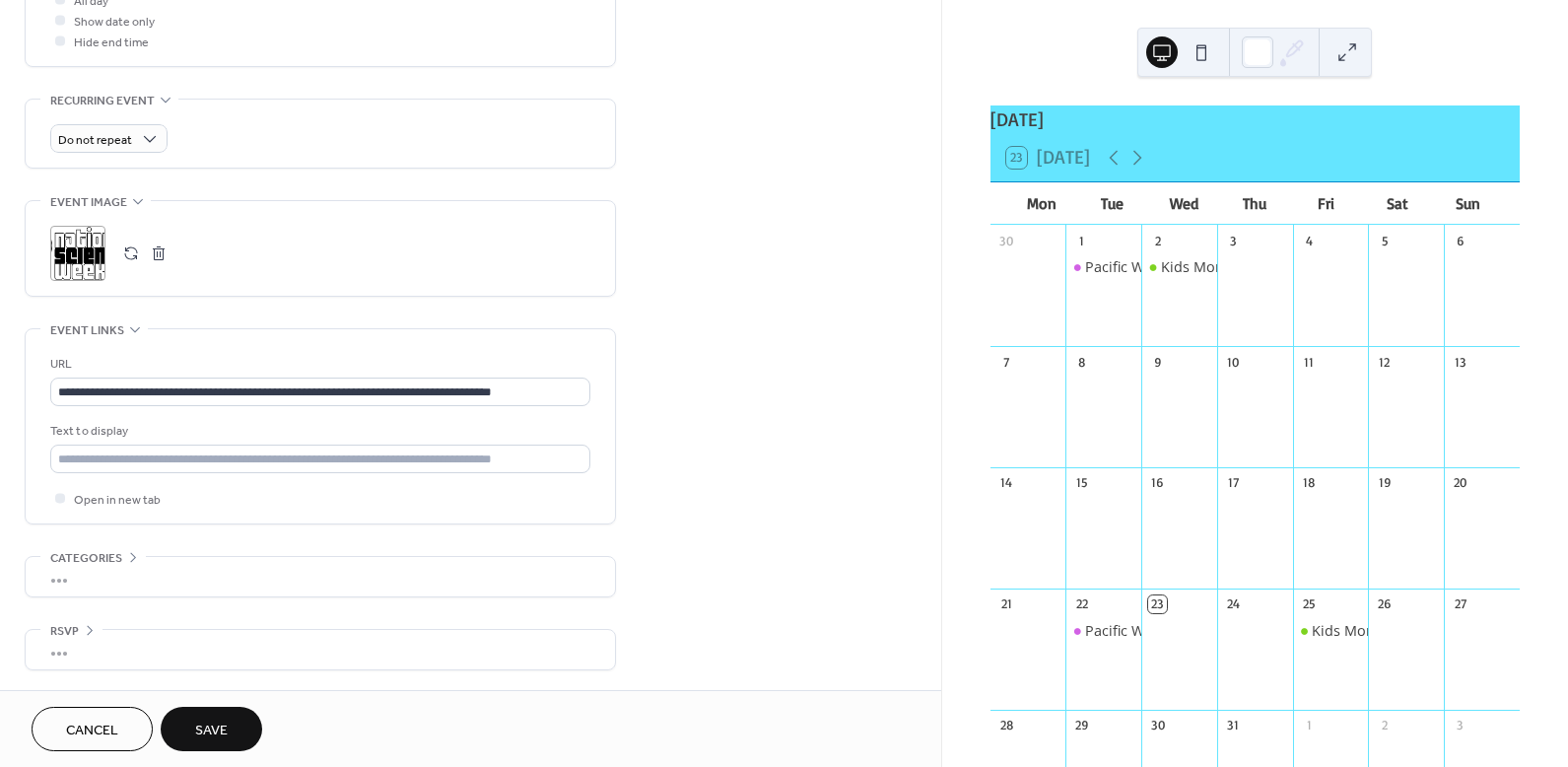 click on "Save" at bounding box center (211, 731) 